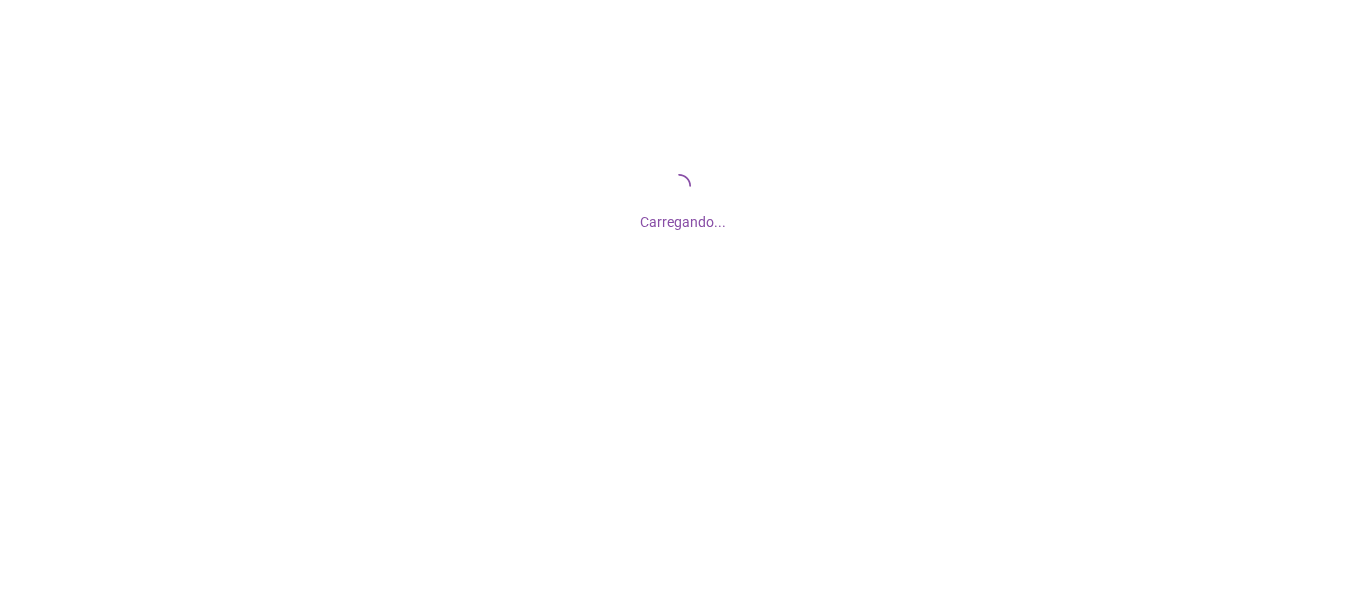 scroll, scrollTop: 0, scrollLeft: 0, axis: both 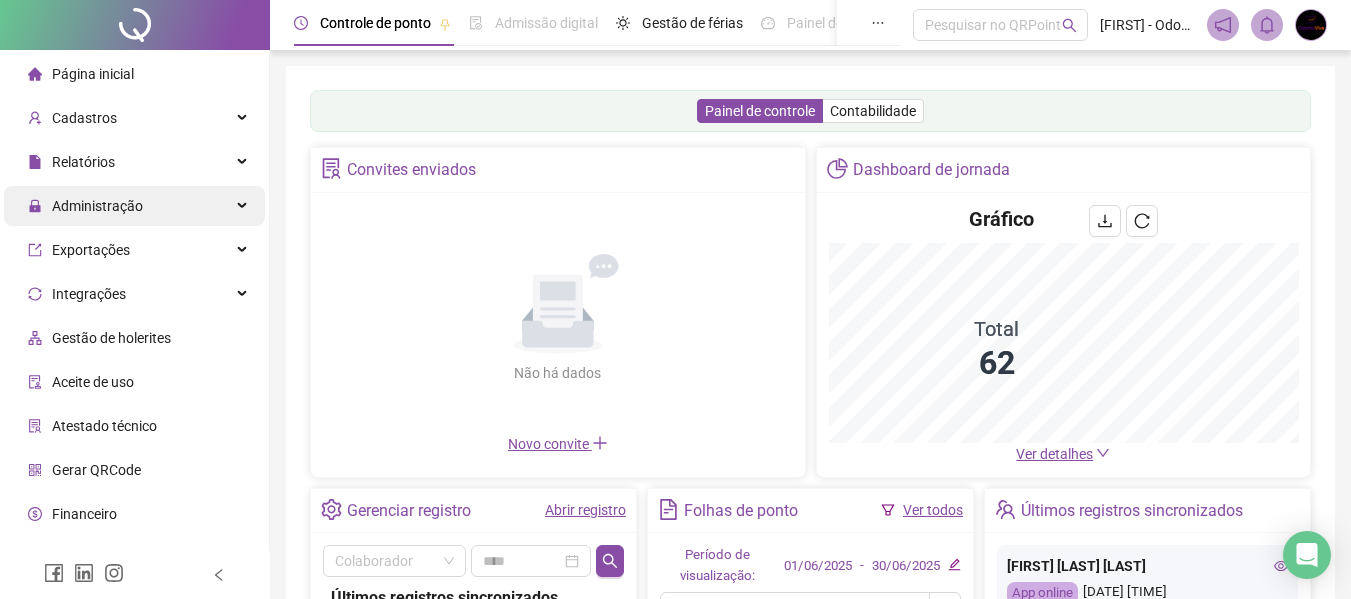 click on "Administração" at bounding box center [134, 206] 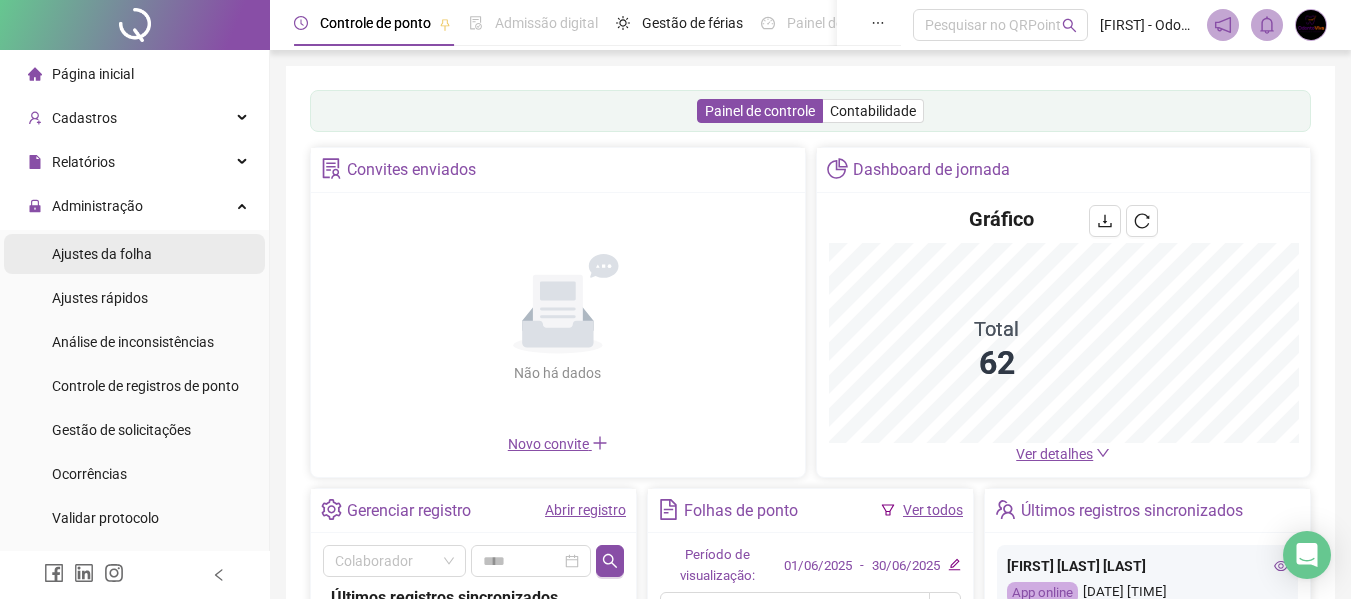 click on "Ajustes da folha" at bounding box center (102, 254) 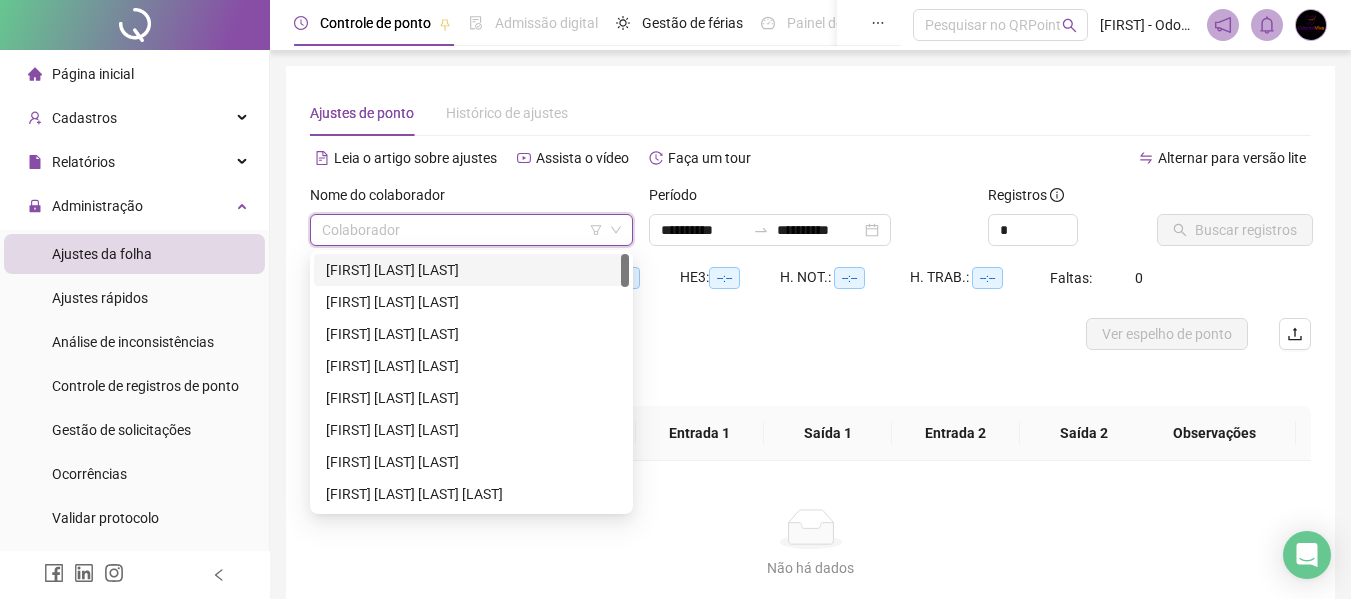 click at bounding box center [465, 230] 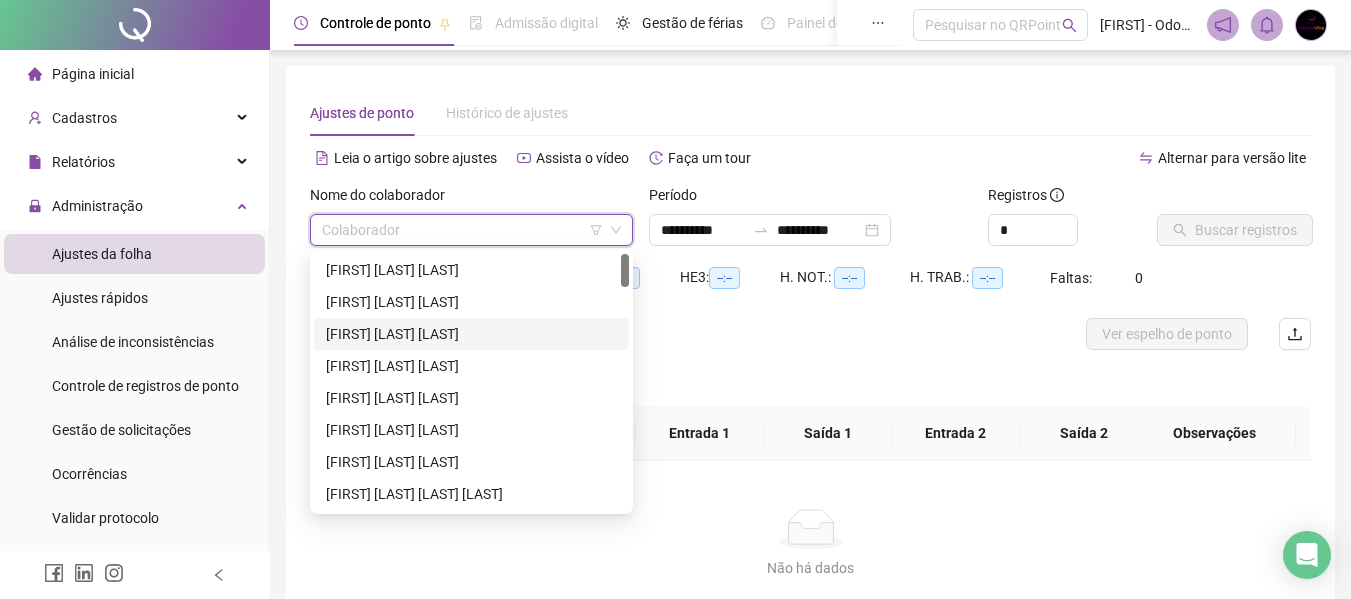click on "[FIRST] [LAST] [LAST]" at bounding box center [471, 334] 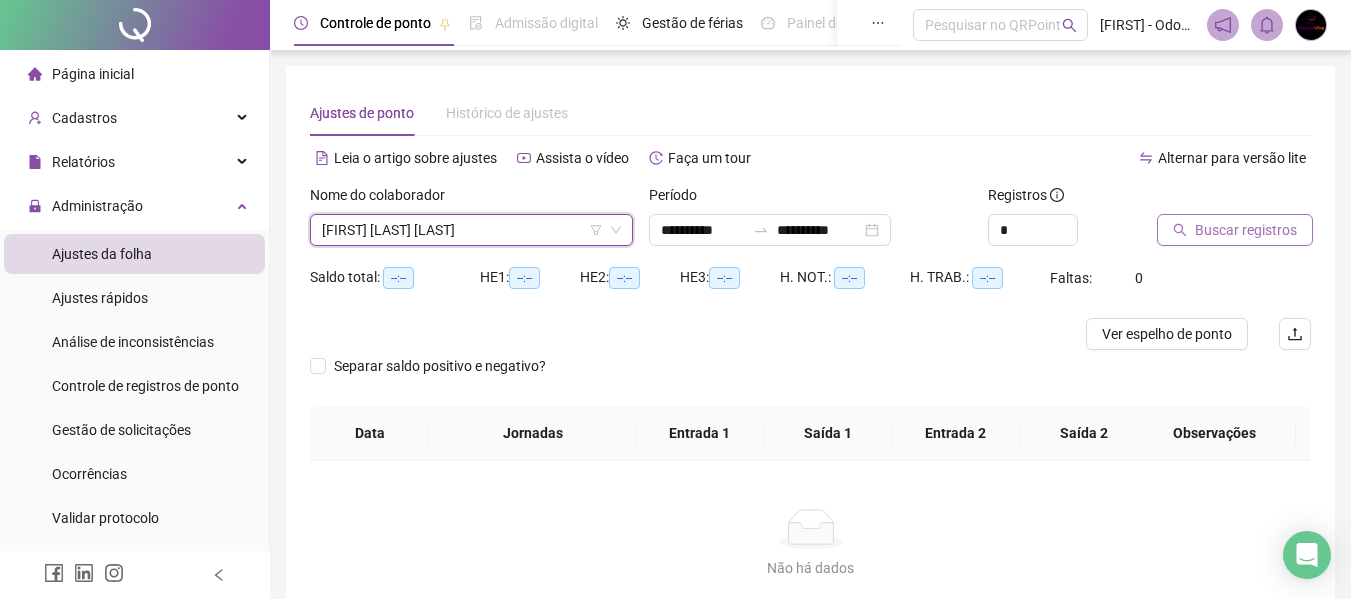 click on "Buscar registros" at bounding box center [1246, 230] 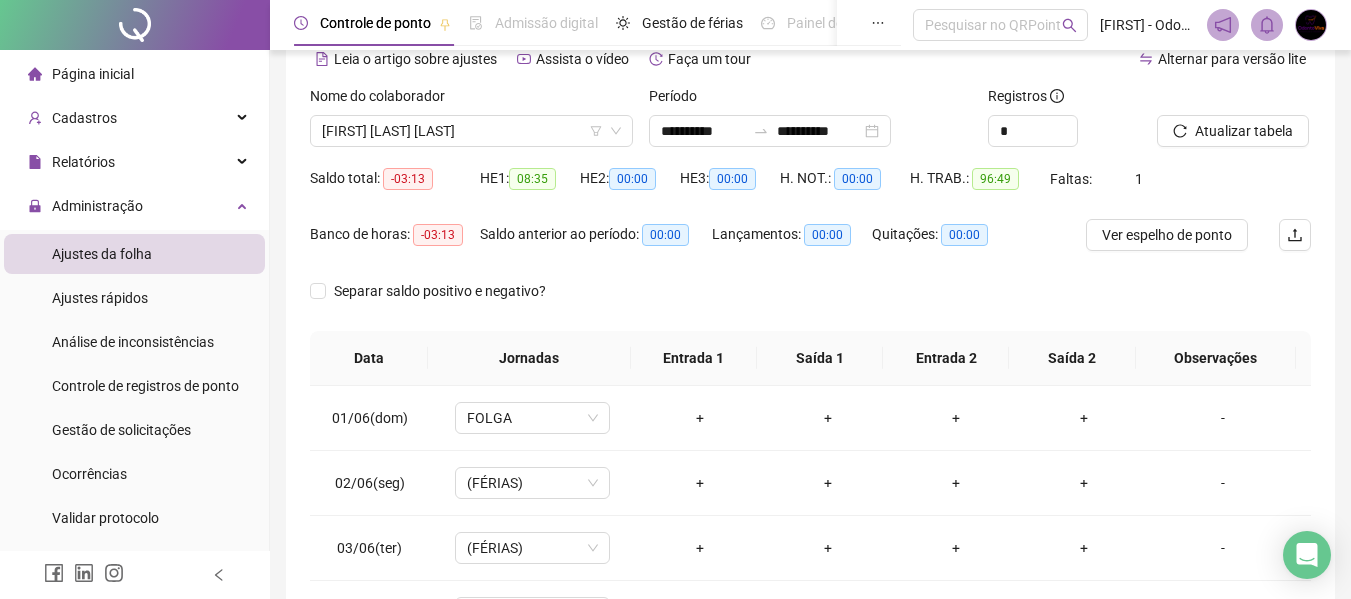 scroll, scrollTop: 100, scrollLeft: 0, axis: vertical 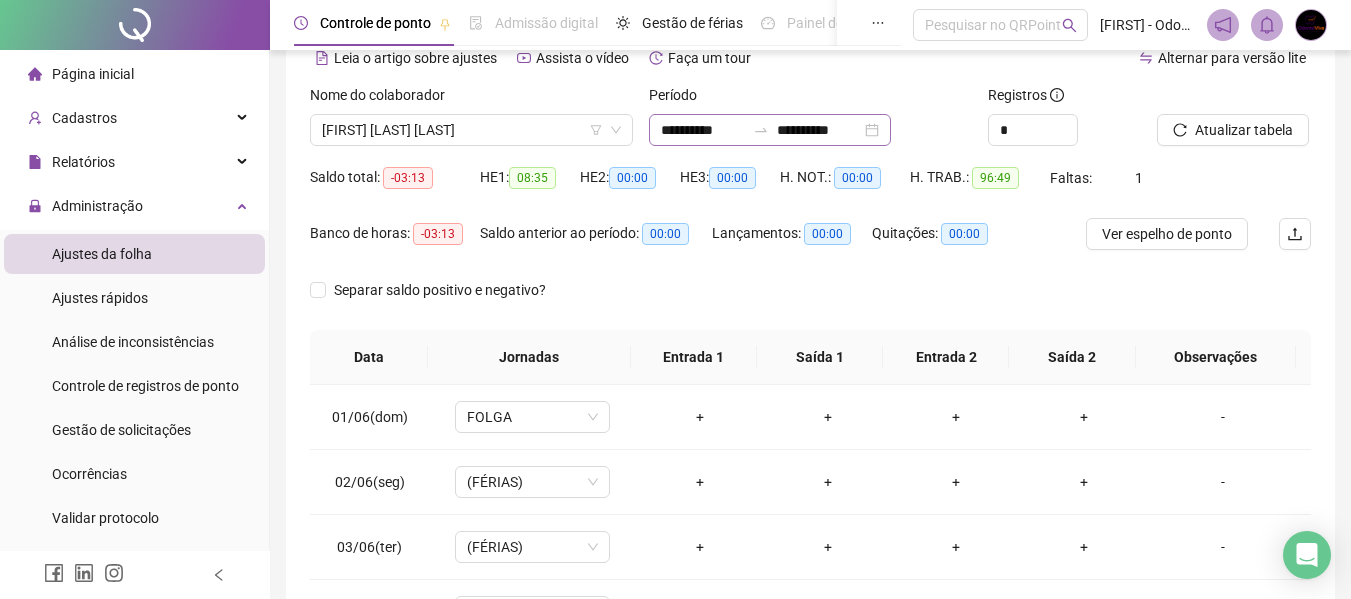 click on "**********" at bounding box center [770, 130] 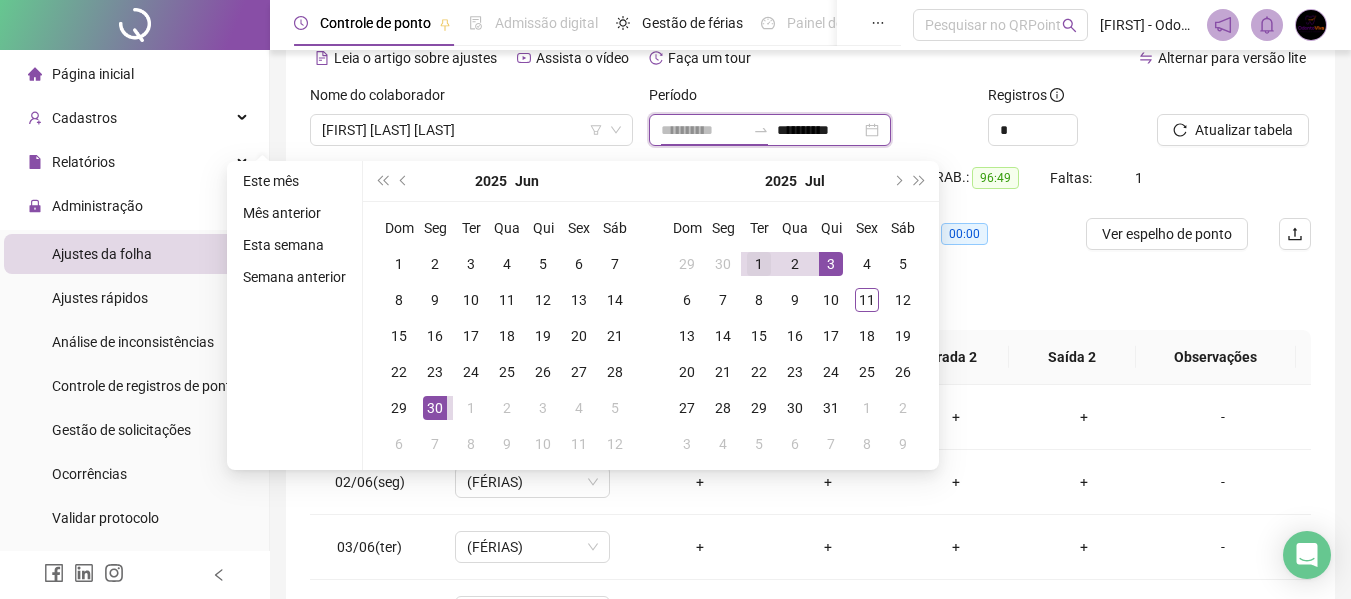 type on "**********" 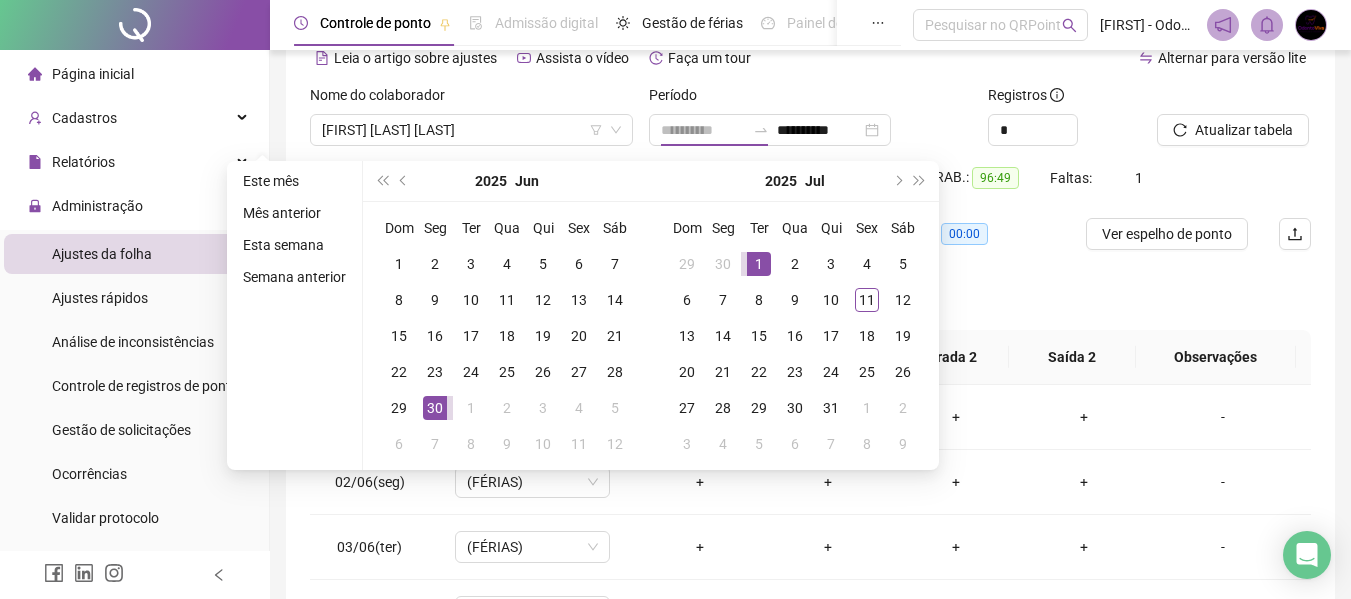 click on "1" at bounding box center (759, 264) 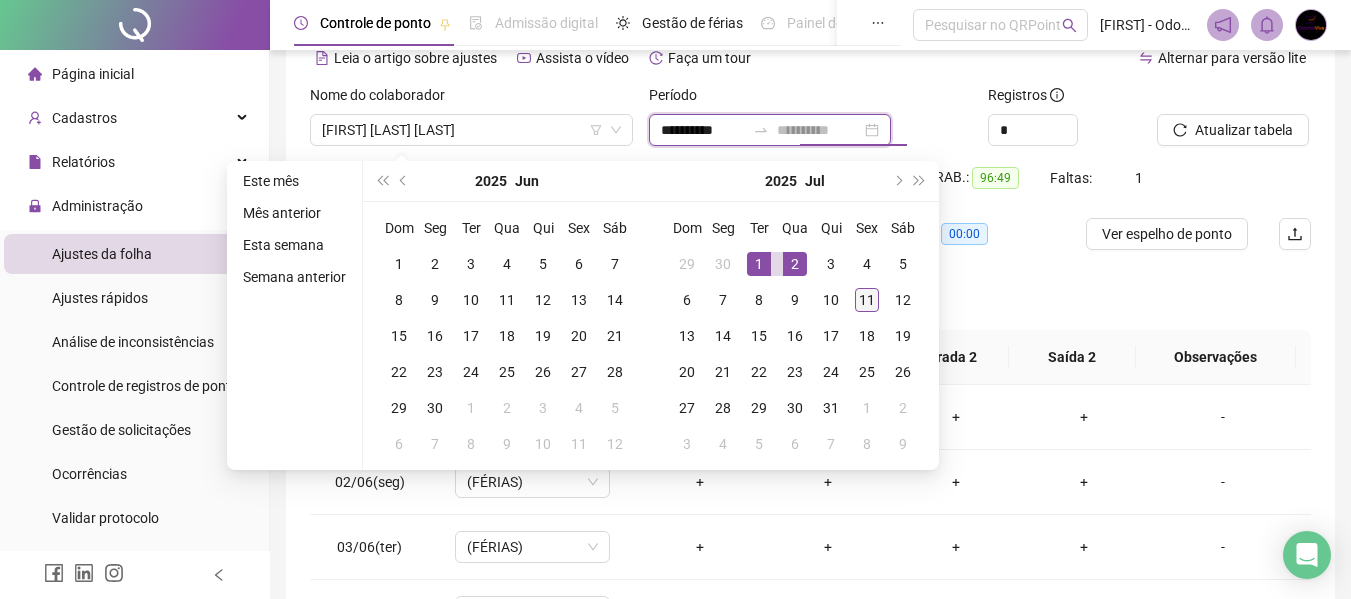 type on "**********" 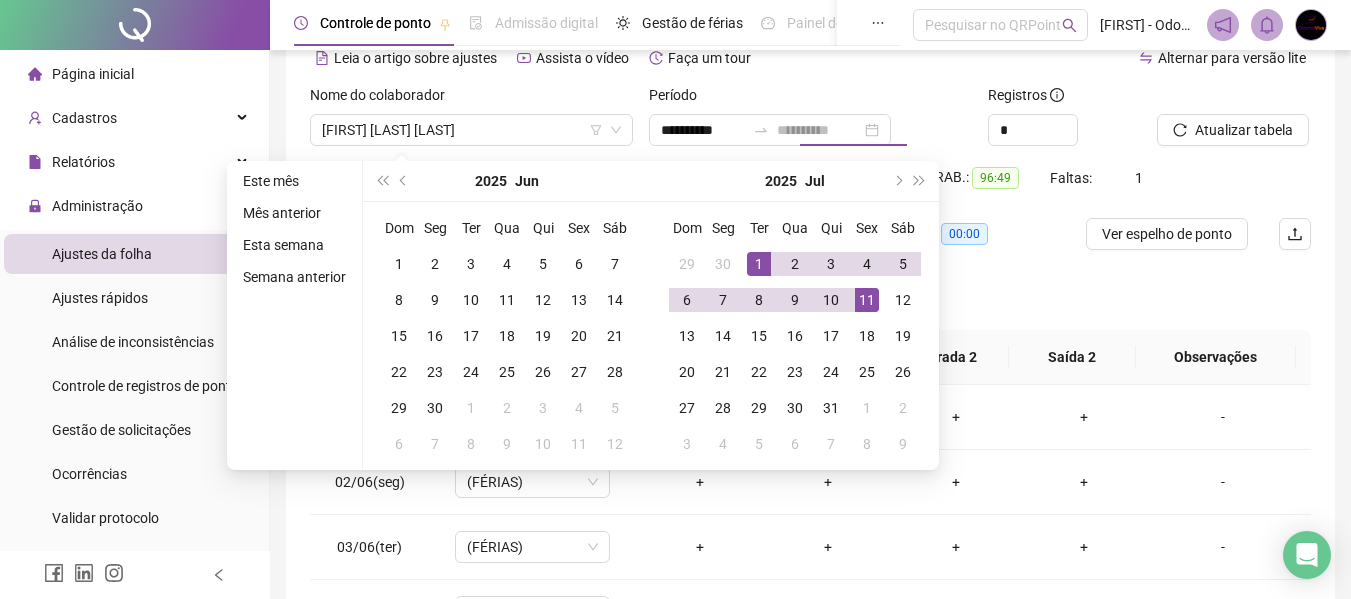 click on "11" at bounding box center [867, 300] 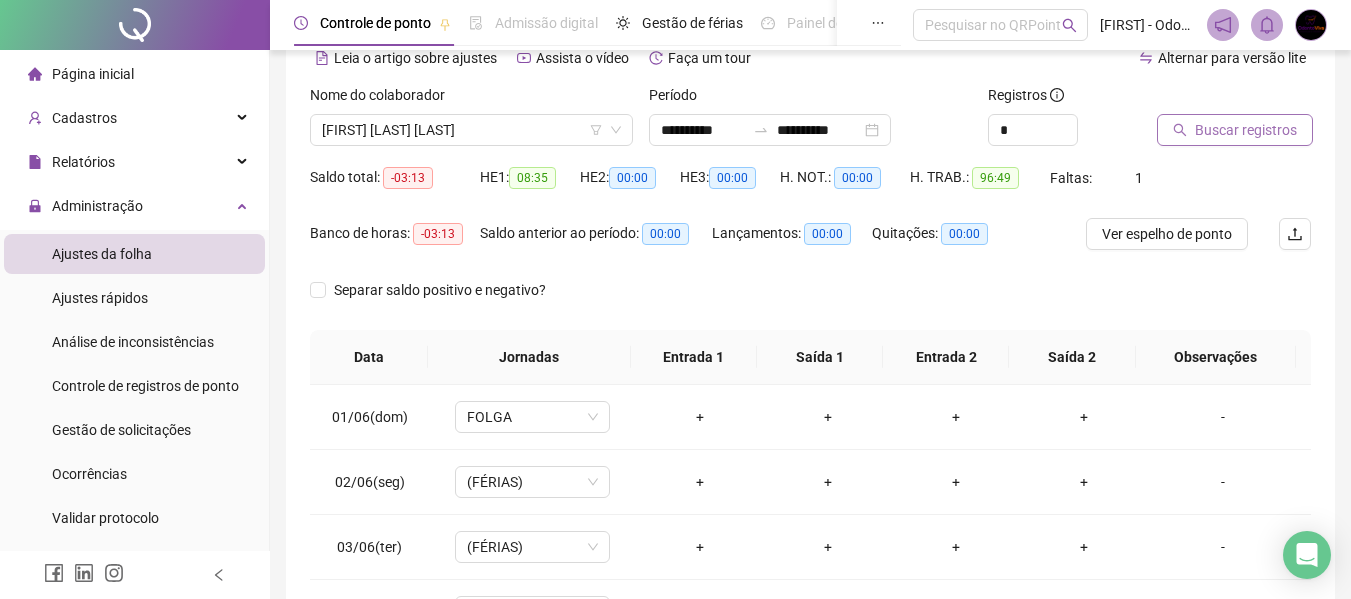 click on "Buscar registros" at bounding box center [1246, 130] 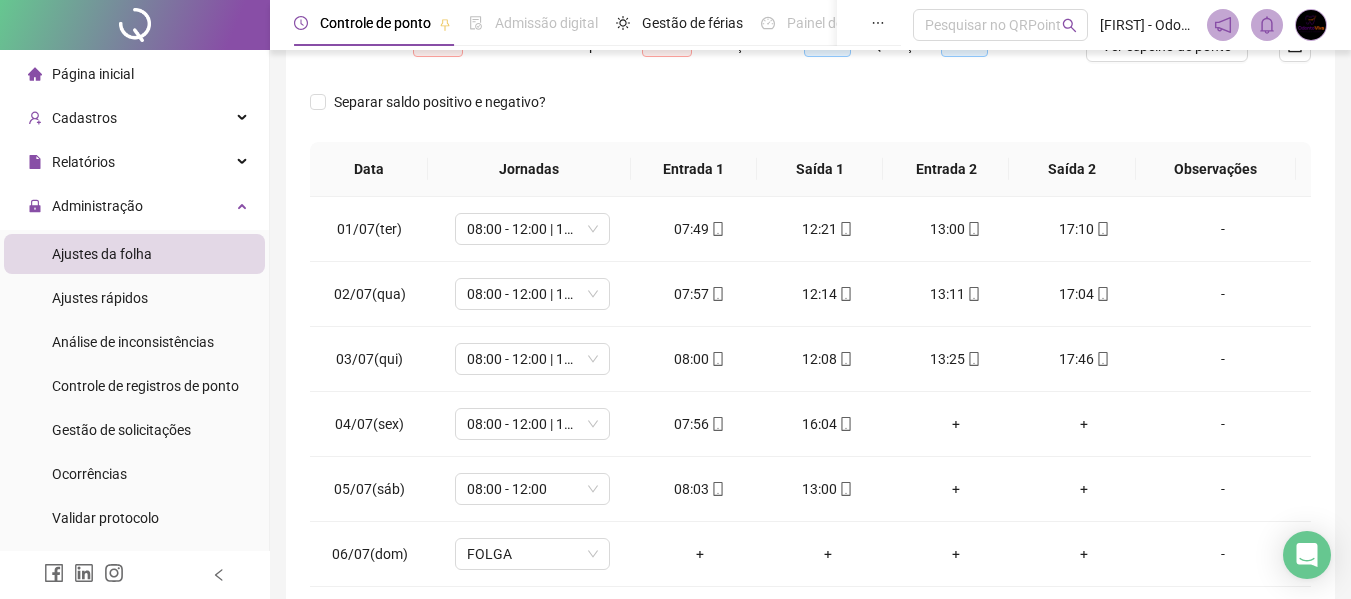 scroll, scrollTop: 300, scrollLeft: 0, axis: vertical 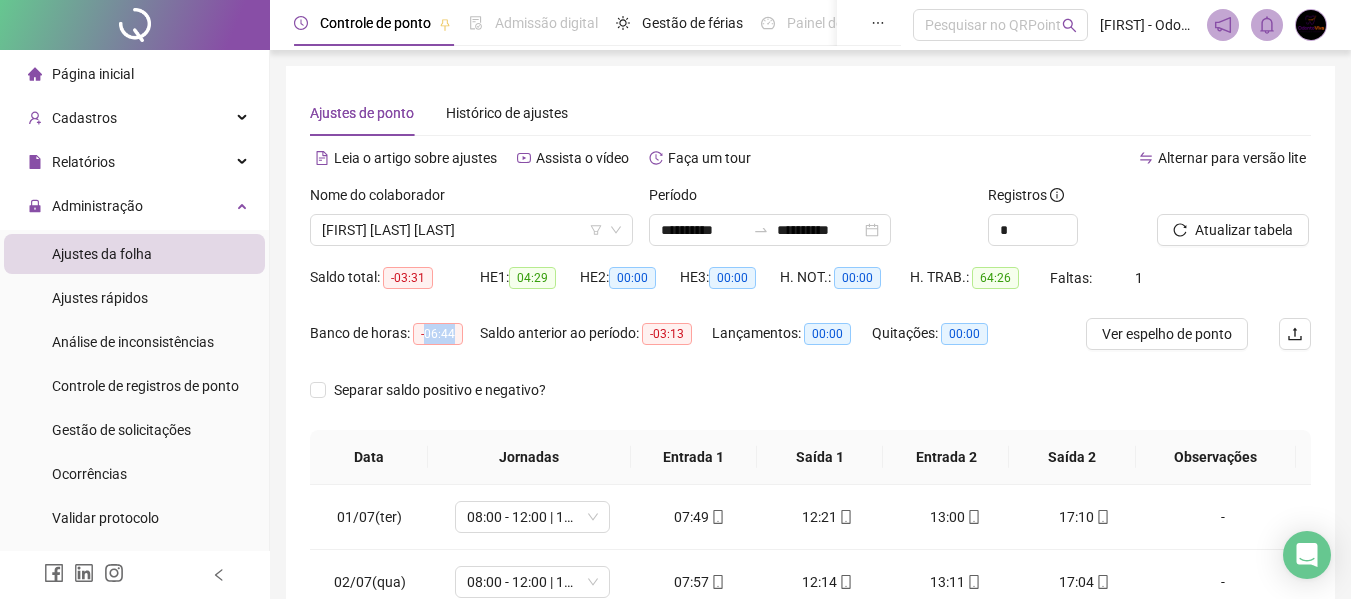 drag, startPoint x: 423, startPoint y: 331, endPoint x: 483, endPoint y: 337, distance: 60.299255 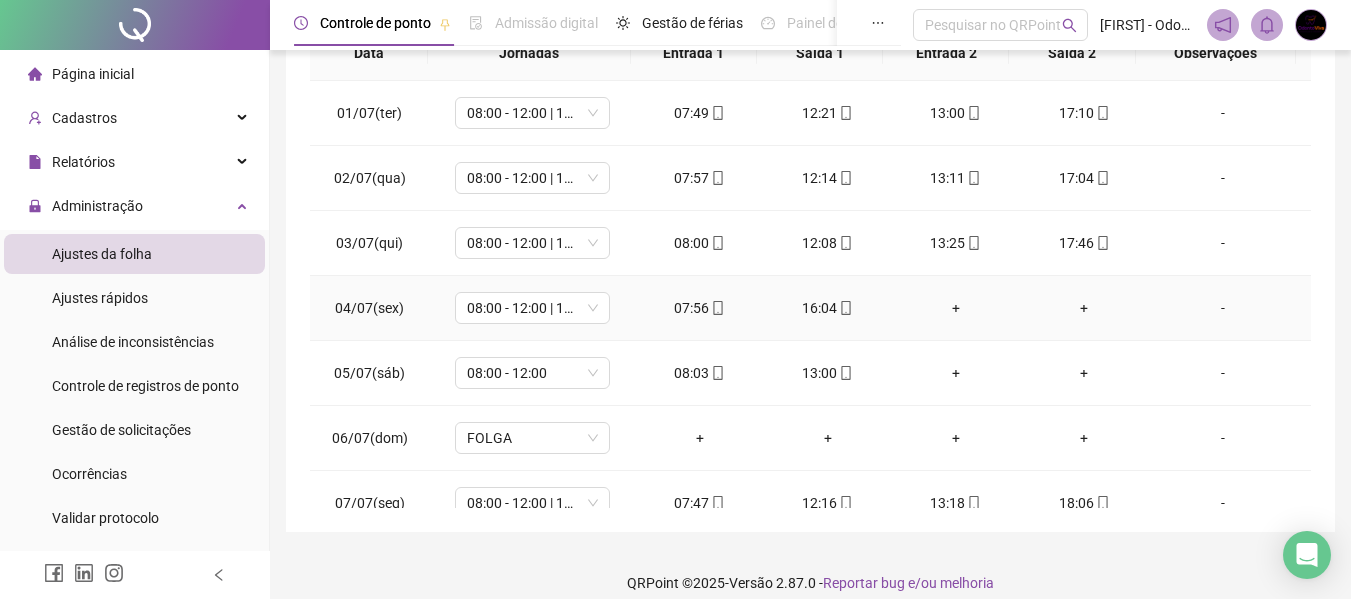 scroll, scrollTop: 423, scrollLeft: 0, axis: vertical 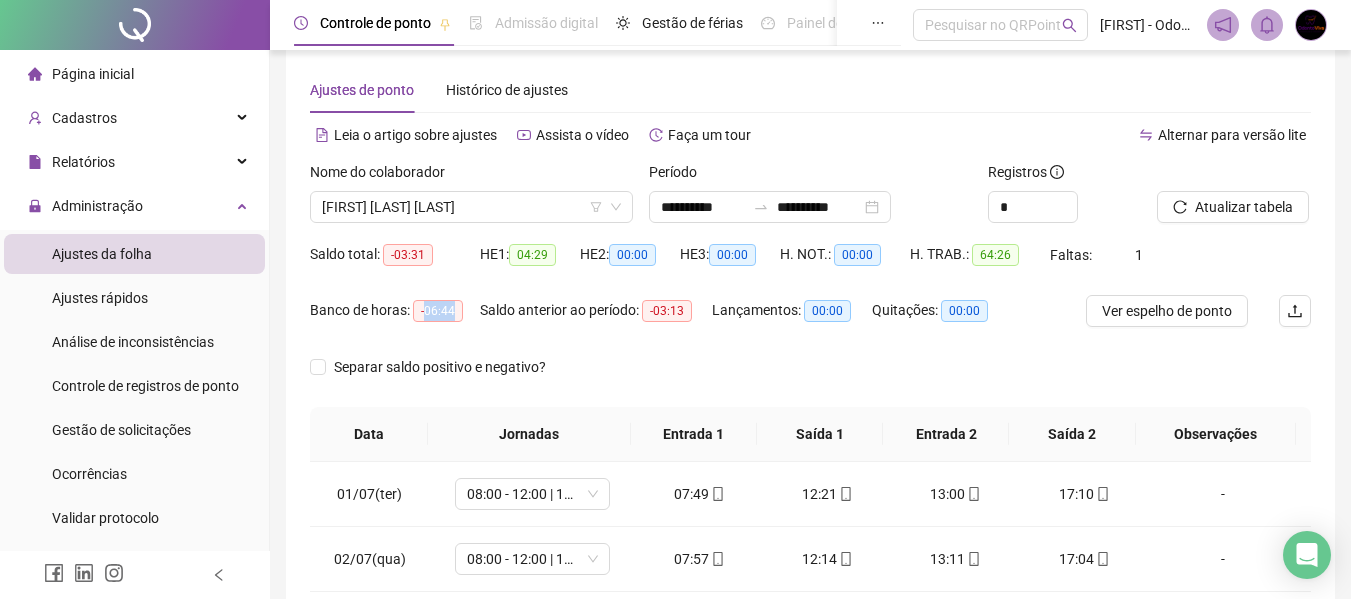 click on "-06:44" at bounding box center [438, 311] 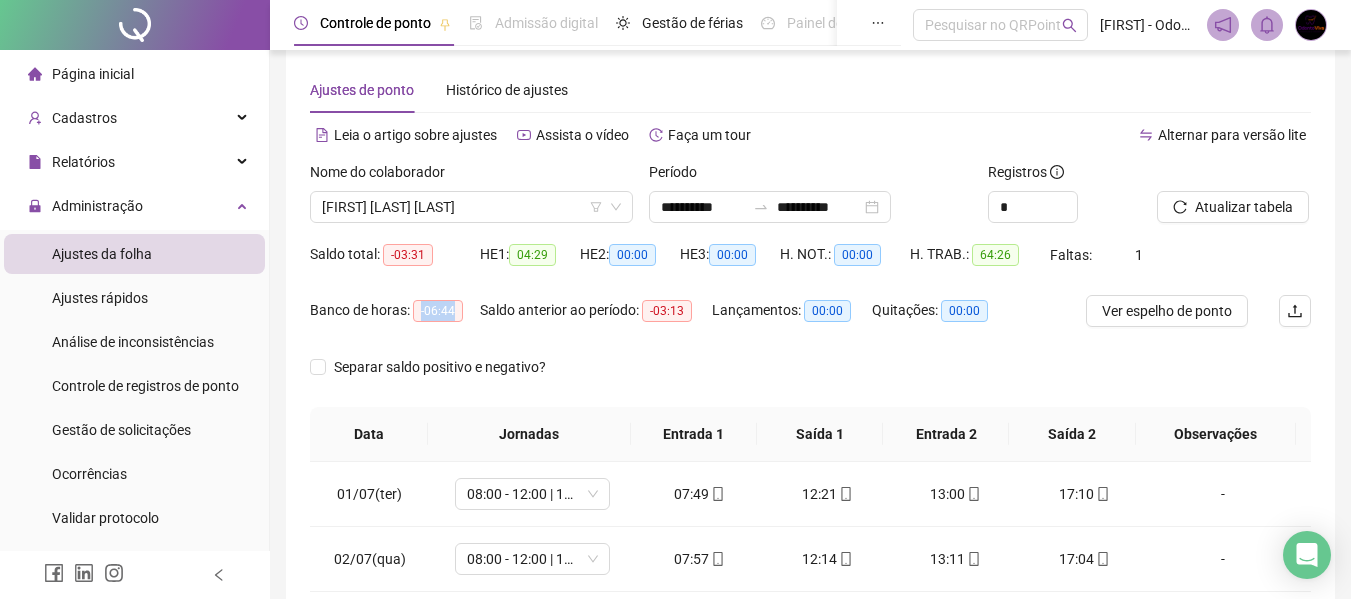 drag, startPoint x: 415, startPoint y: 309, endPoint x: 471, endPoint y: 307, distance: 56.0357 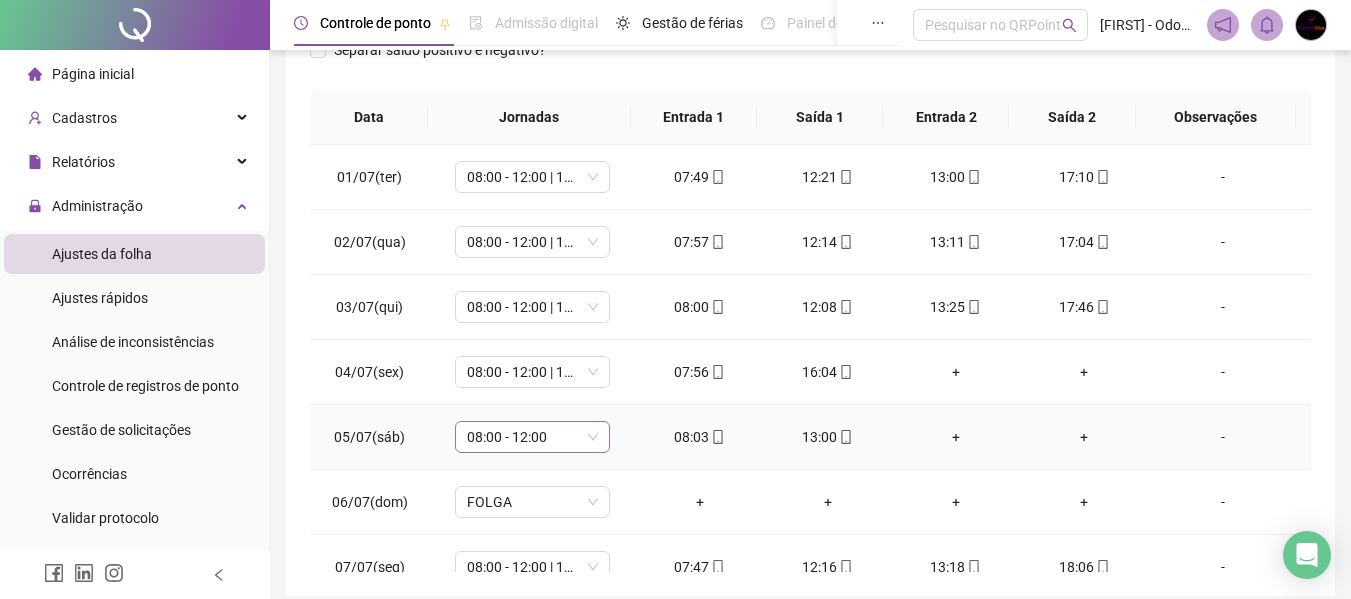 scroll, scrollTop: 423, scrollLeft: 0, axis: vertical 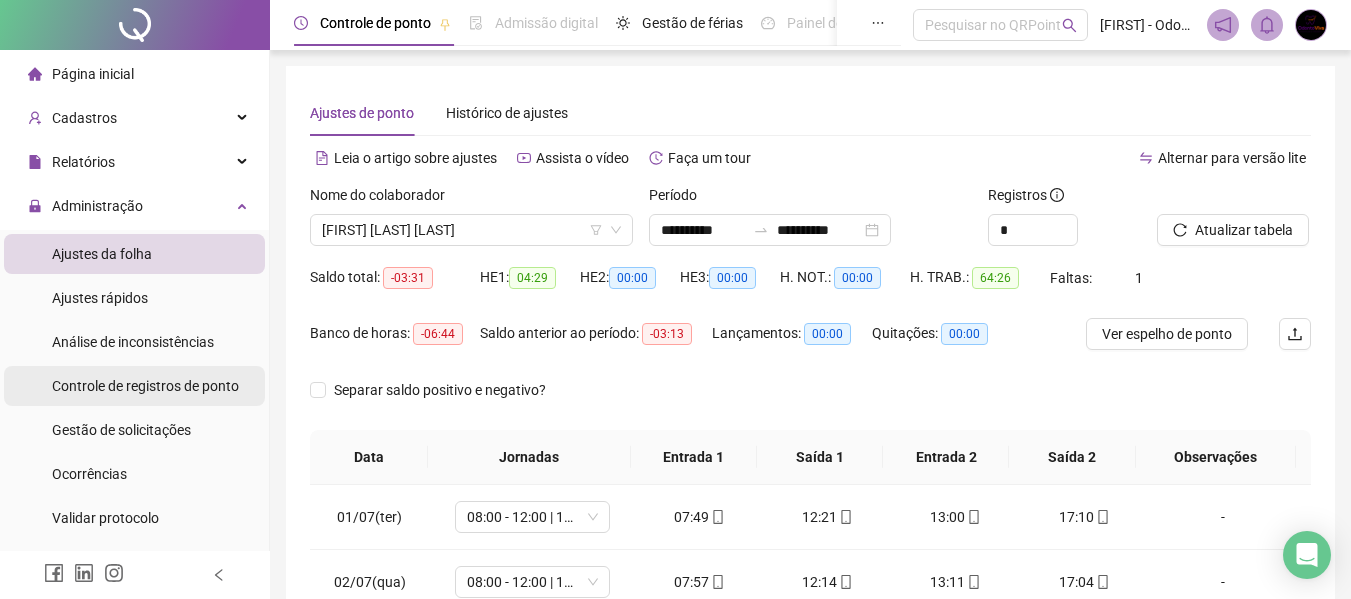 click on "Controle de registros de ponto" at bounding box center (145, 386) 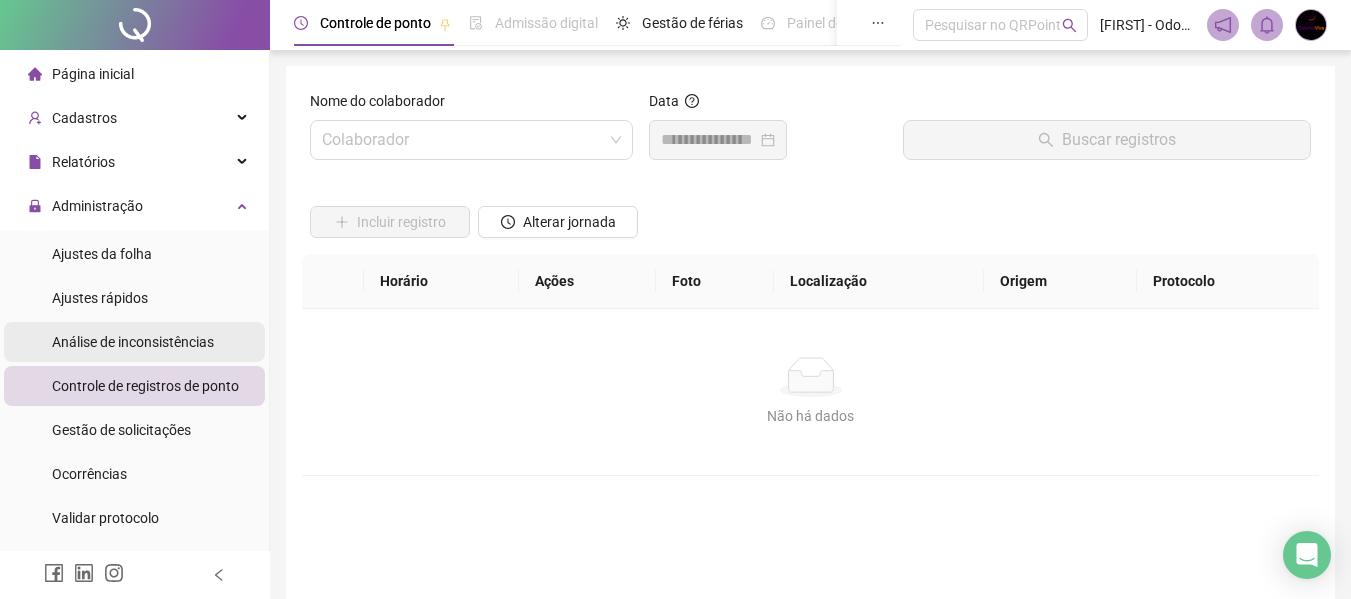 click on "Análise de inconsistências" at bounding box center (133, 342) 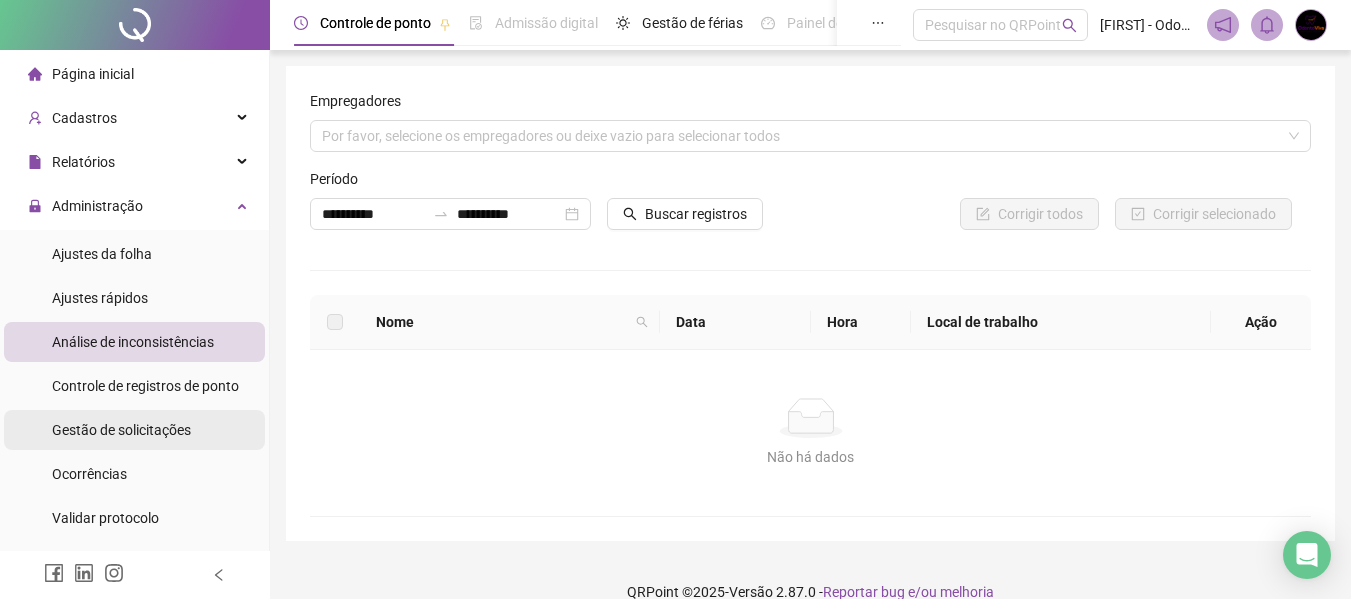 click on "Gestão de solicitações" at bounding box center [121, 430] 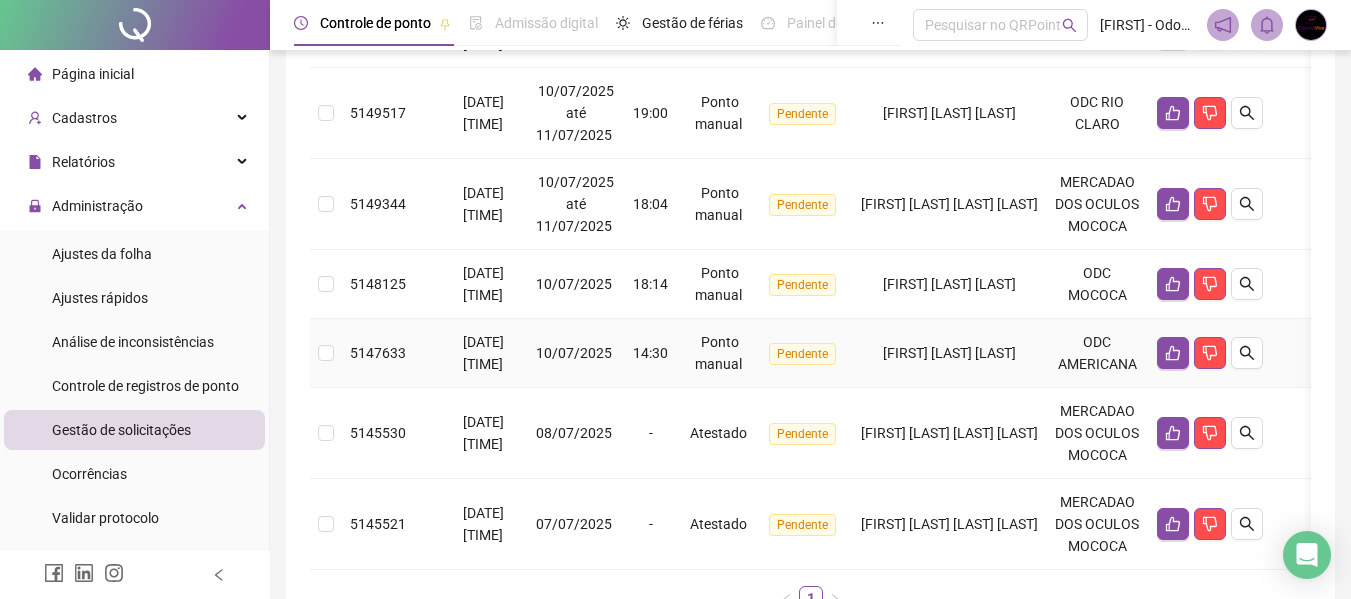 scroll, scrollTop: 462, scrollLeft: 0, axis: vertical 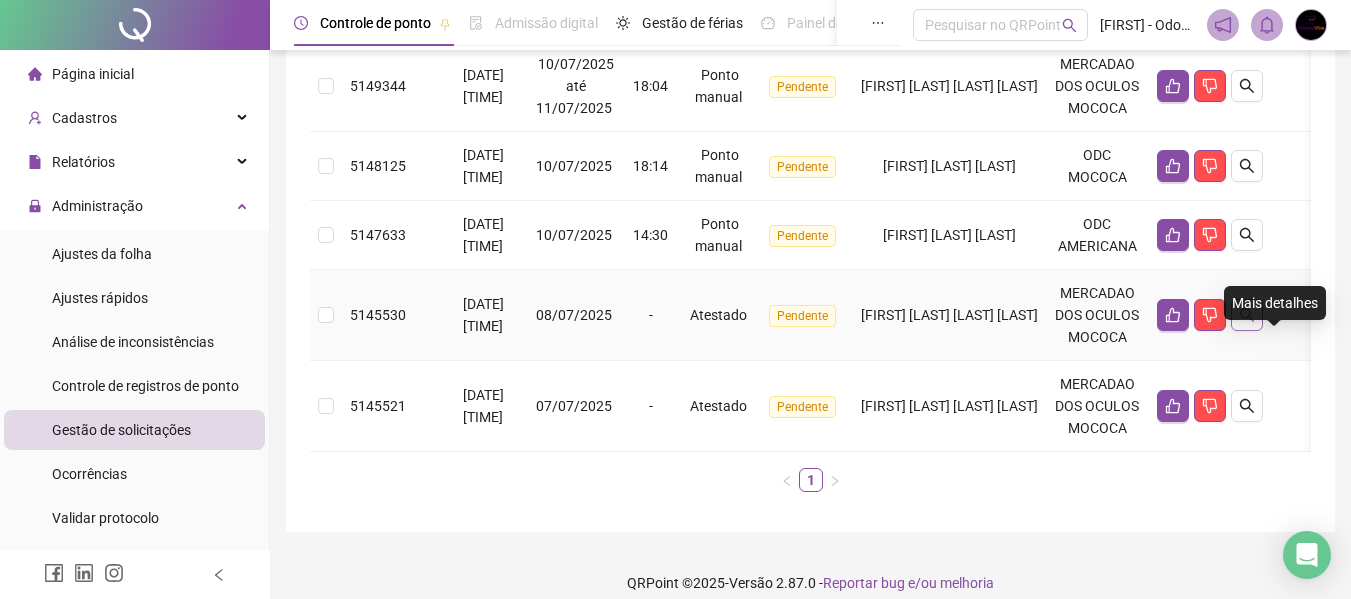 click 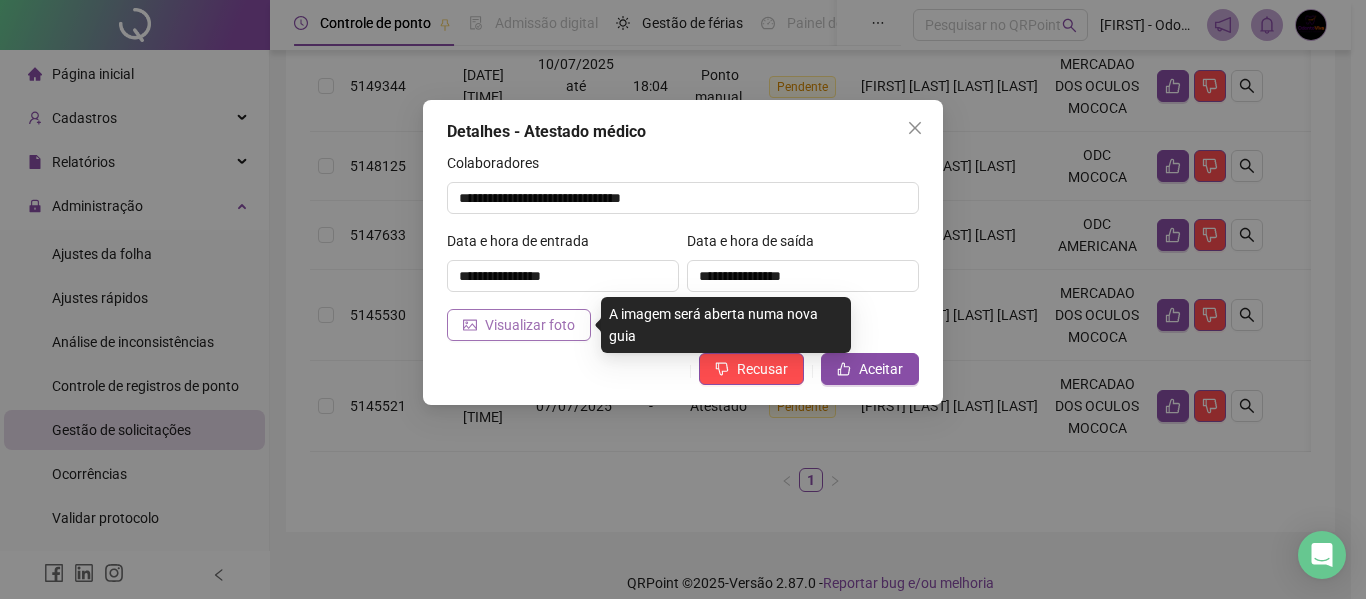 click on "Visualizar foto" at bounding box center (530, 325) 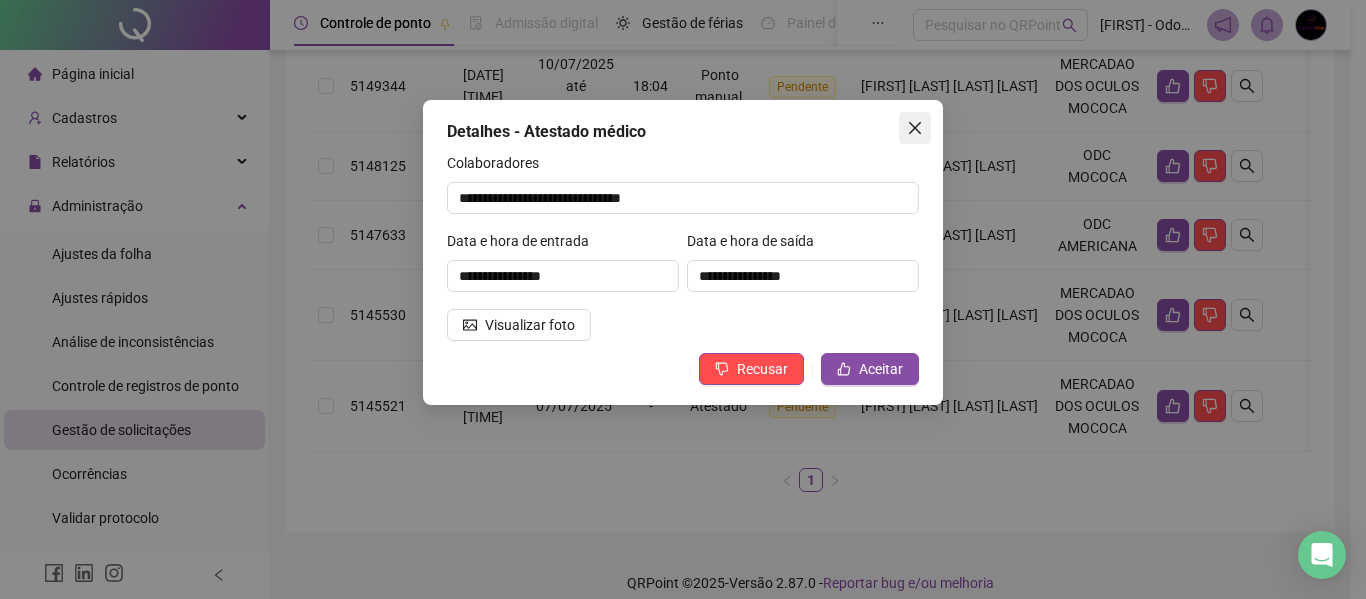 click 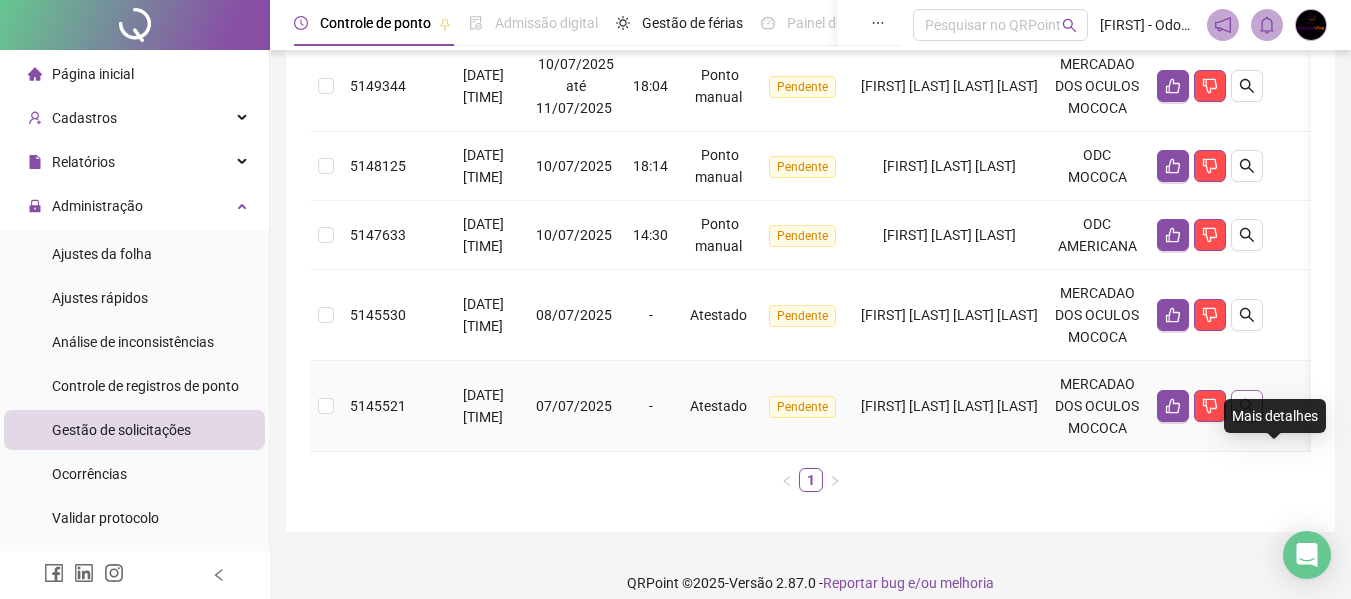 click 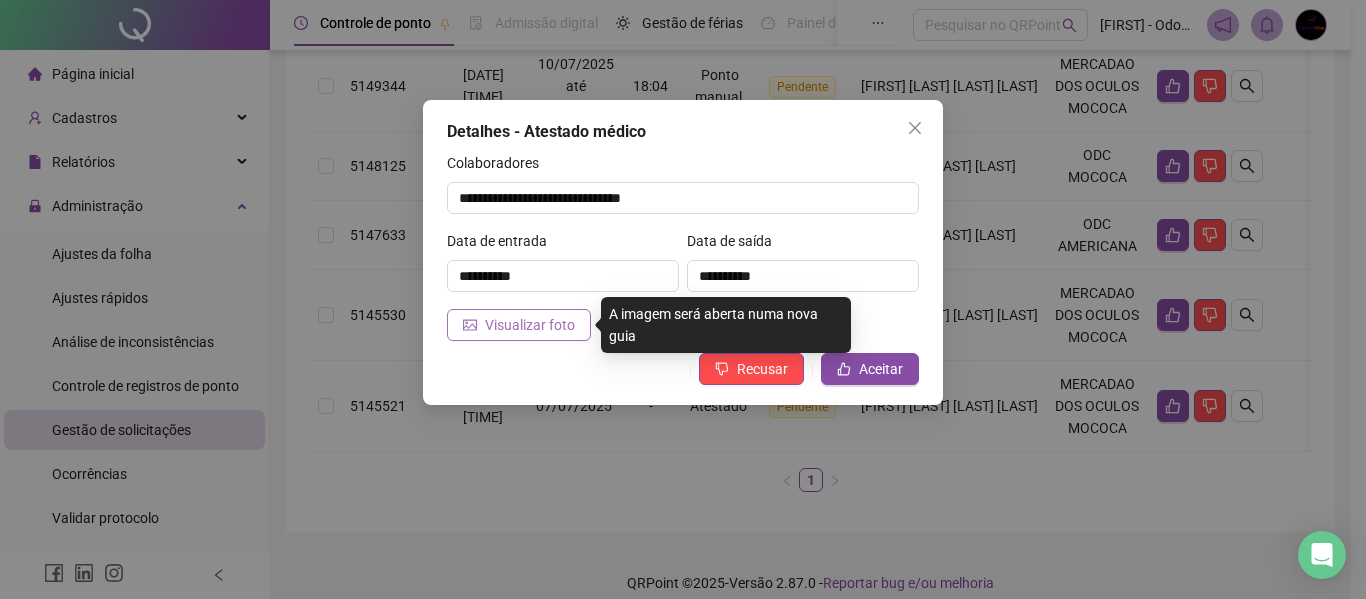 click on "Visualizar foto" at bounding box center [519, 325] 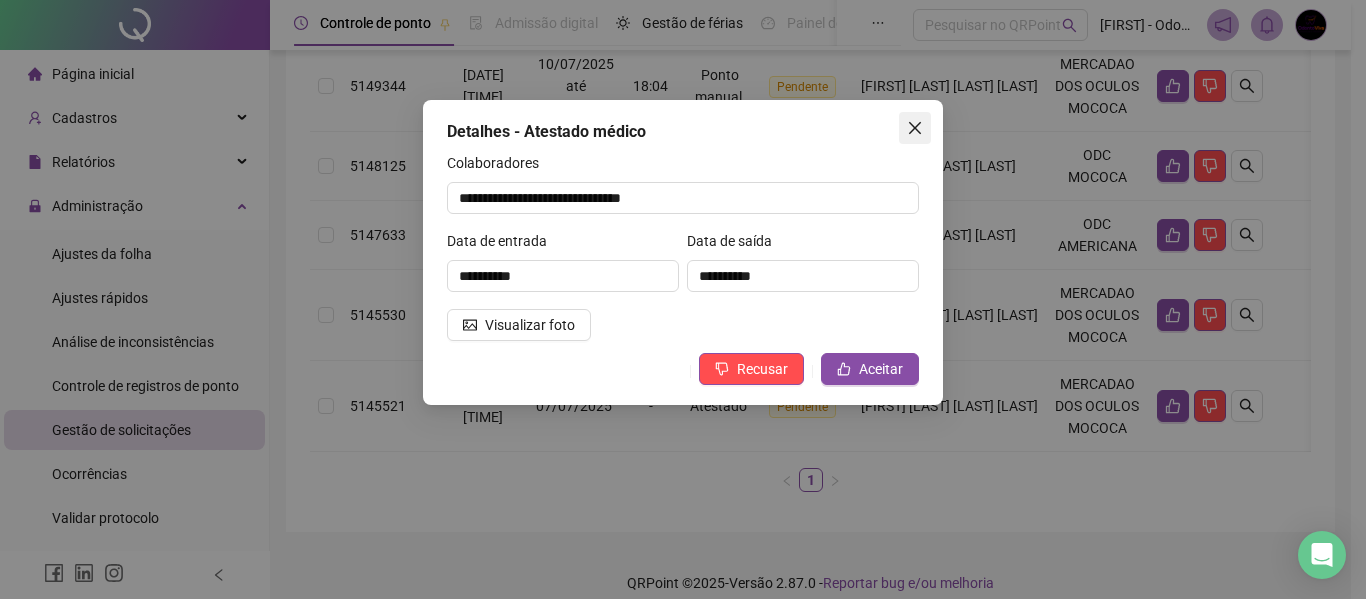 click 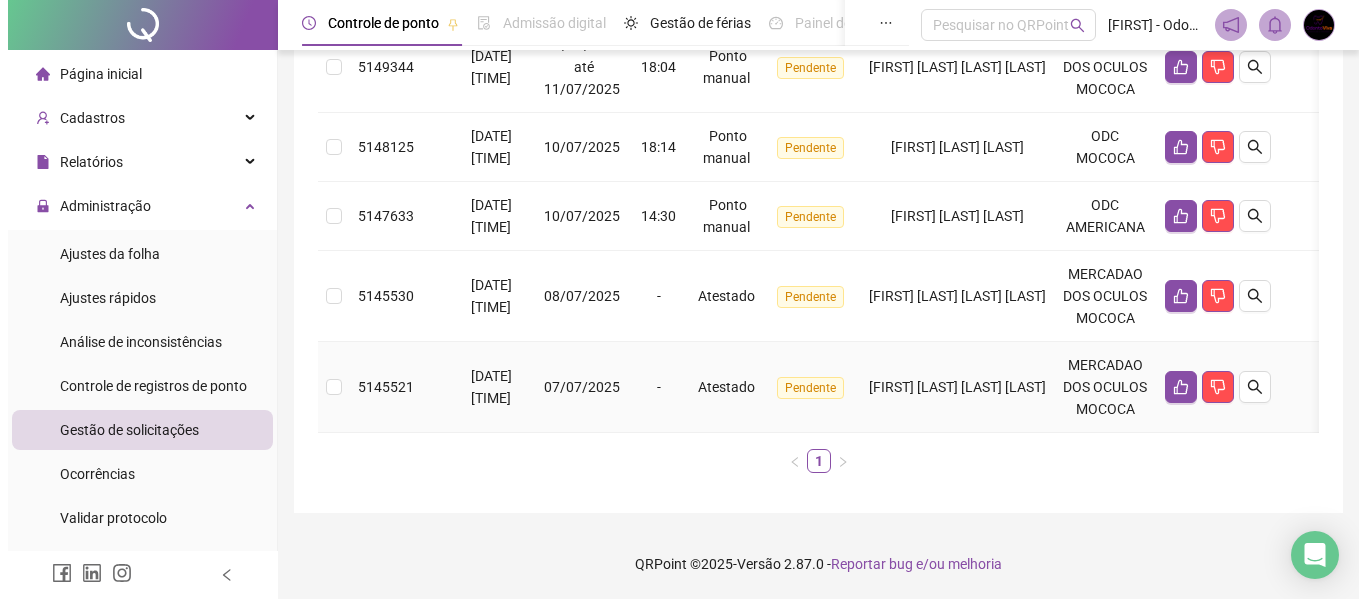 scroll, scrollTop: 562, scrollLeft: 0, axis: vertical 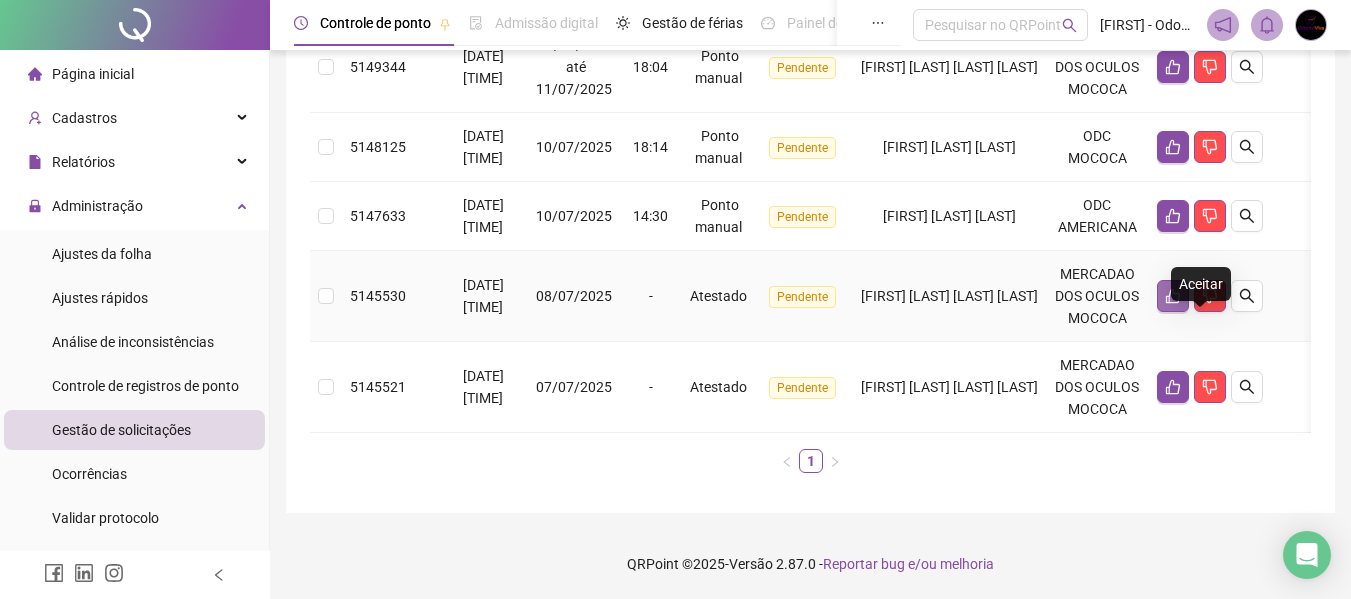 click 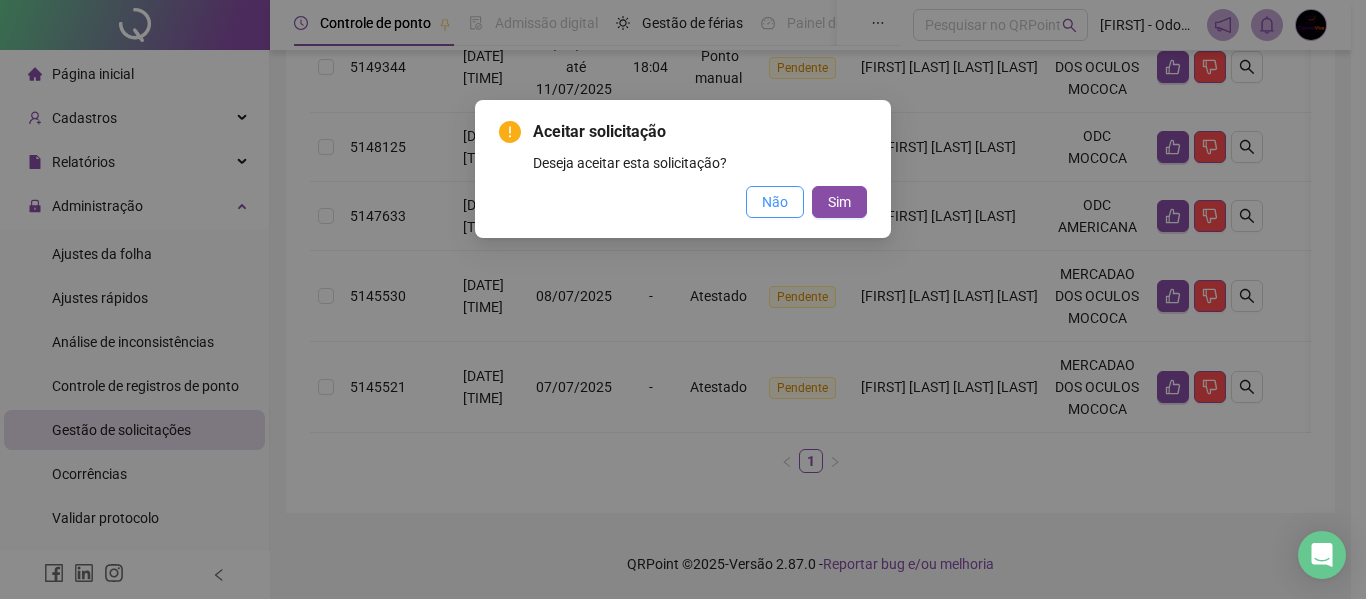 click on "Não" at bounding box center (775, 202) 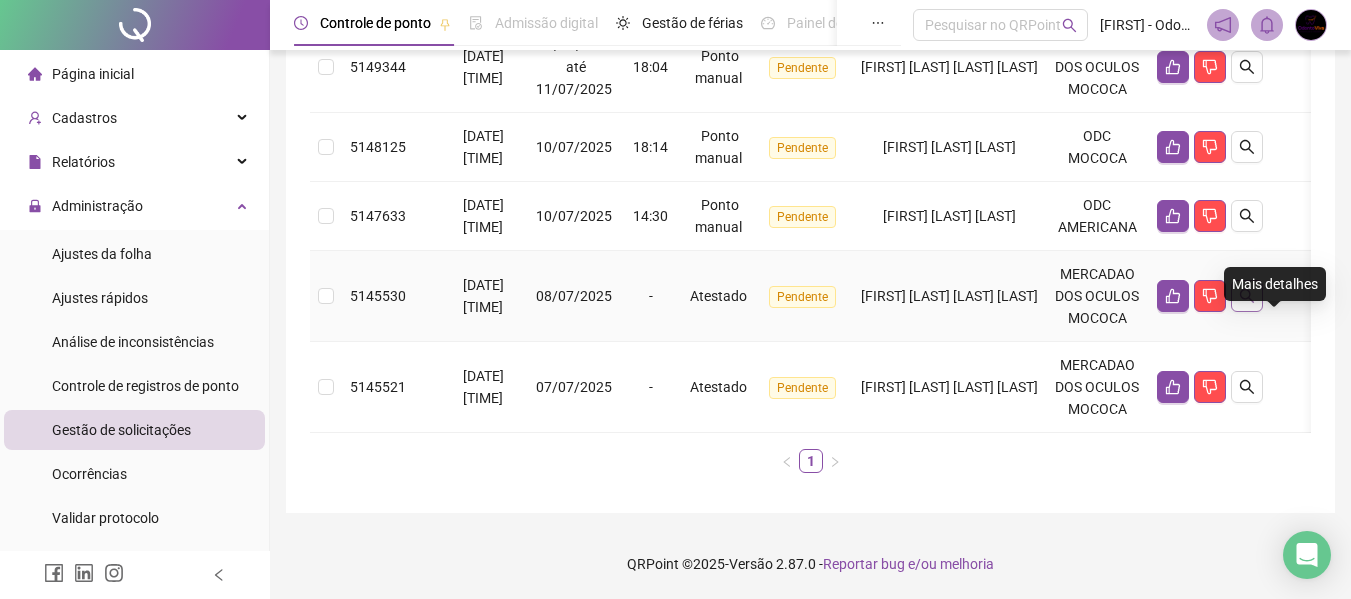 click at bounding box center (1247, 296) 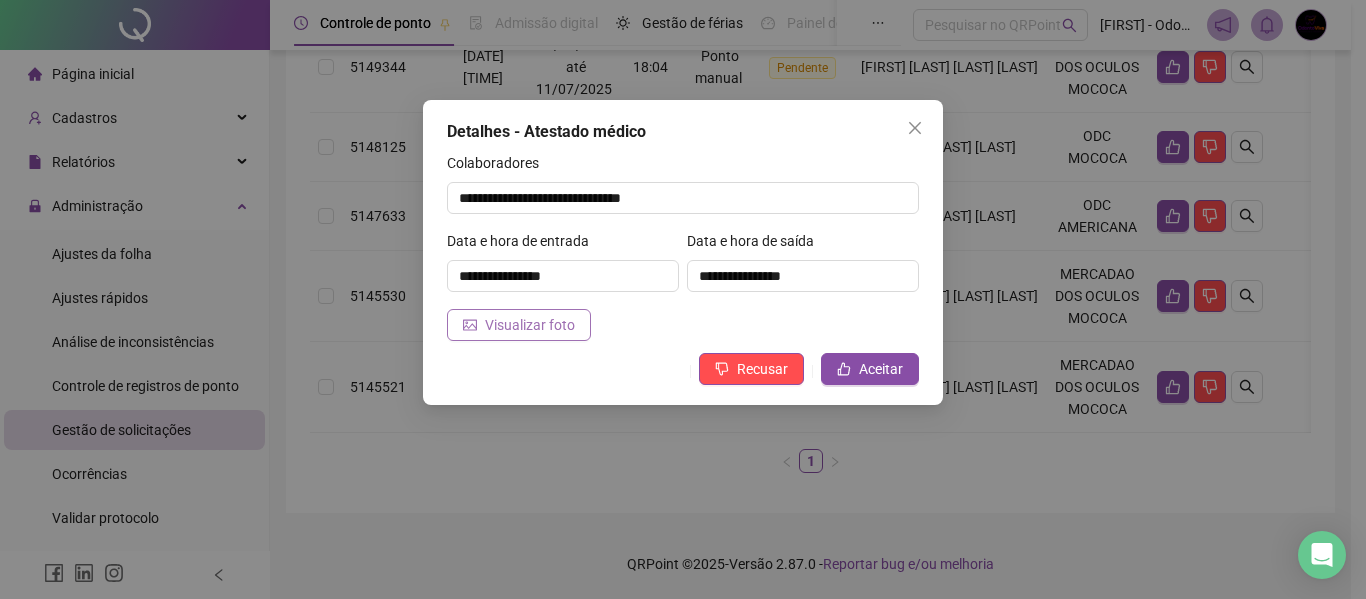 click on "Visualizar foto" at bounding box center (530, 325) 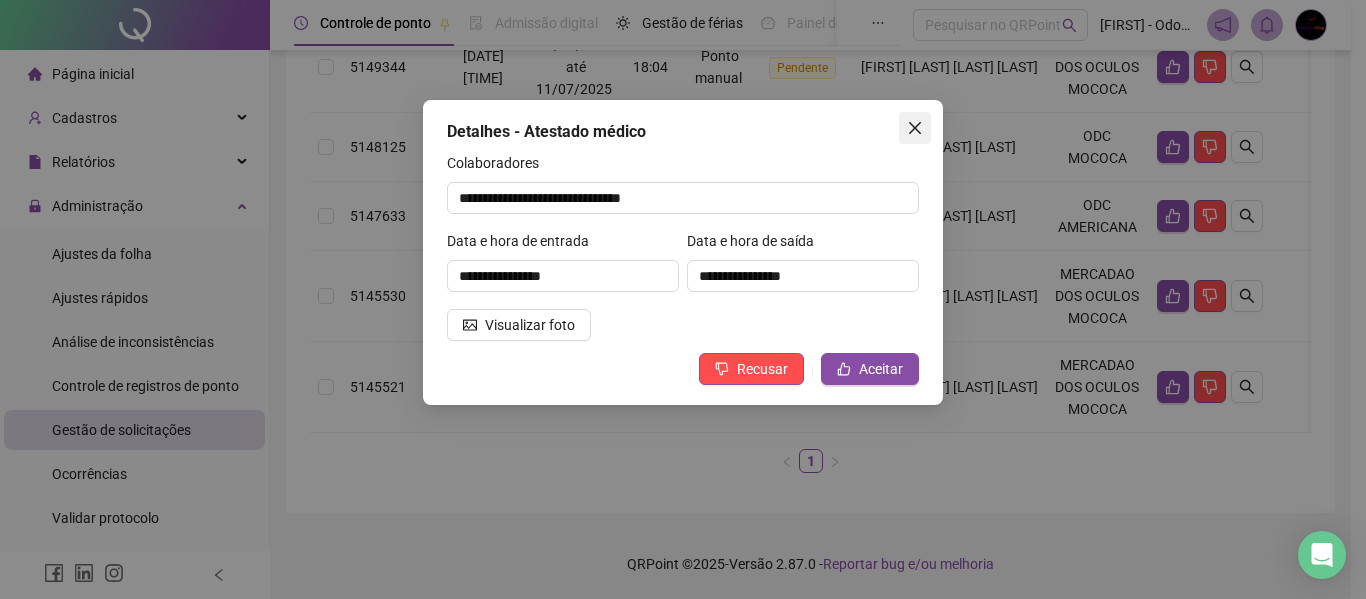 click 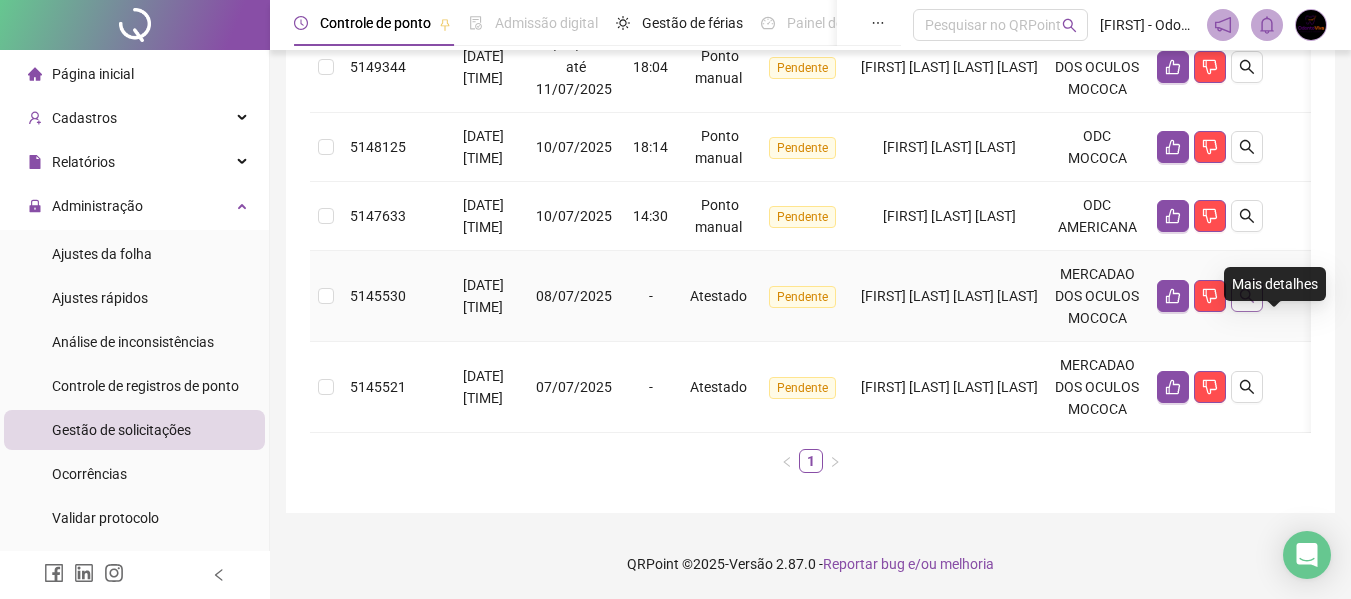 click 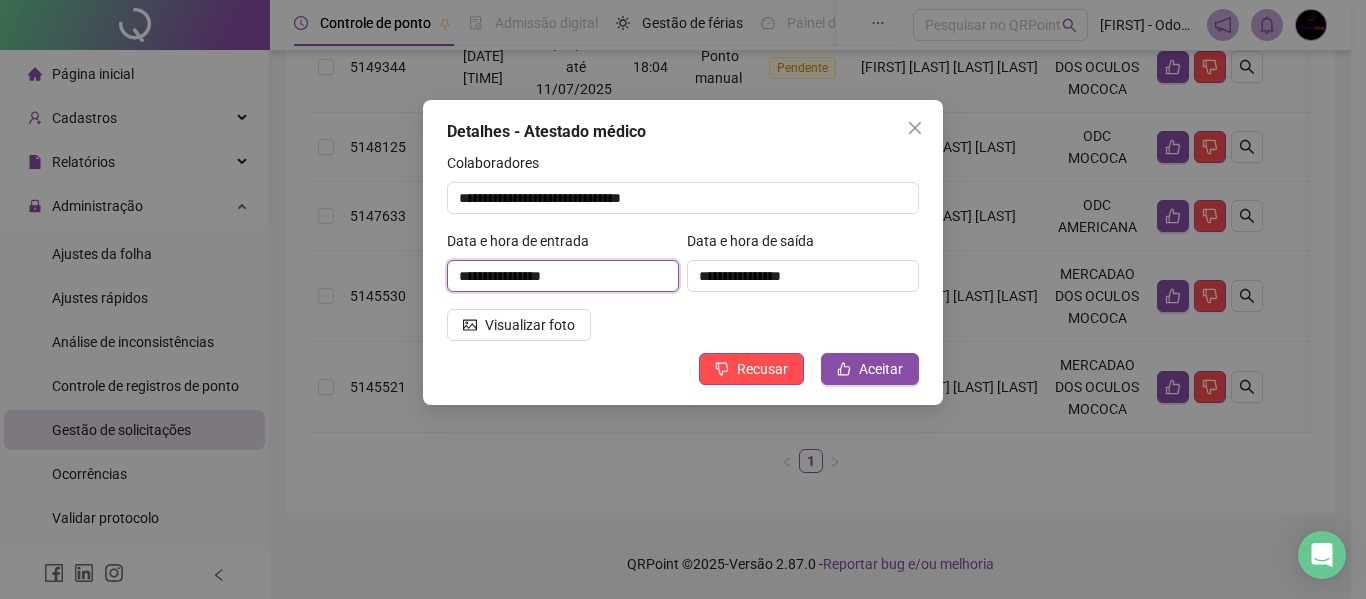 drag, startPoint x: 459, startPoint y: 271, endPoint x: 596, endPoint y: 274, distance: 137.03284 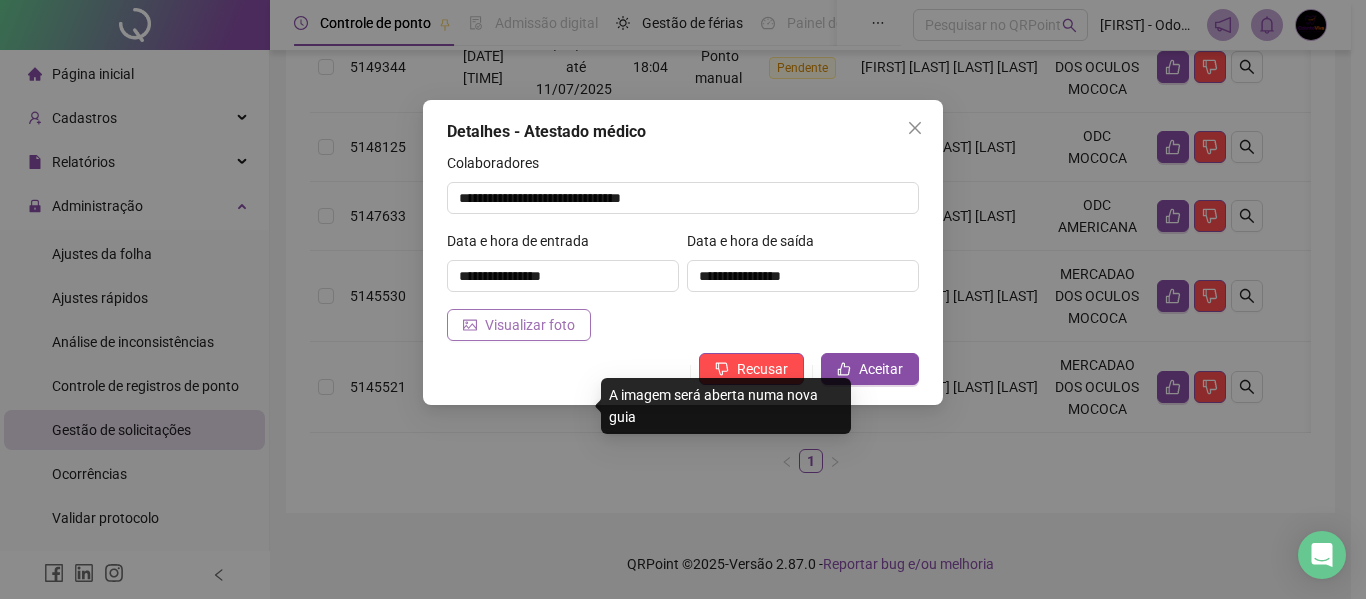 click on "Visualizar foto" at bounding box center [530, 325] 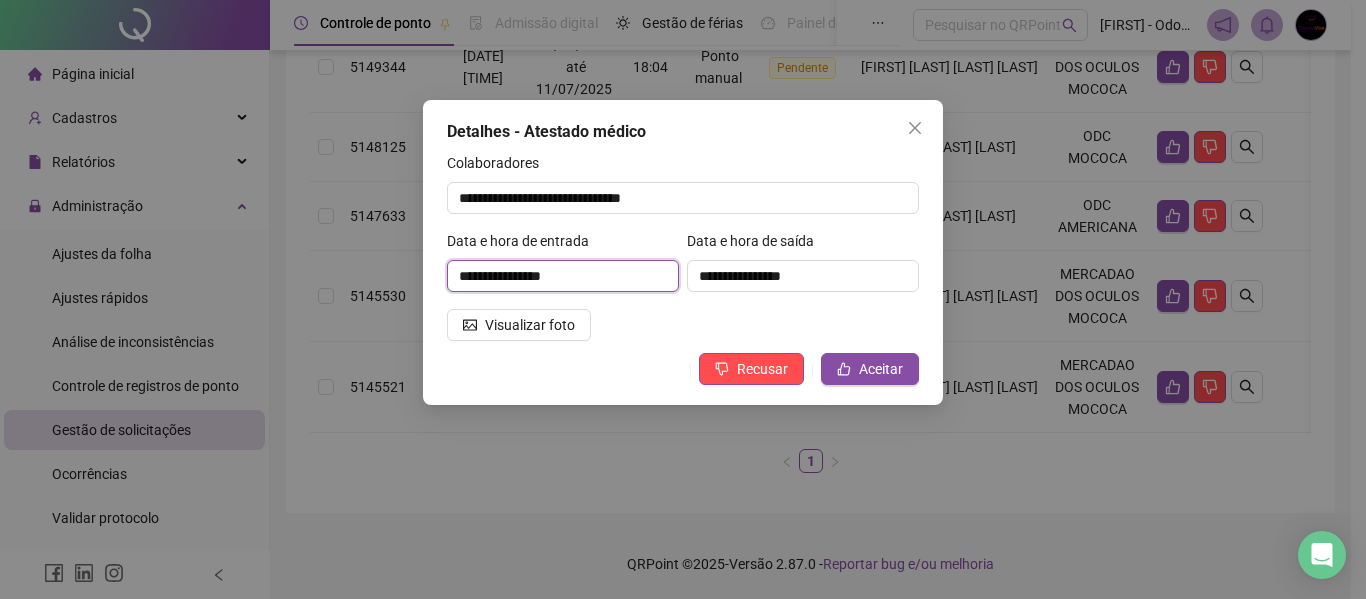drag, startPoint x: 534, startPoint y: 277, endPoint x: 574, endPoint y: 277, distance: 40 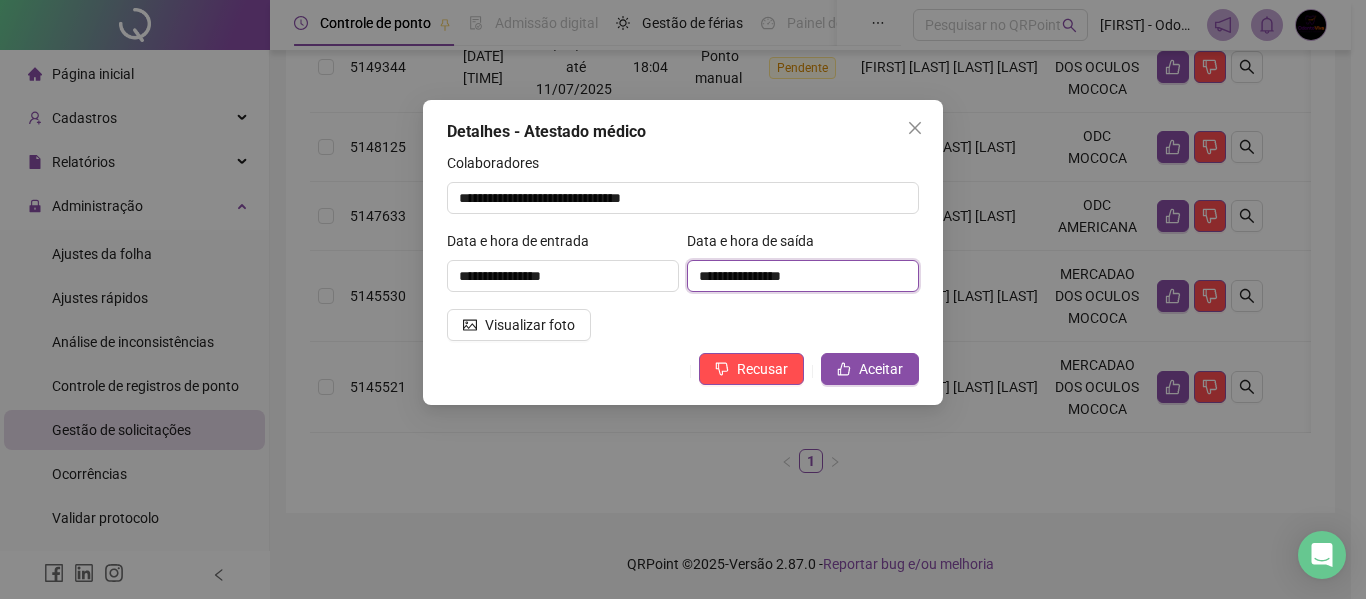 drag, startPoint x: 781, startPoint y: 277, endPoint x: 819, endPoint y: 276, distance: 38.013157 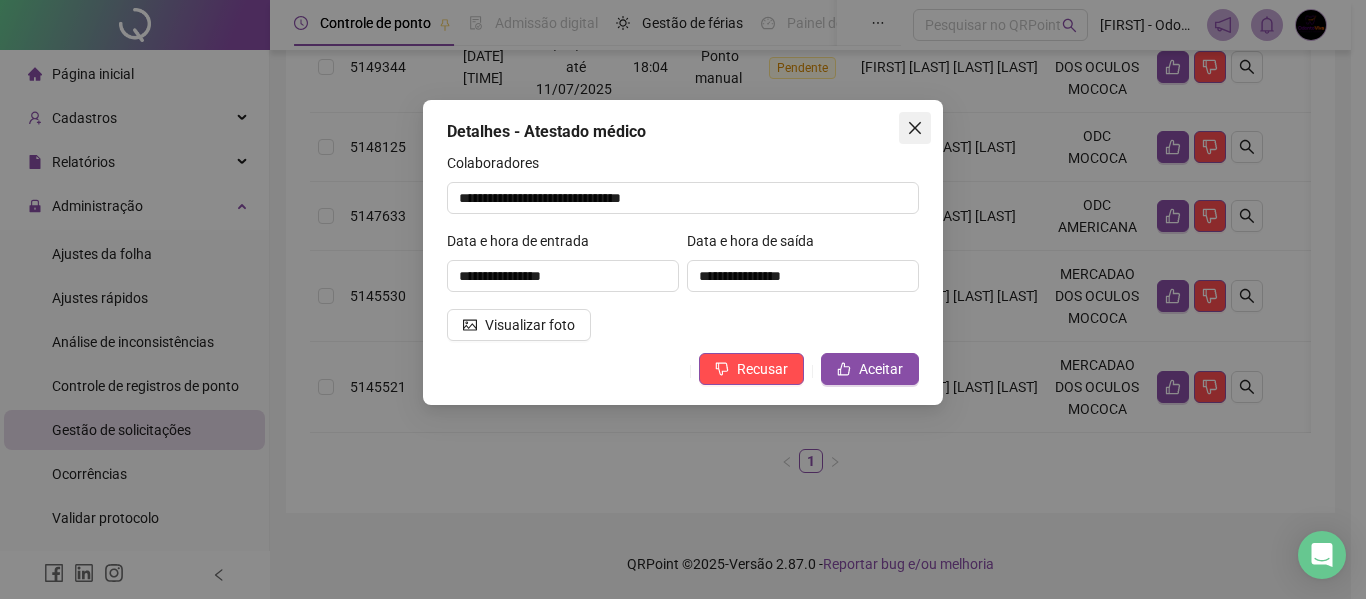 click at bounding box center [915, 128] 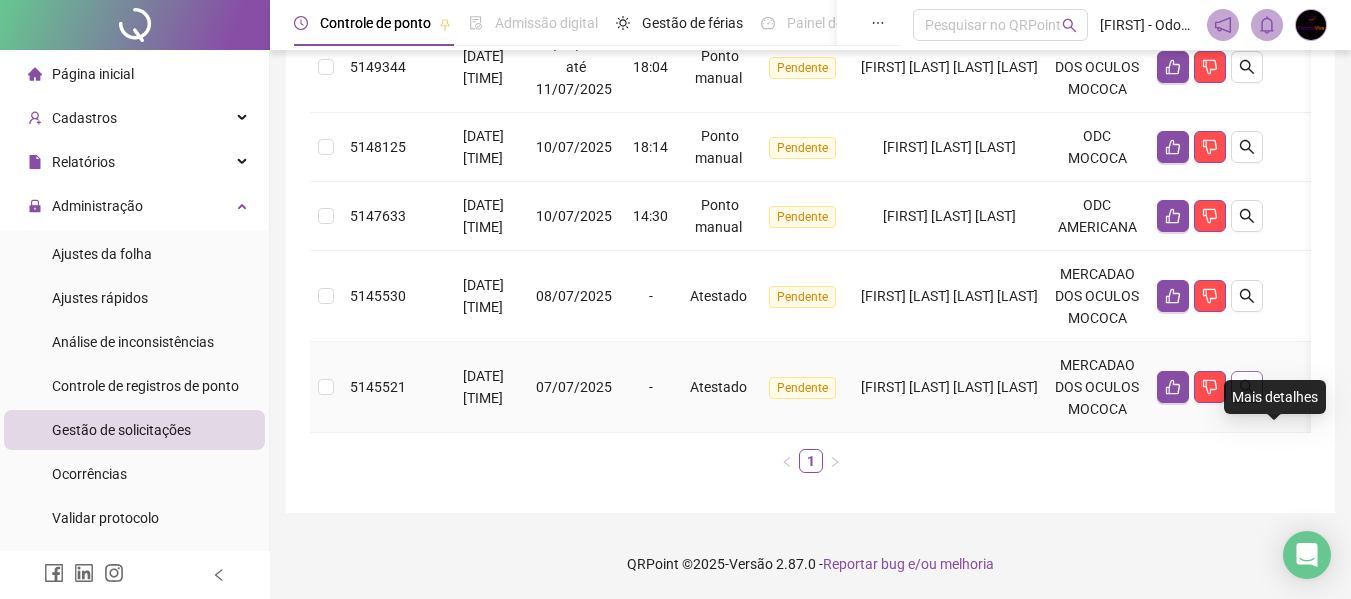 click at bounding box center (1247, 387) 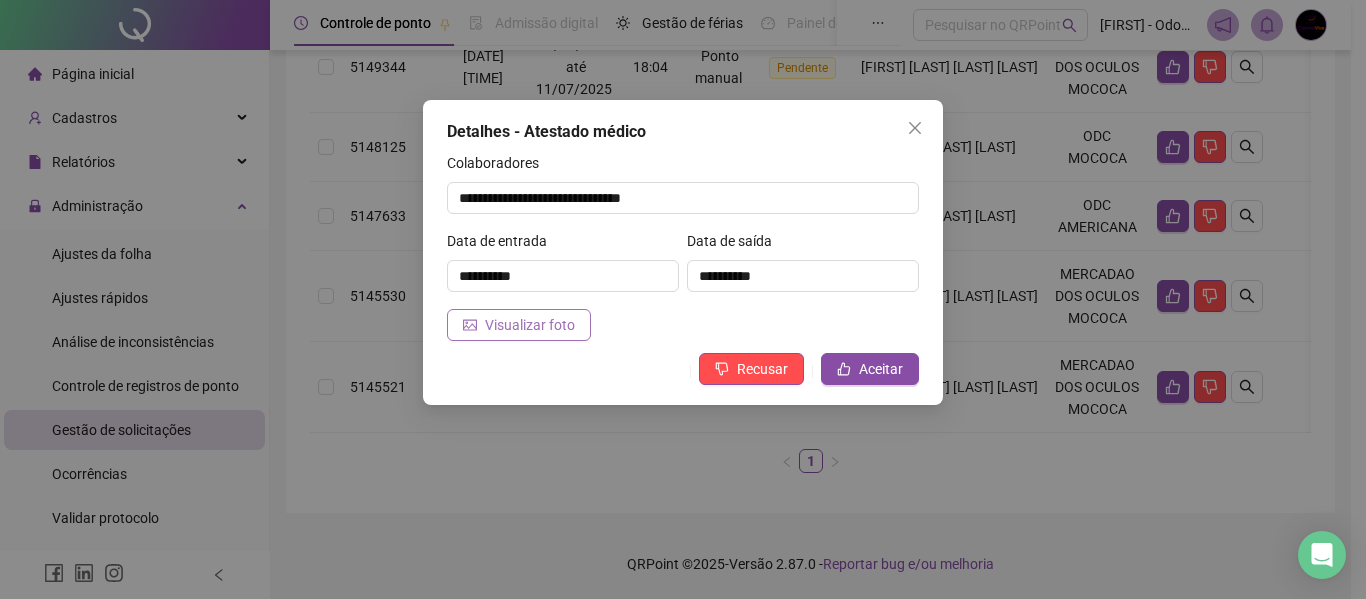 click on "Visualizar foto" at bounding box center [530, 325] 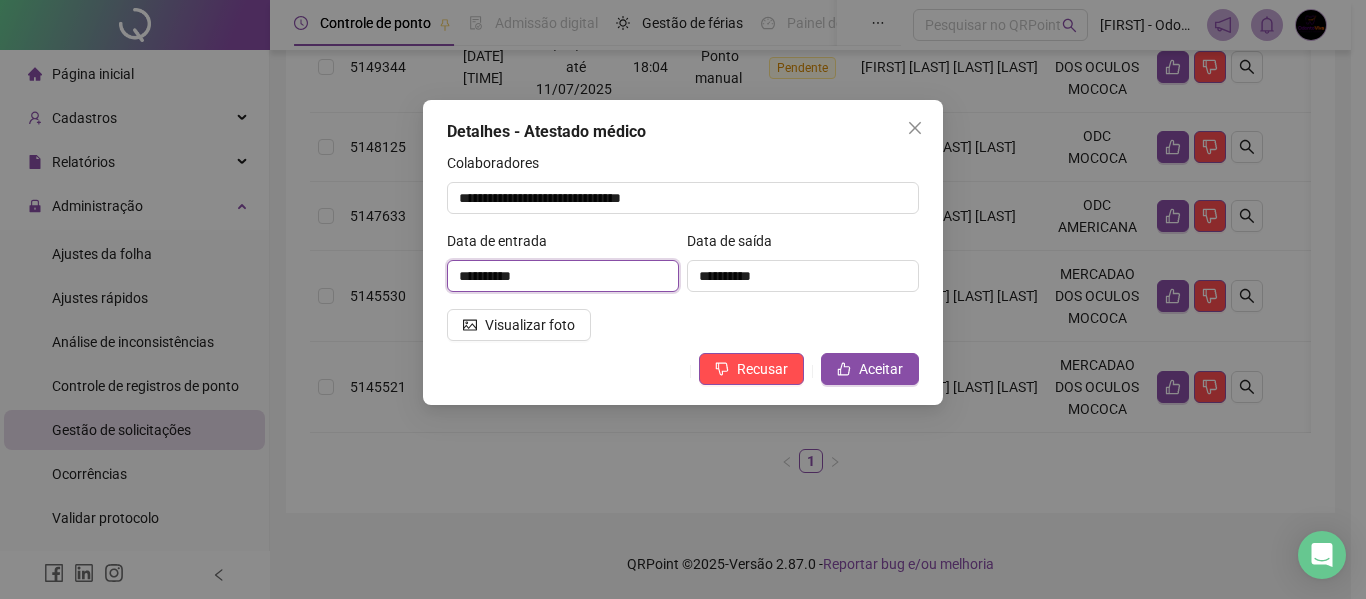drag, startPoint x: 470, startPoint y: 276, endPoint x: 560, endPoint y: 271, distance: 90.13878 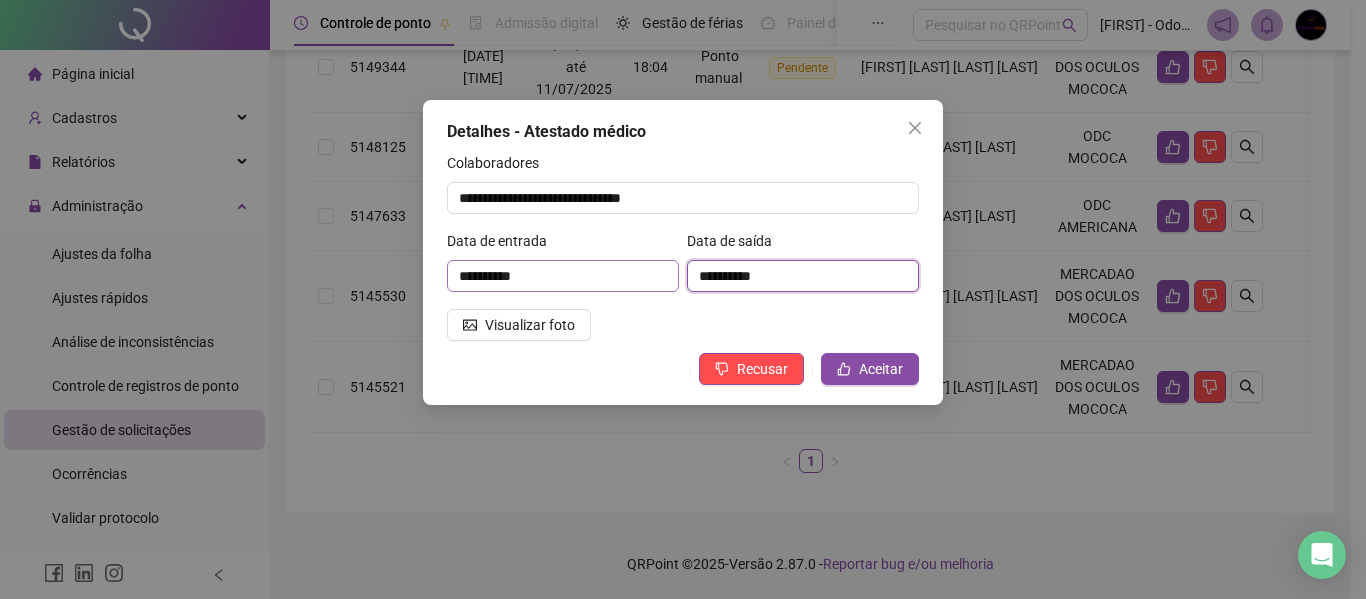 drag, startPoint x: 792, startPoint y: 273, endPoint x: 666, endPoint y: 282, distance: 126.32102 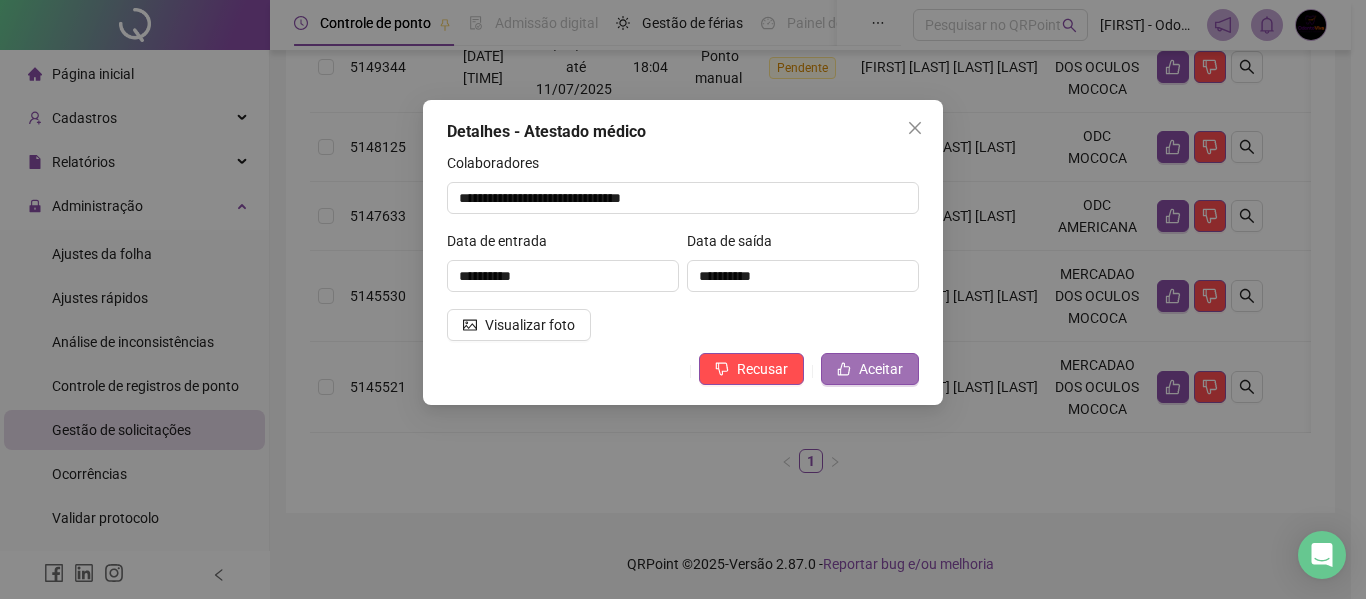 click on "Aceitar" at bounding box center [870, 369] 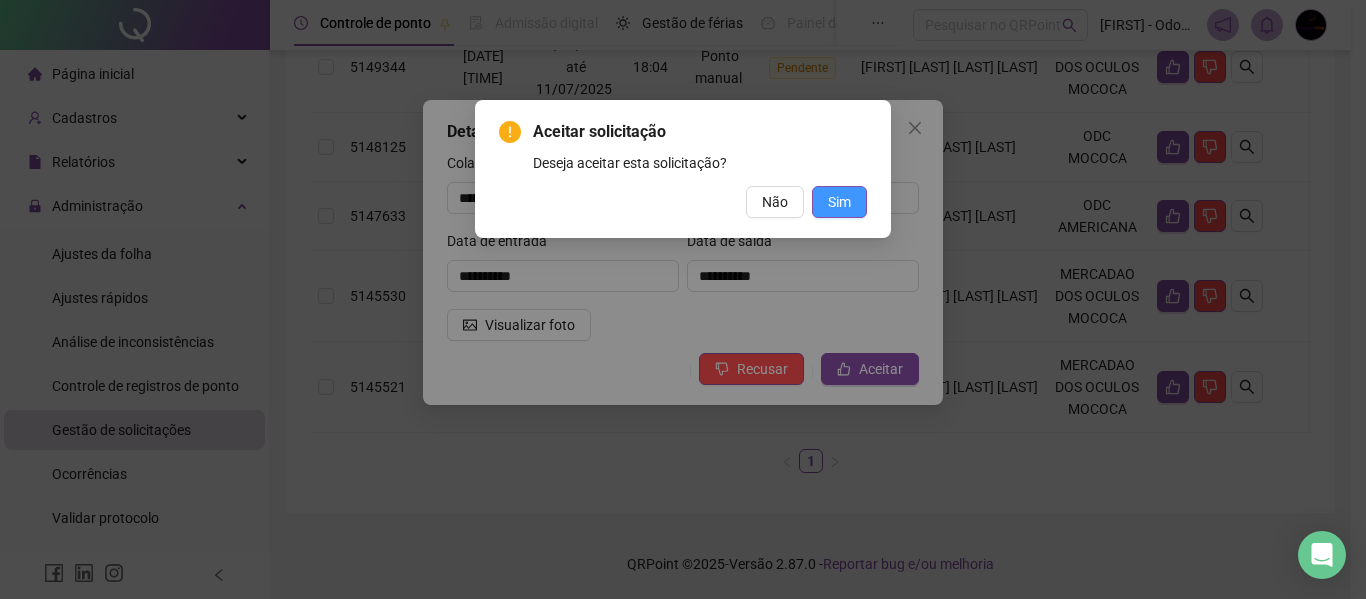 click on "Sim" at bounding box center (839, 202) 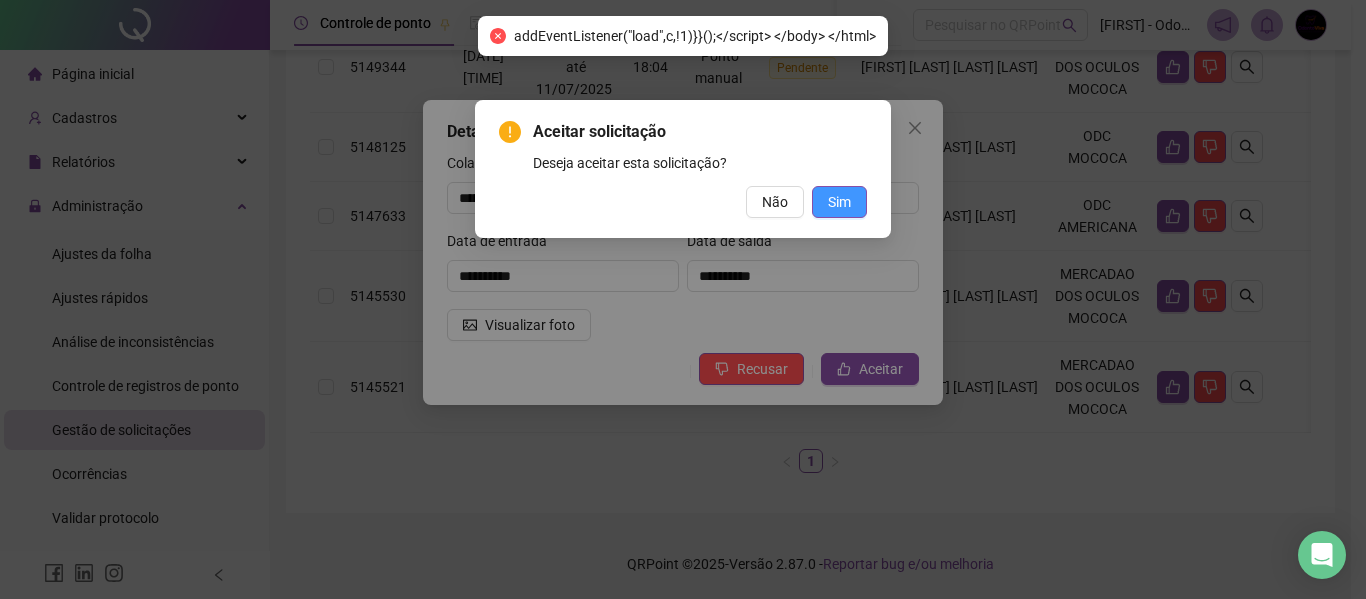click on "Sim" at bounding box center [839, 202] 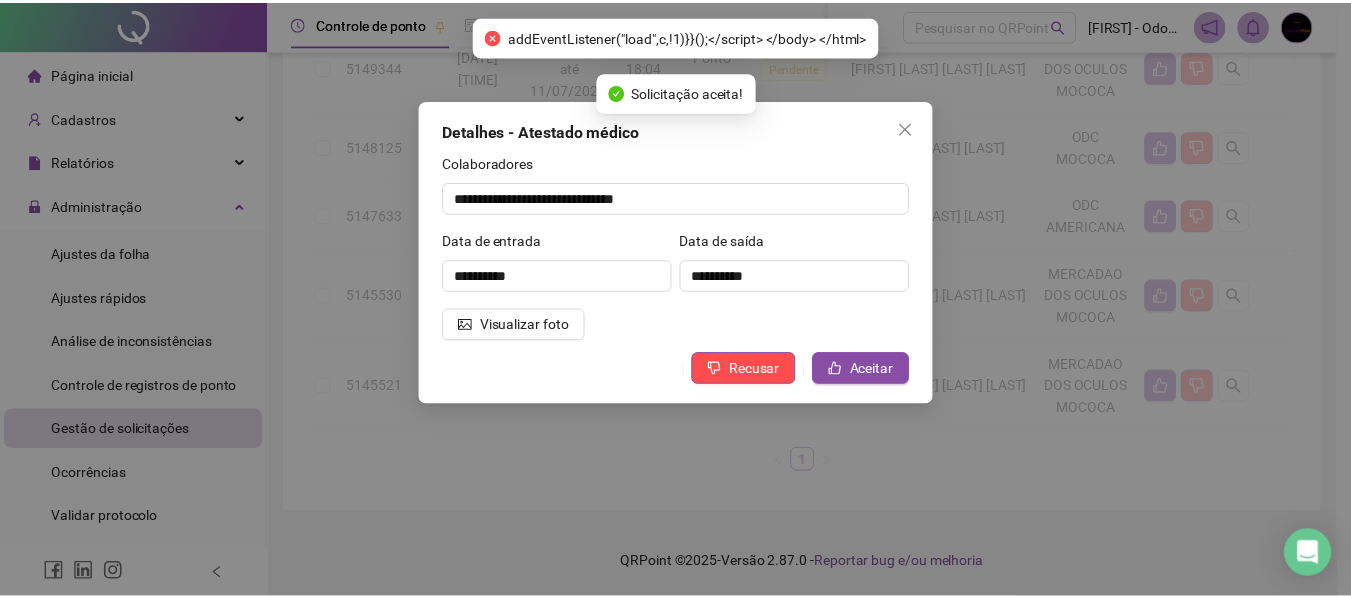 scroll, scrollTop: 449, scrollLeft: 0, axis: vertical 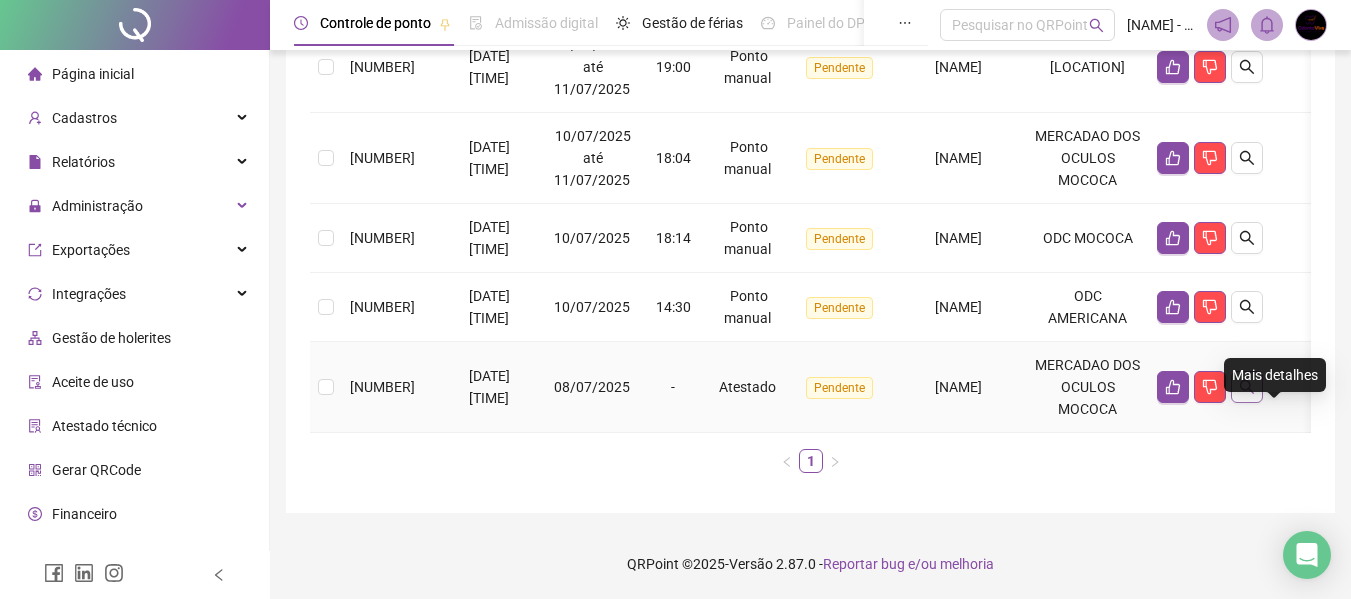click 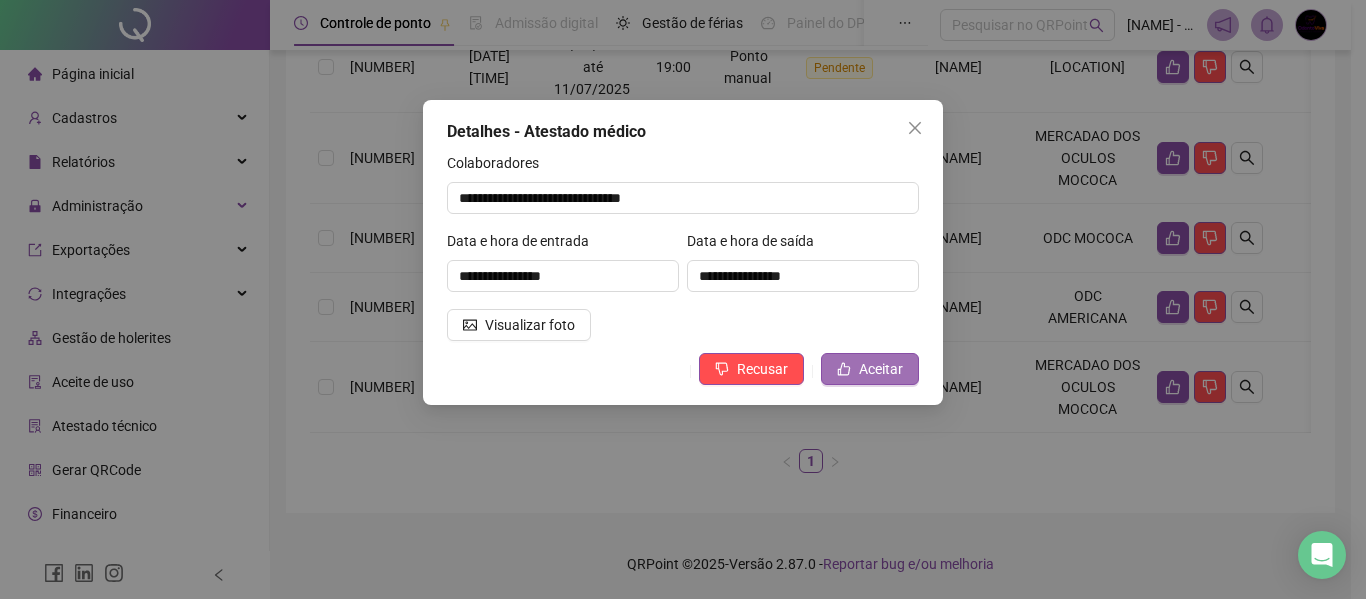 click 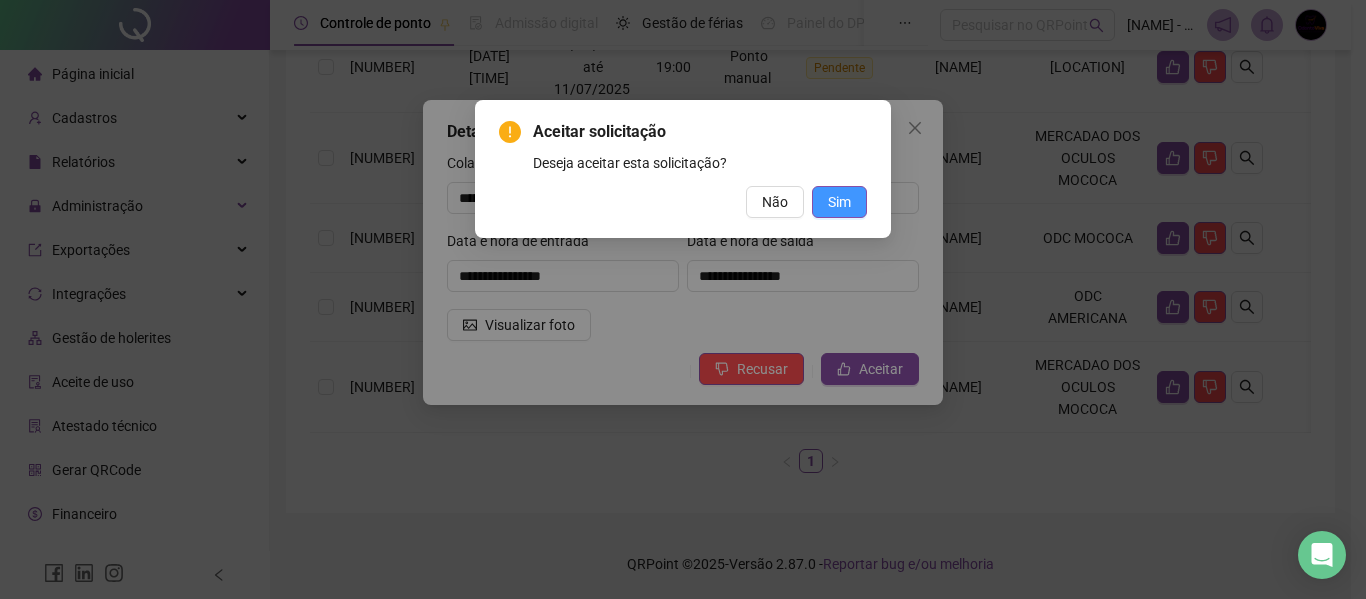 click on "Sim" at bounding box center (839, 202) 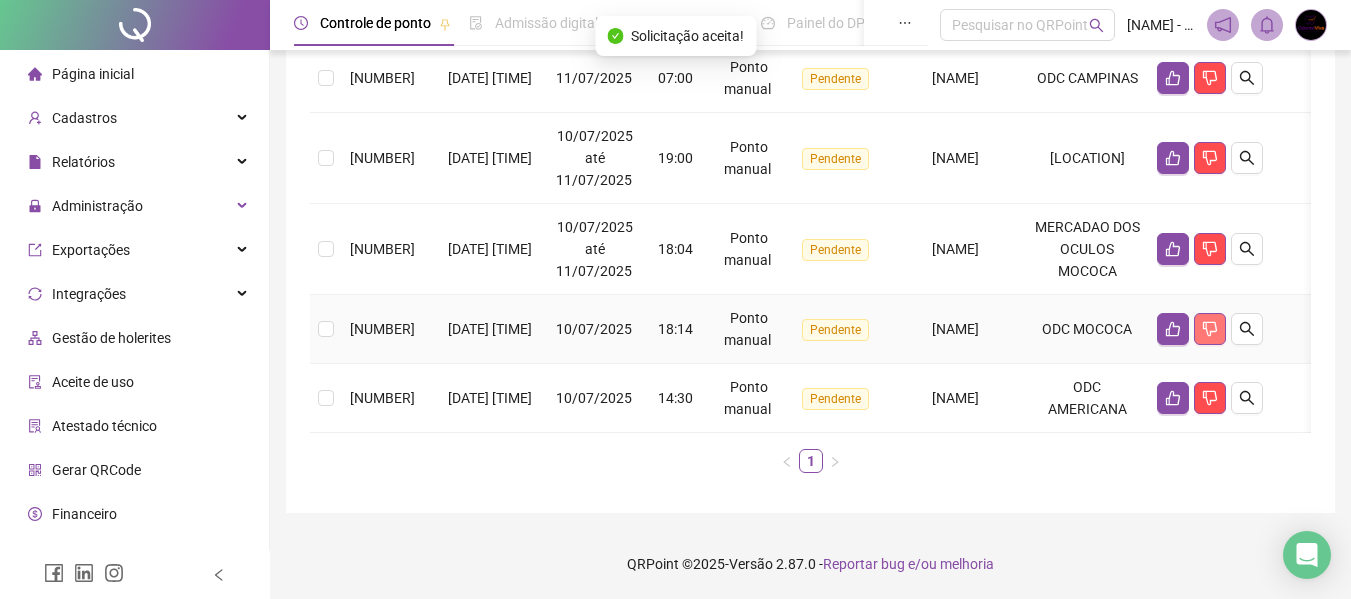 scroll, scrollTop: 236, scrollLeft: 0, axis: vertical 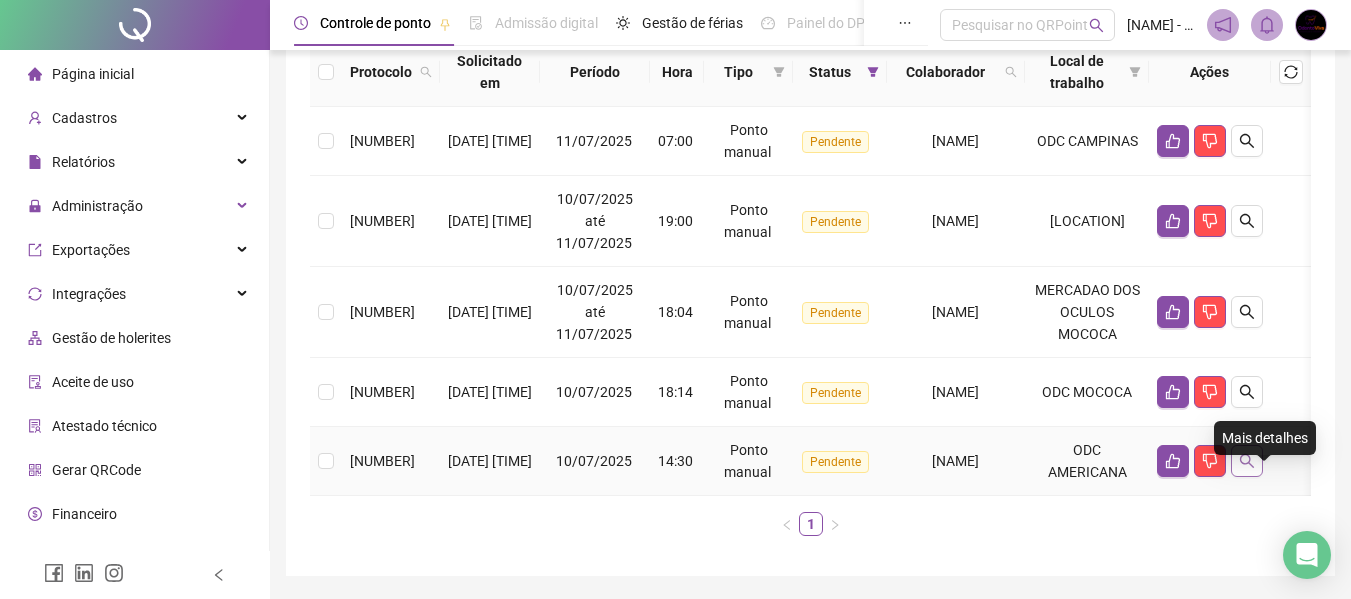 click 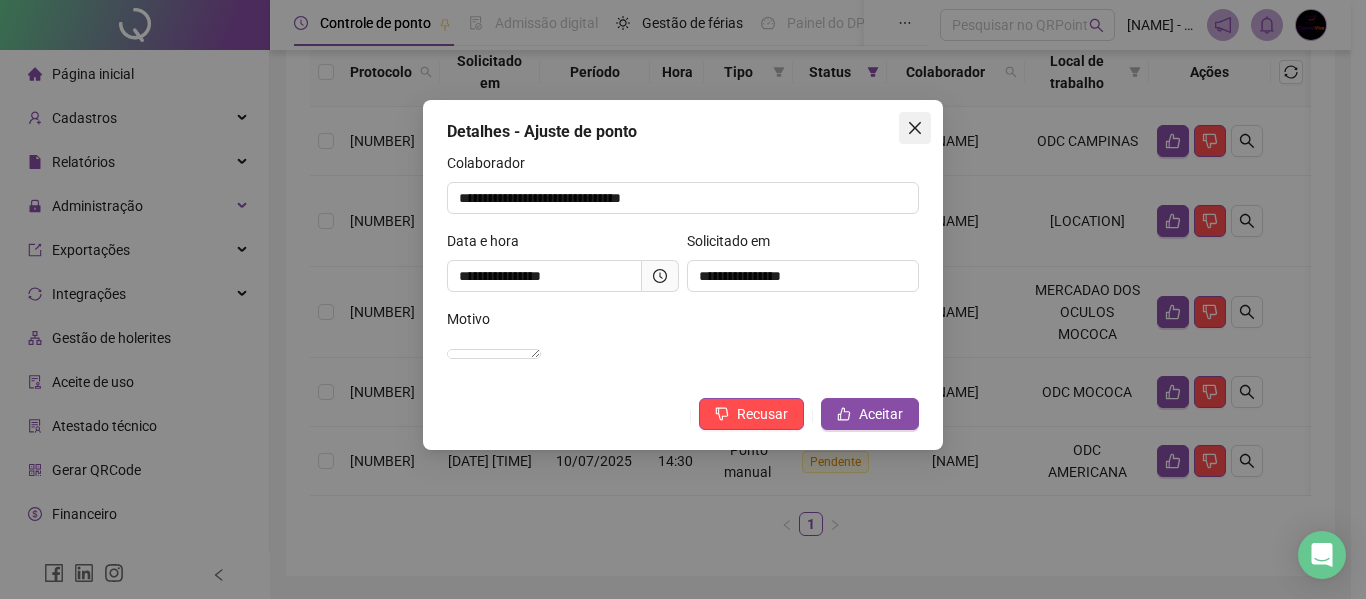 click 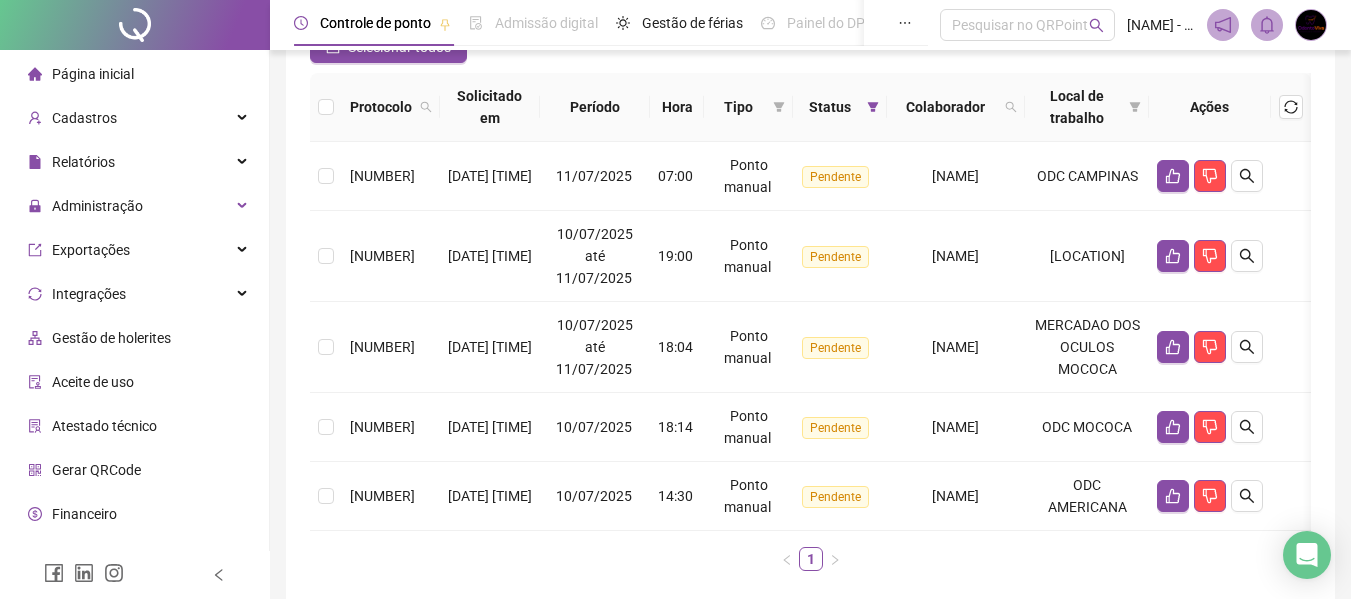 scroll, scrollTop: 236, scrollLeft: 0, axis: vertical 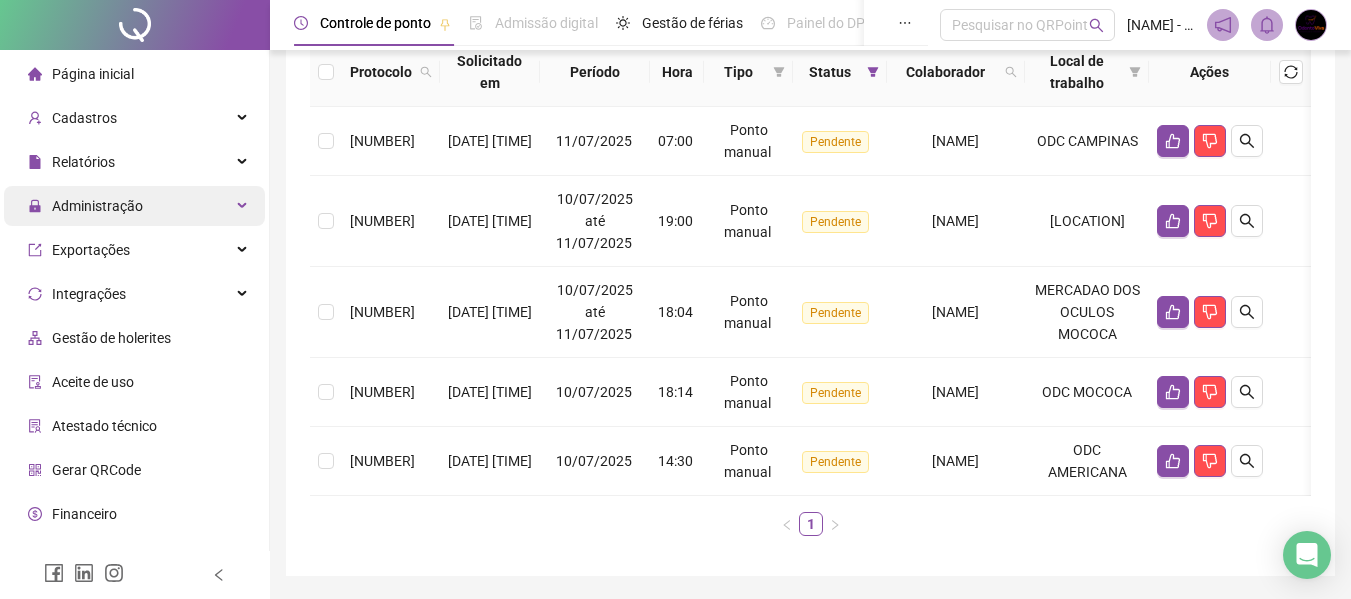 click on "Administração" at bounding box center (134, 206) 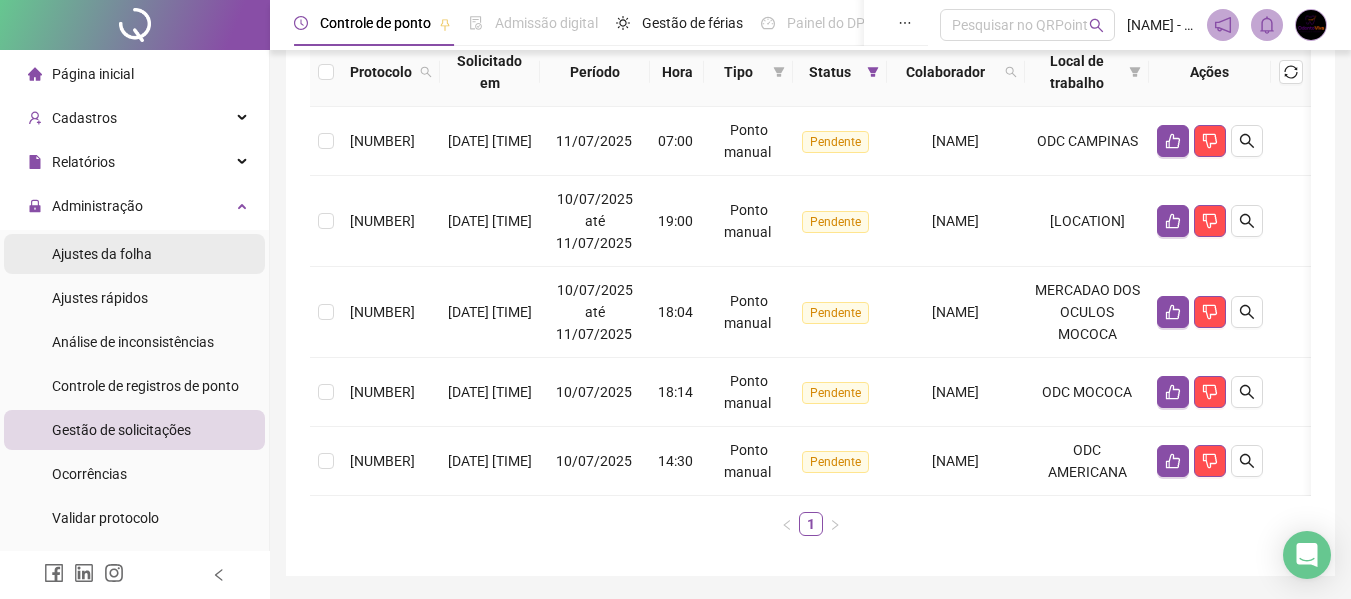 click on "Ajustes da folha" at bounding box center (102, 254) 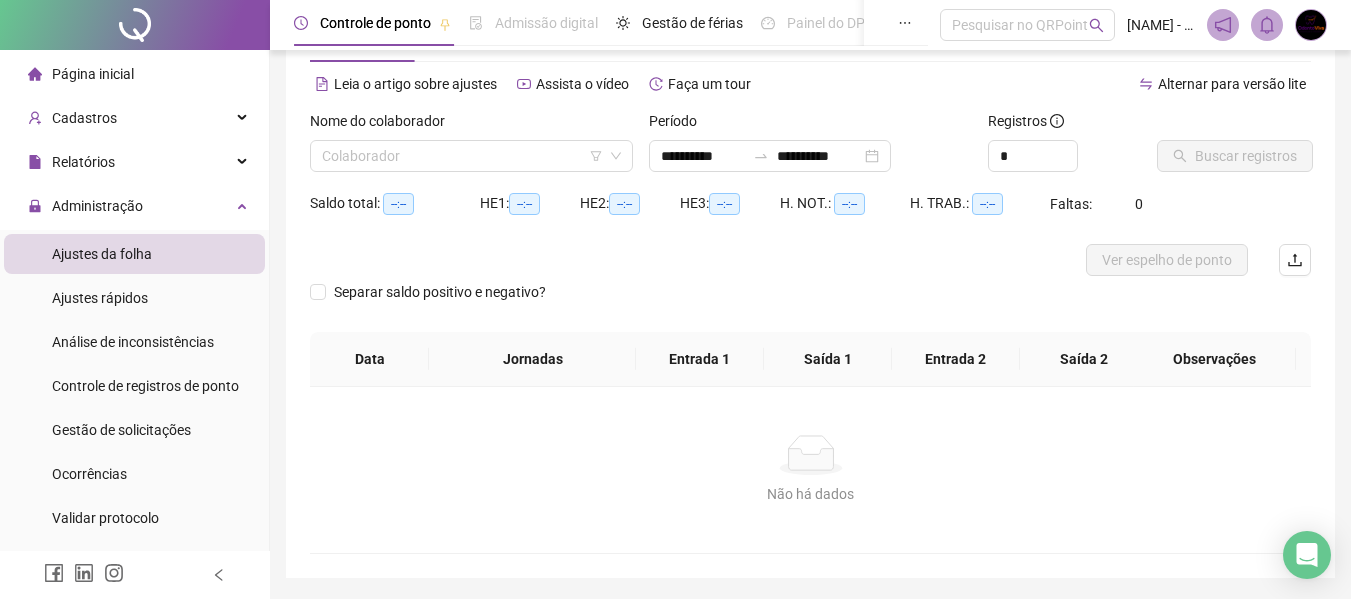 scroll, scrollTop: 39, scrollLeft: 0, axis: vertical 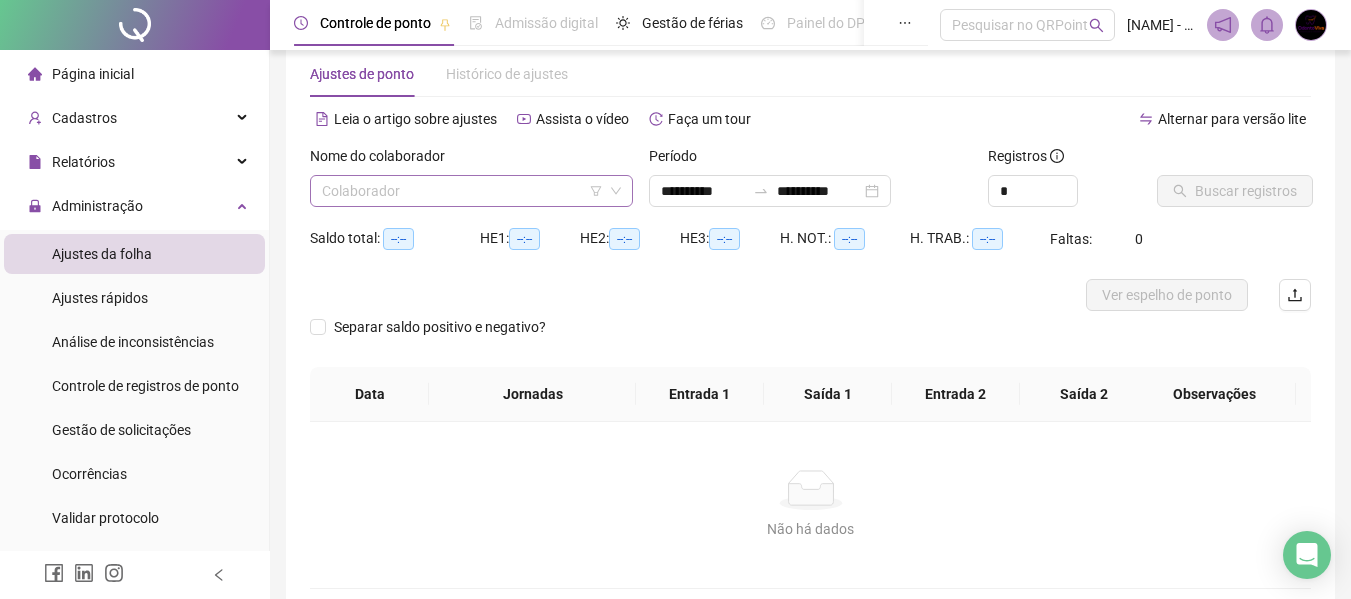 click at bounding box center [465, 191] 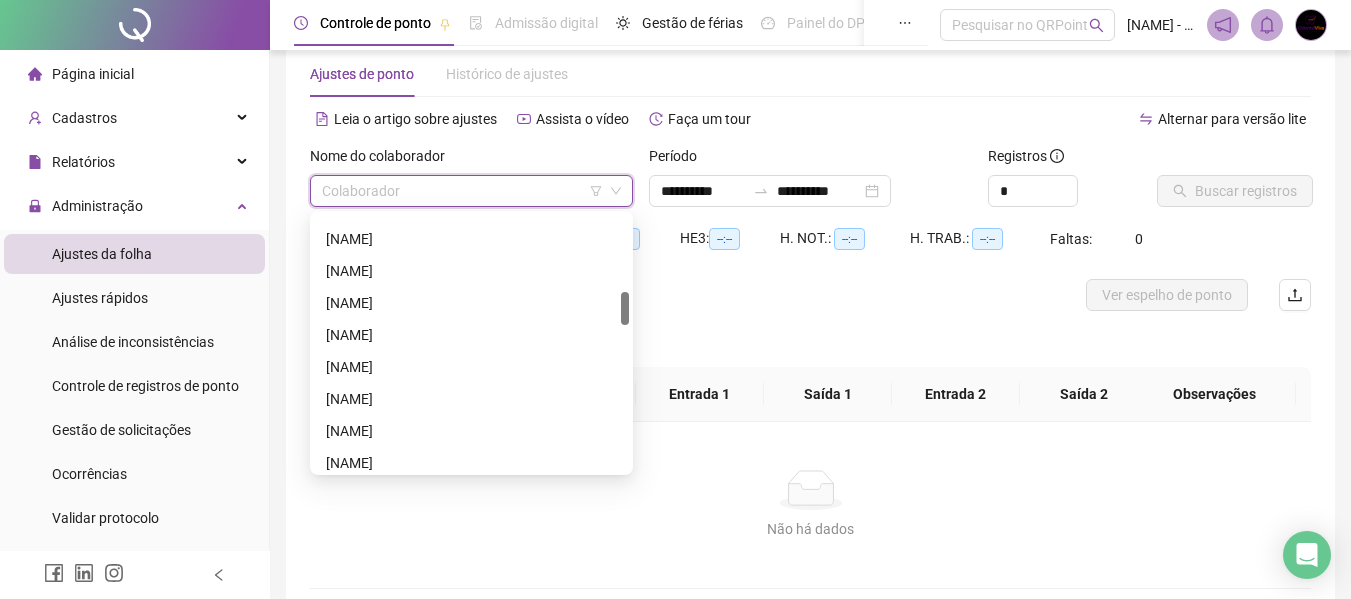 scroll, scrollTop: 1200, scrollLeft: 0, axis: vertical 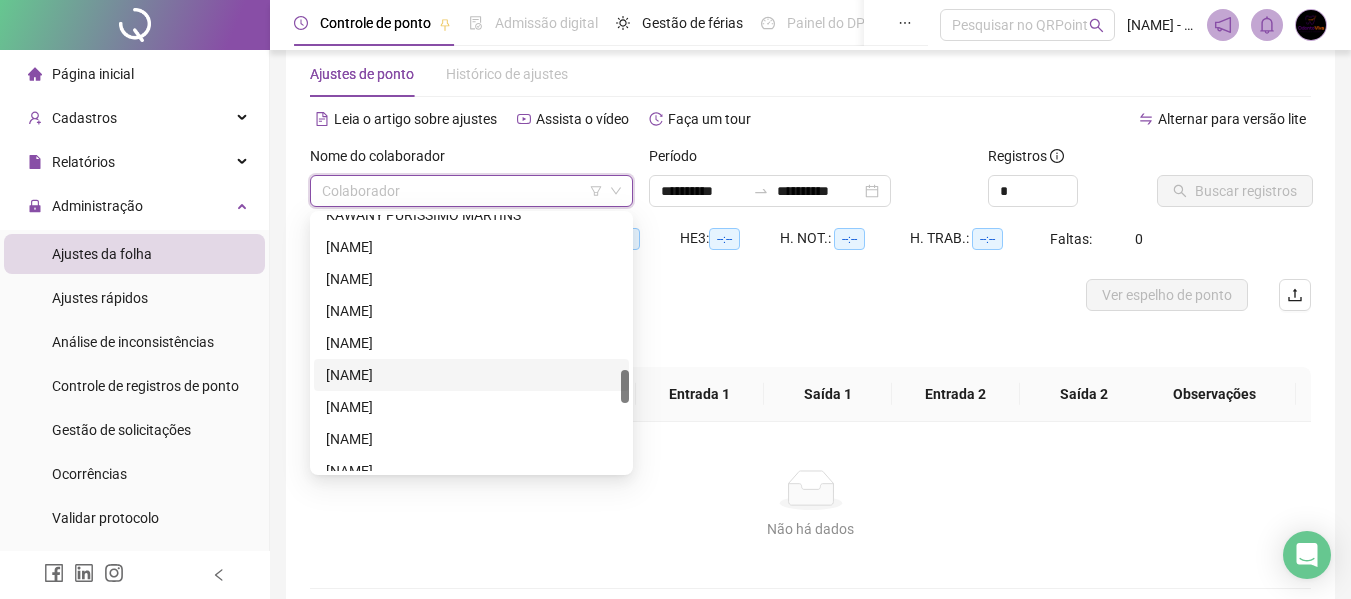 click on "[NAME]" at bounding box center [471, 375] 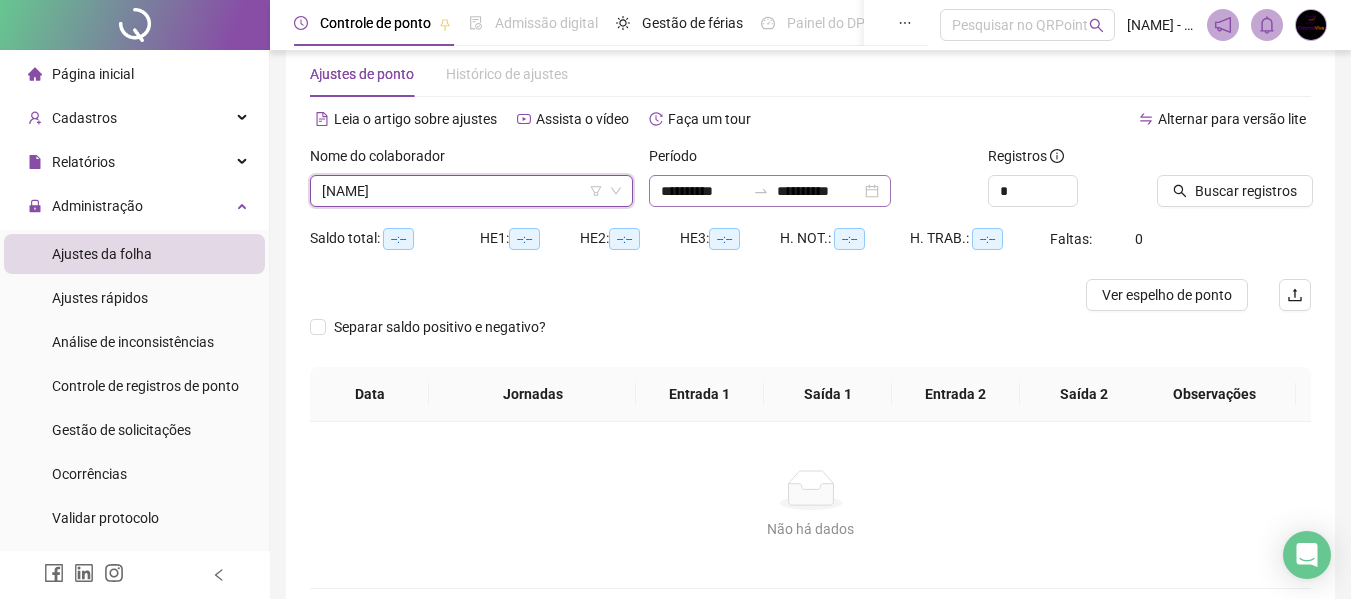 click on "**********" at bounding box center (770, 191) 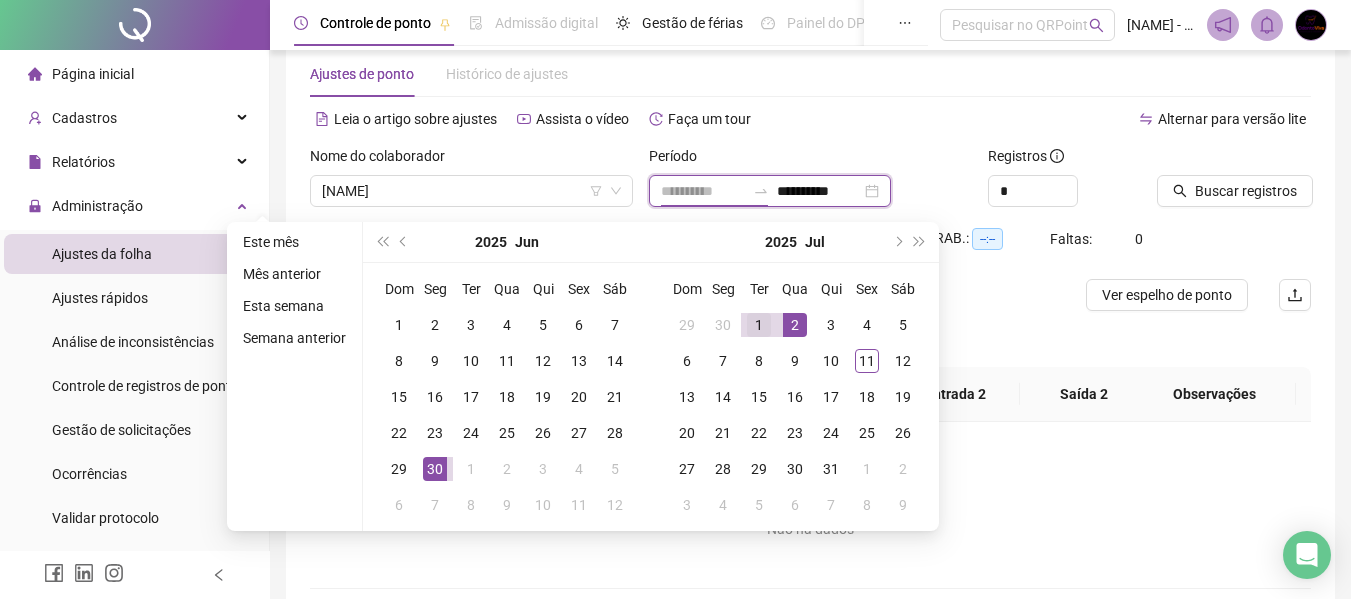 type on "**********" 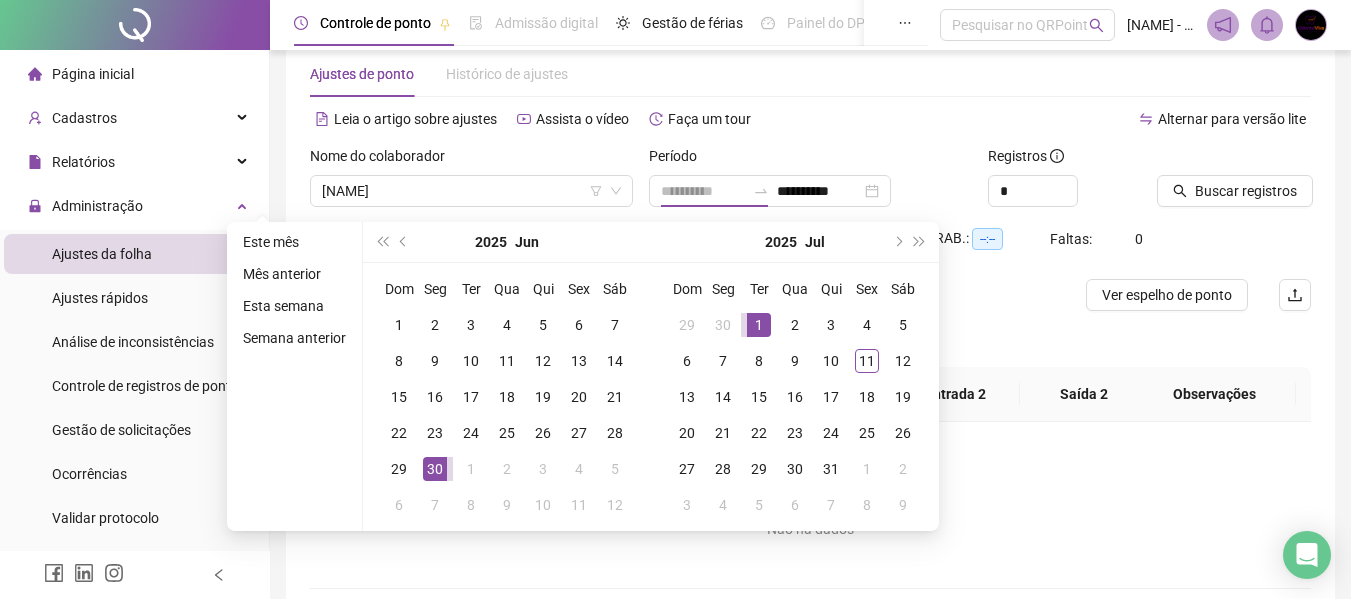 click on "1" at bounding box center (759, 325) 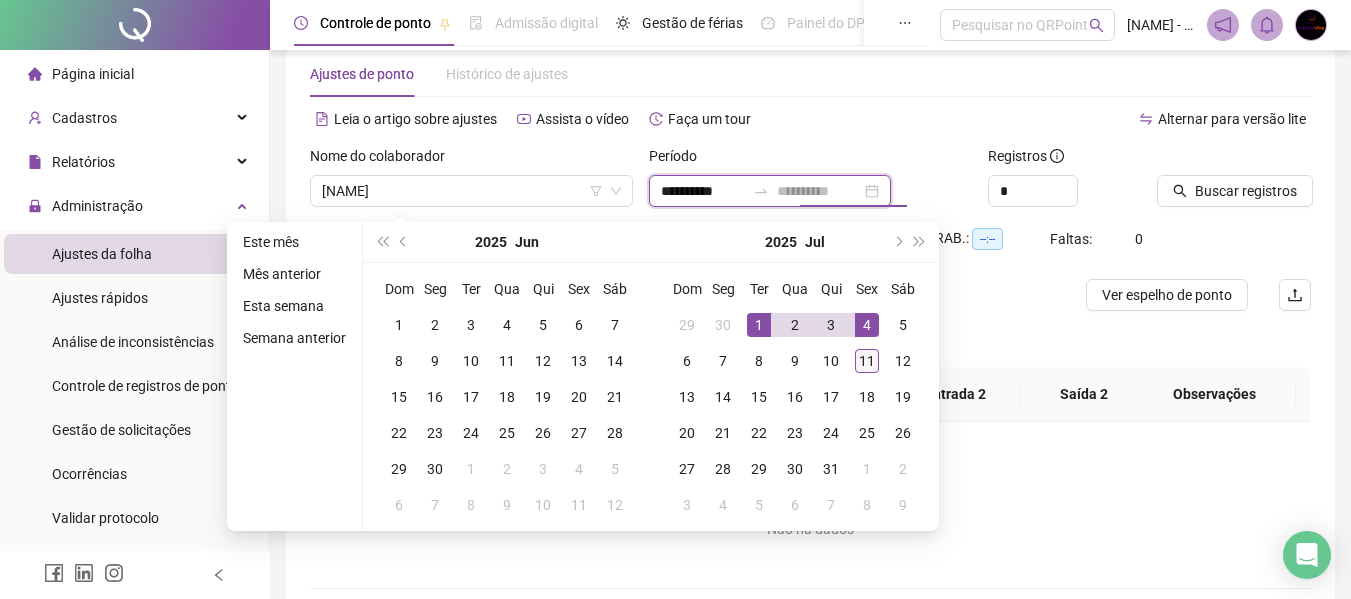 type on "**********" 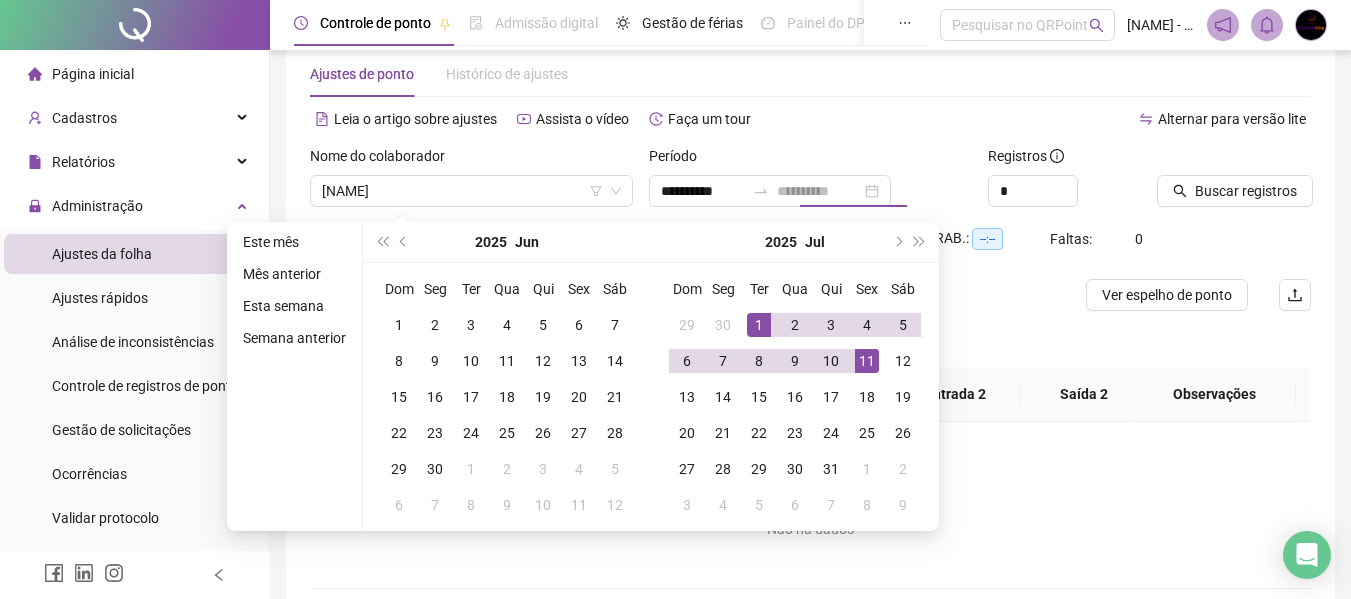 click on "11" at bounding box center (867, 361) 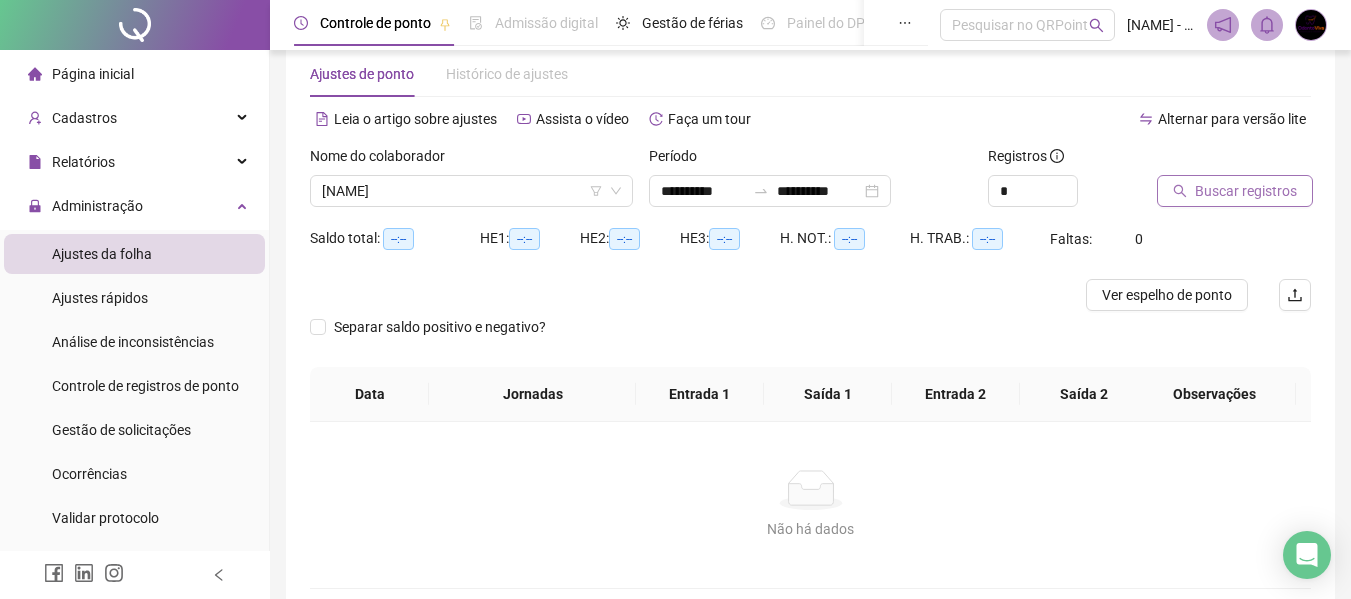 click on "Buscar registros" at bounding box center [1246, 191] 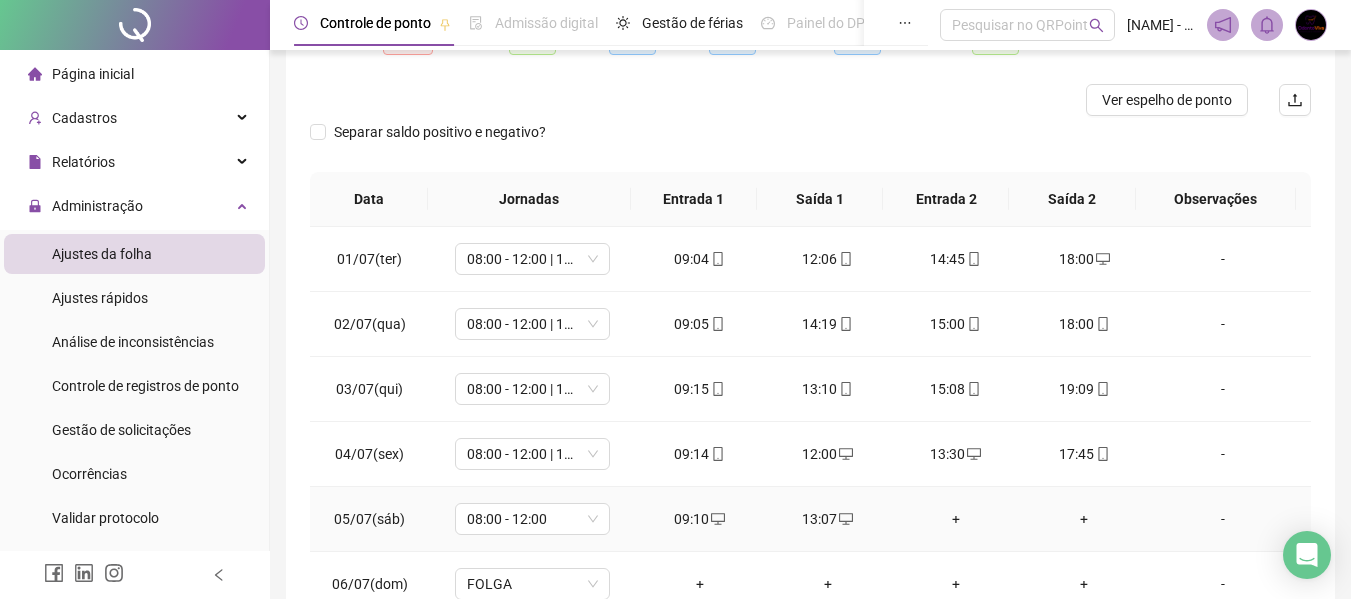 scroll, scrollTop: 199, scrollLeft: 0, axis: vertical 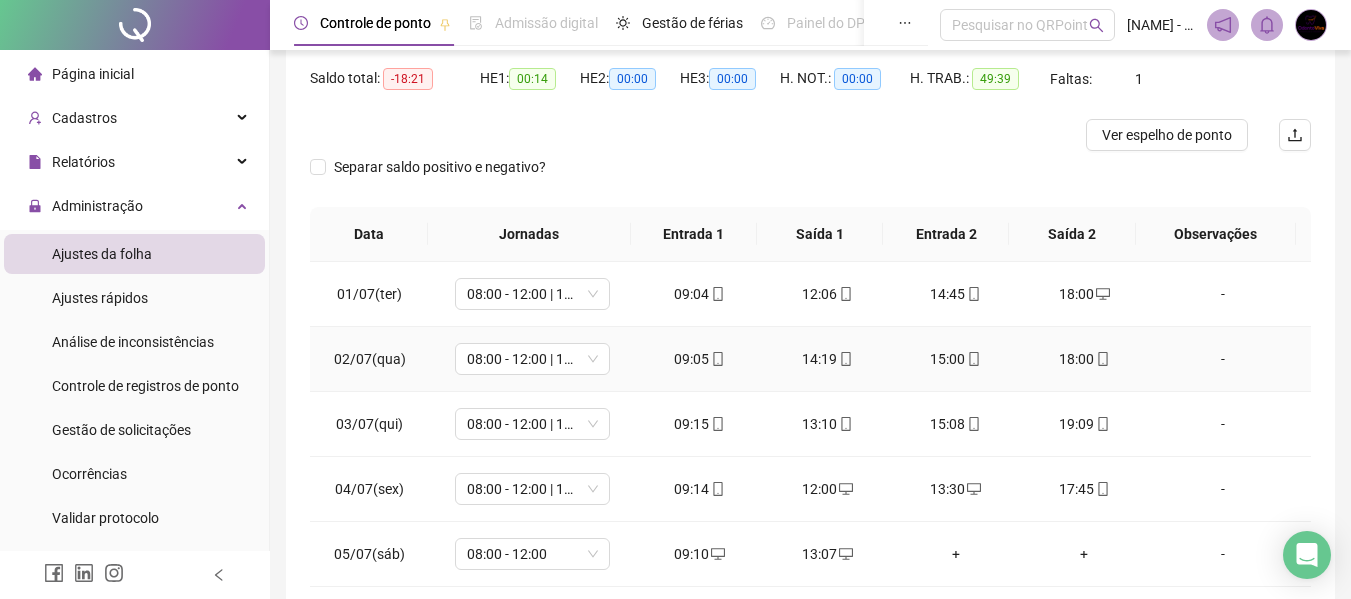 click on "-" at bounding box center (1223, 359) 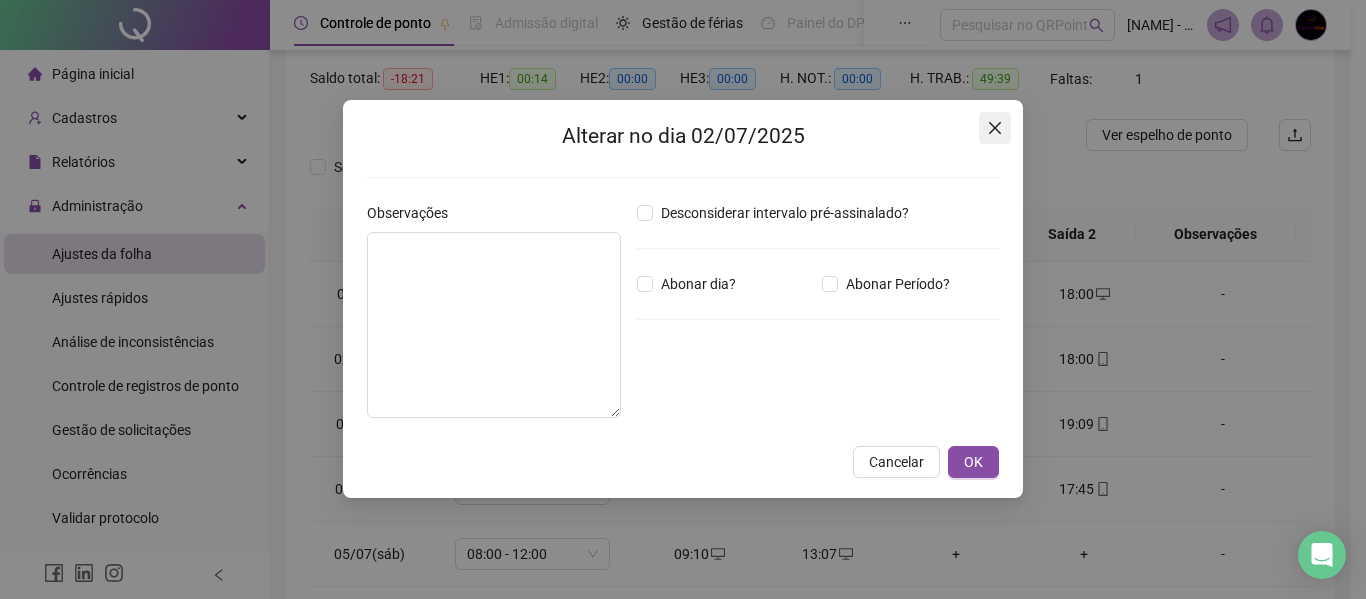 click 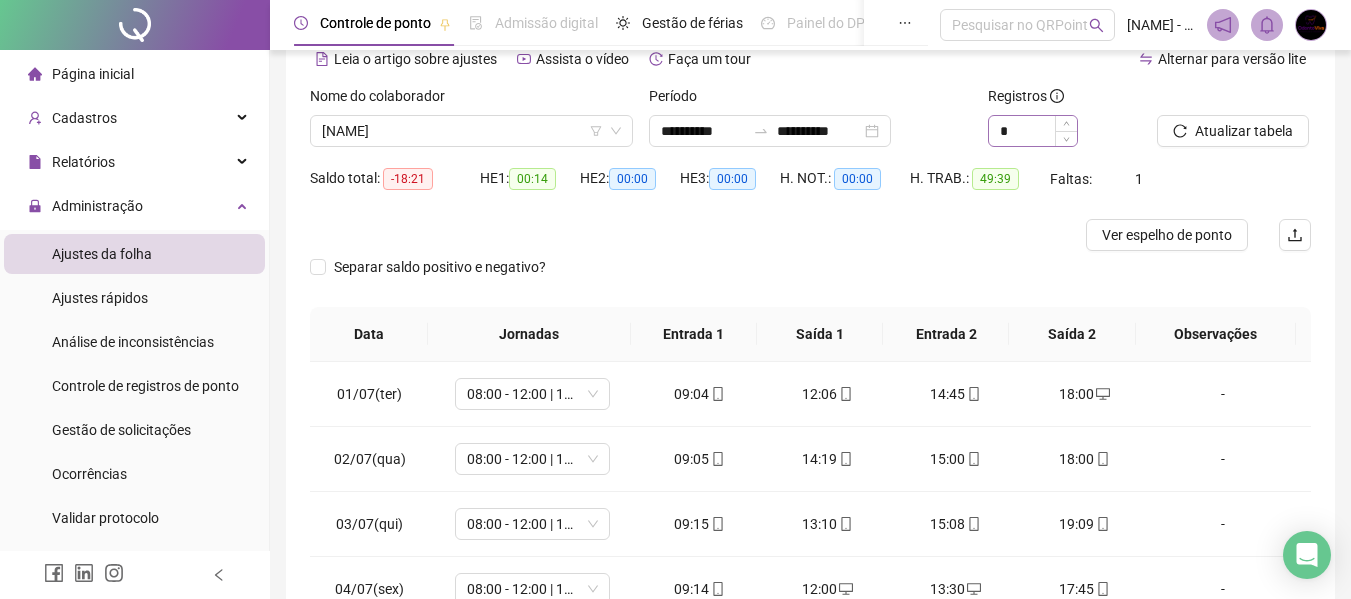 scroll, scrollTop: 0, scrollLeft: 0, axis: both 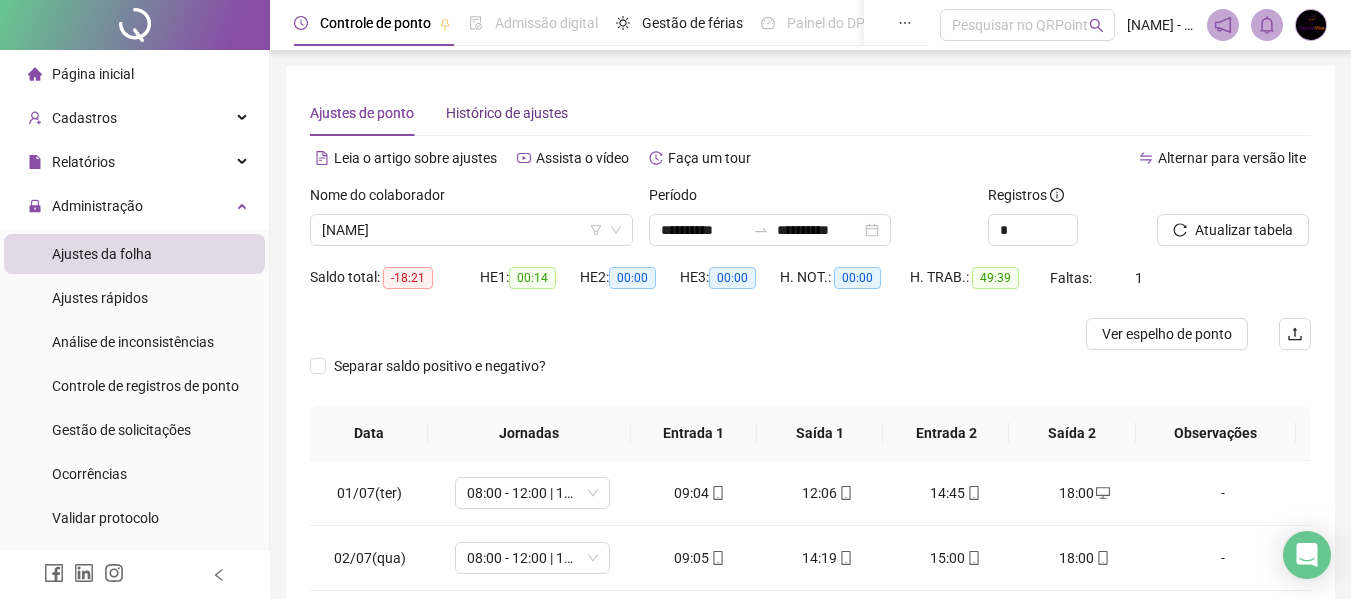 click on "Histórico de ajustes" at bounding box center (507, 113) 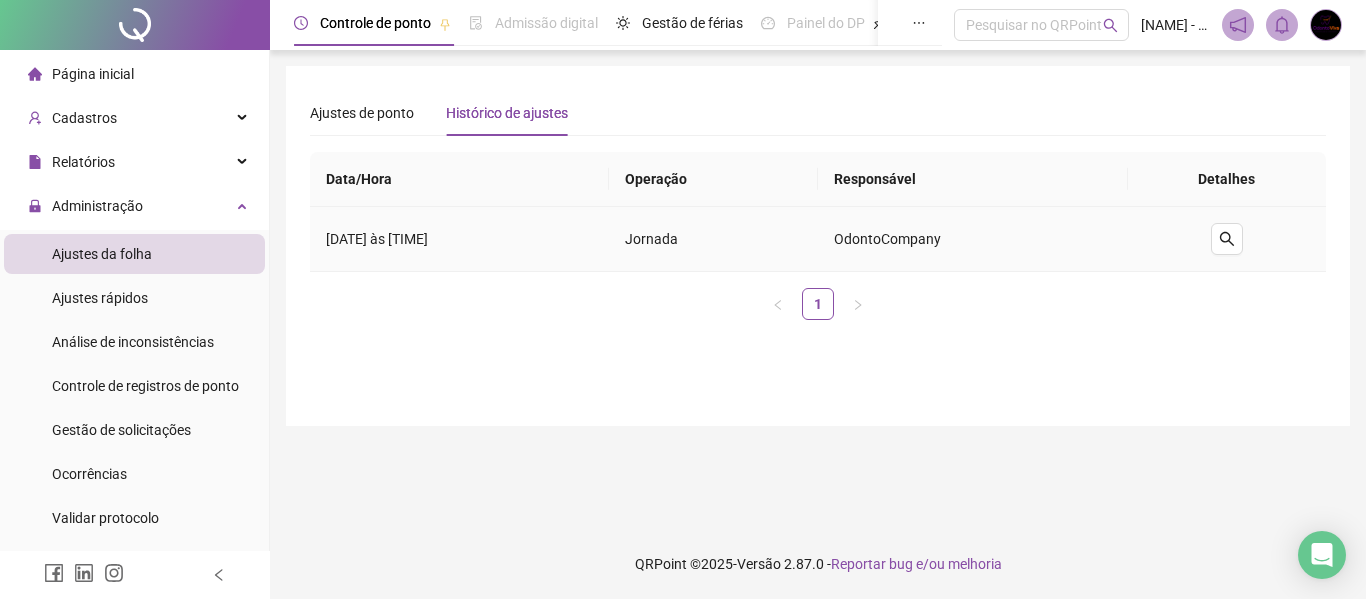 click on "OdontoCompany" at bounding box center [973, 239] 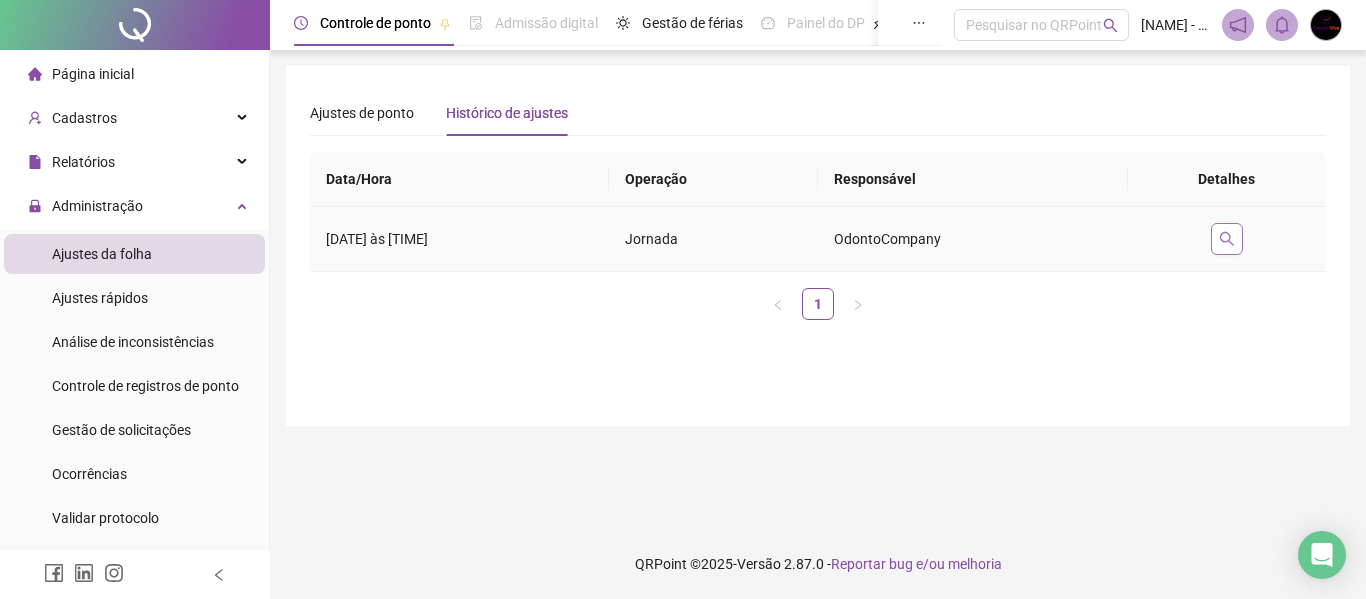 click at bounding box center (1227, 239) 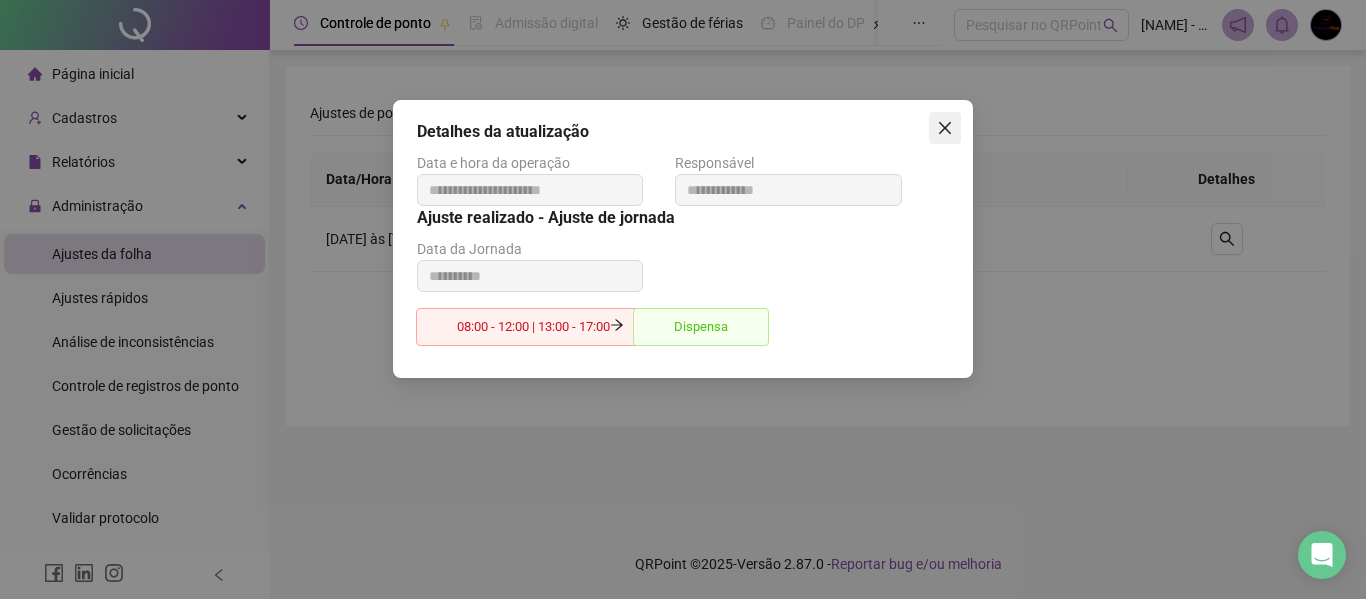 click 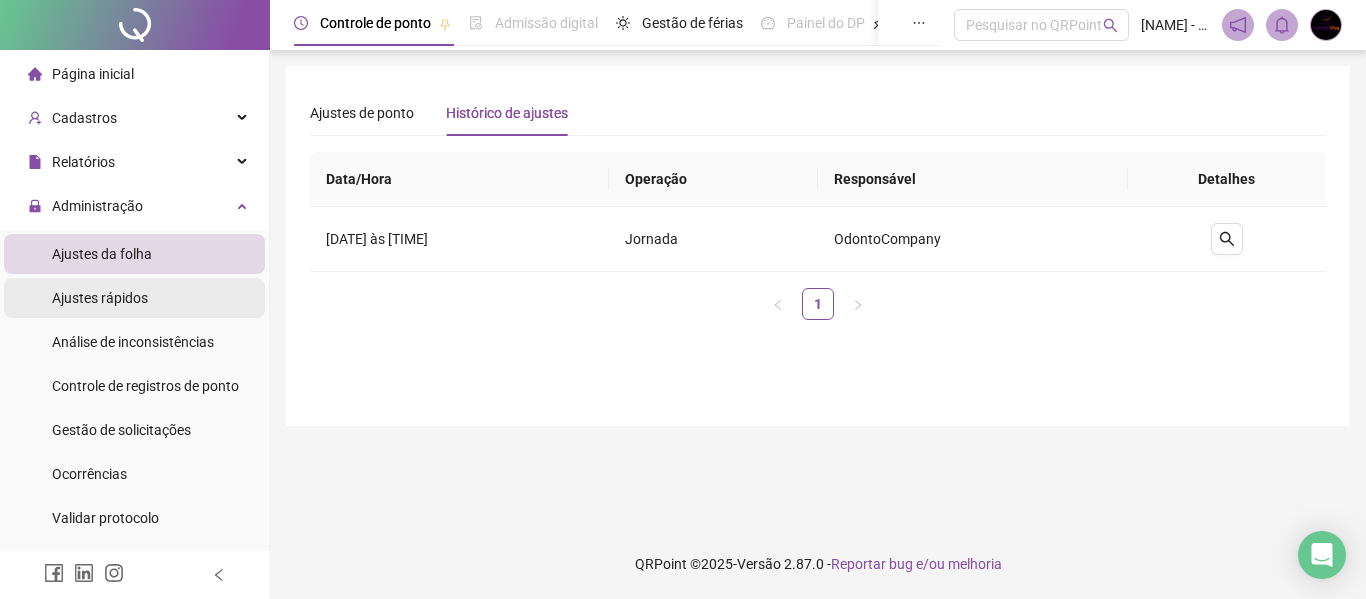 click on "Ajustes rápidos" at bounding box center [100, 298] 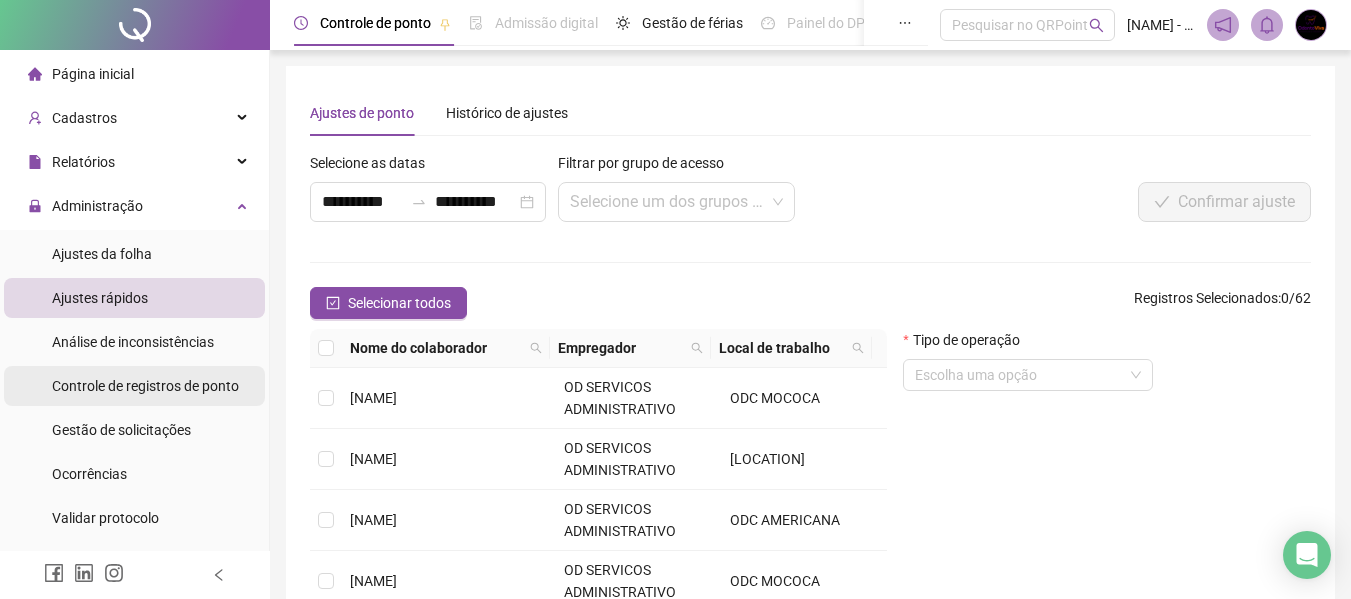 click on "Controle de registros de ponto" at bounding box center [145, 386] 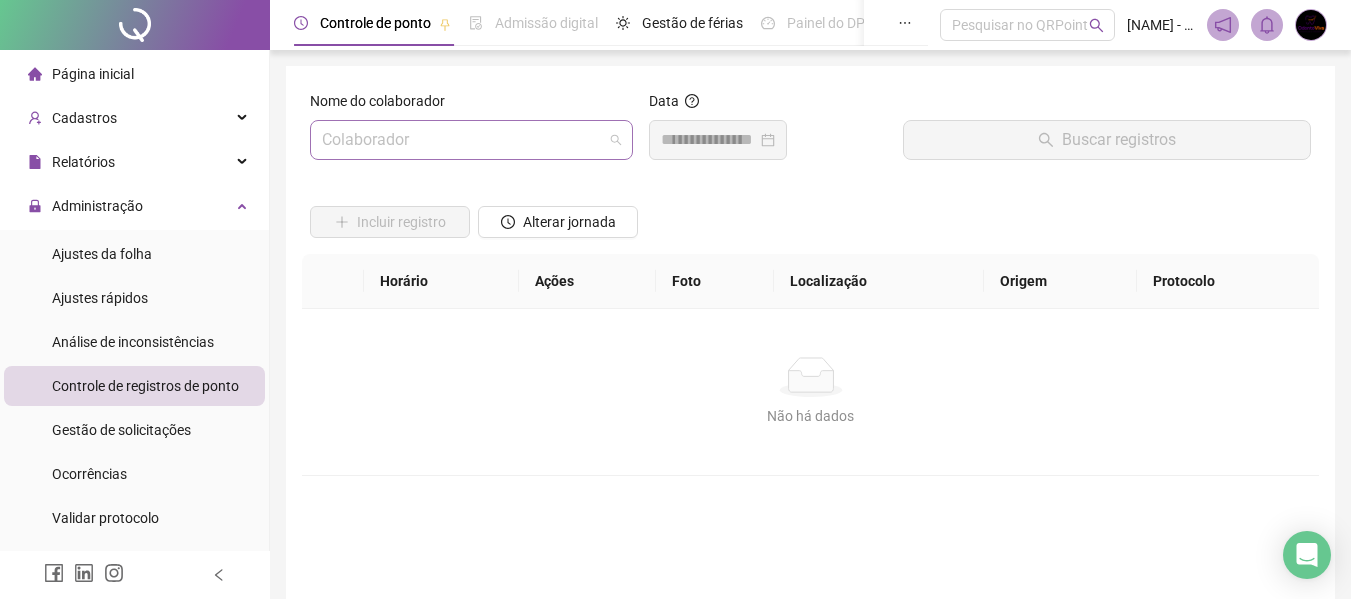 click at bounding box center (465, 140) 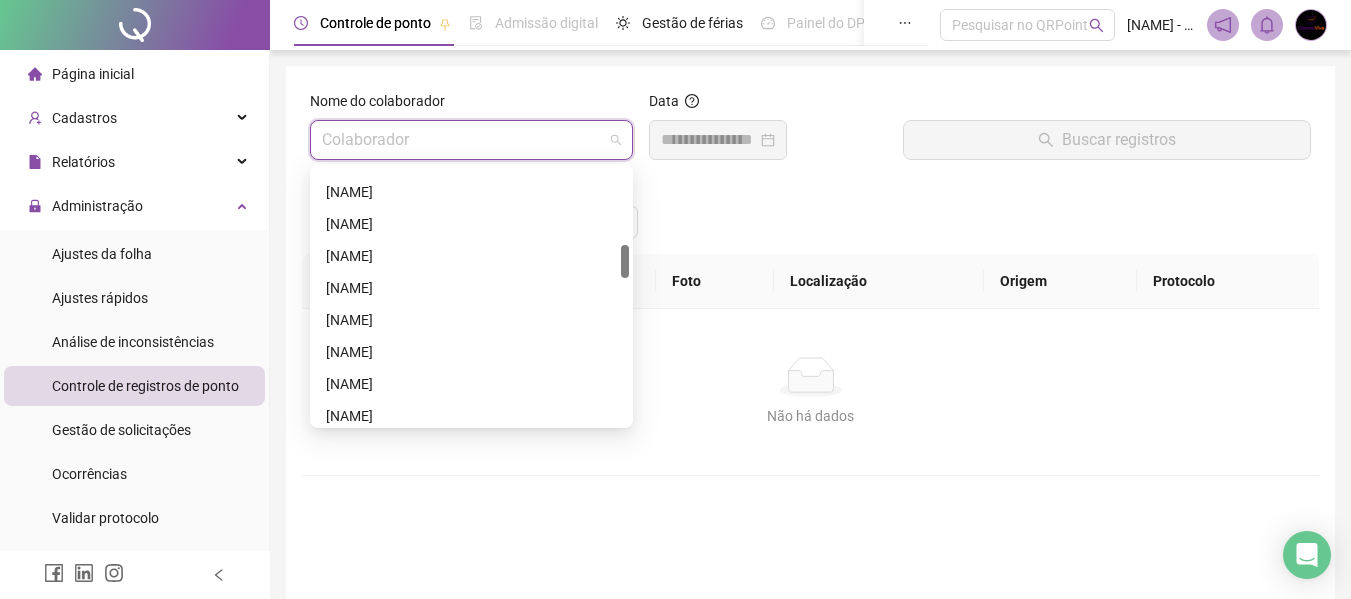 scroll, scrollTop: 1200, scrollLeft: 0, axis: vertical 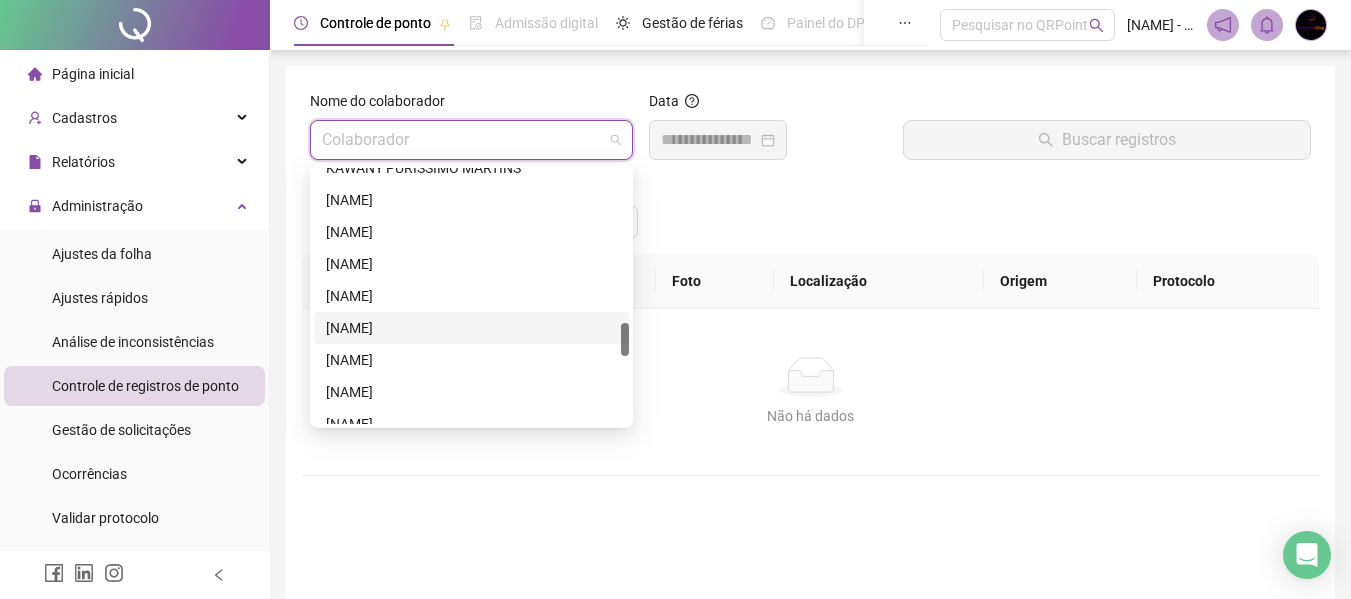 click on "[NAME]" at bounding box center [471, 328] 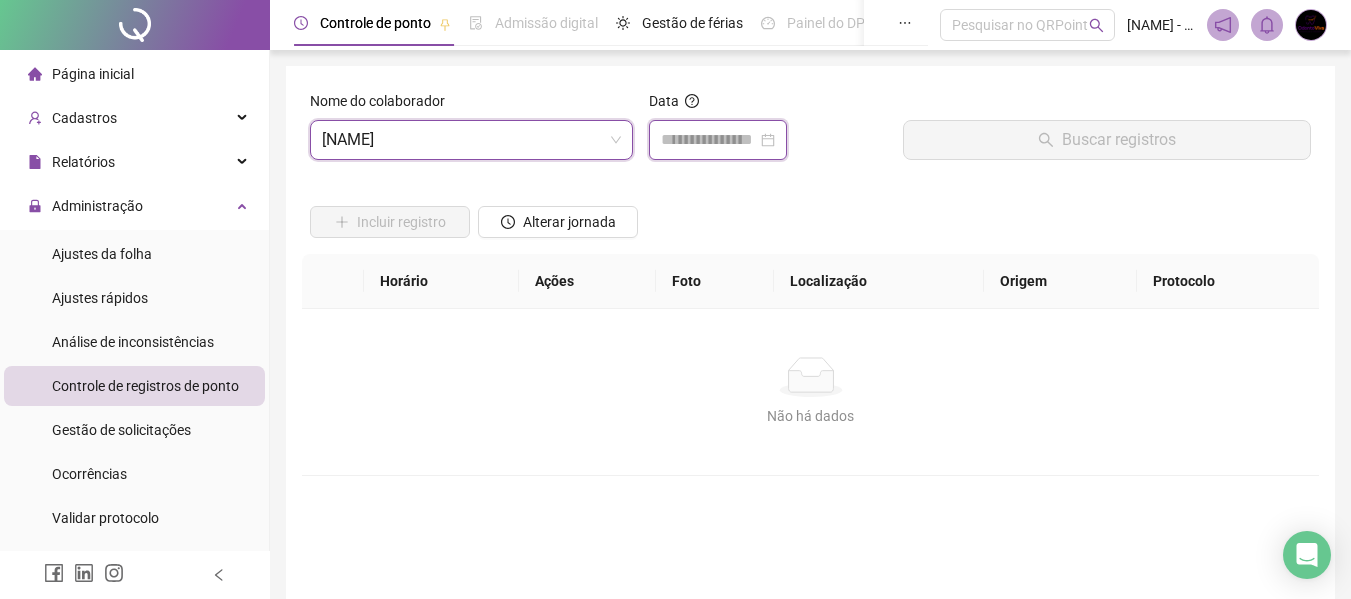 click at bounding box center [709, 140] 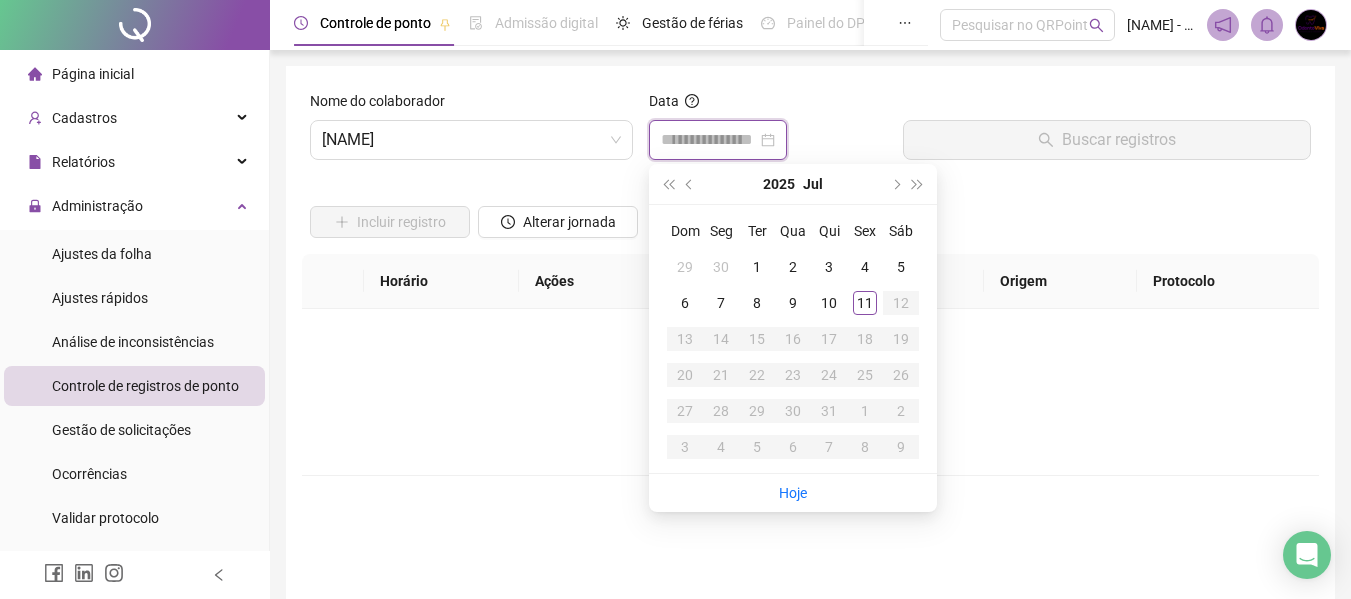 click at bounding box center (718, 140) 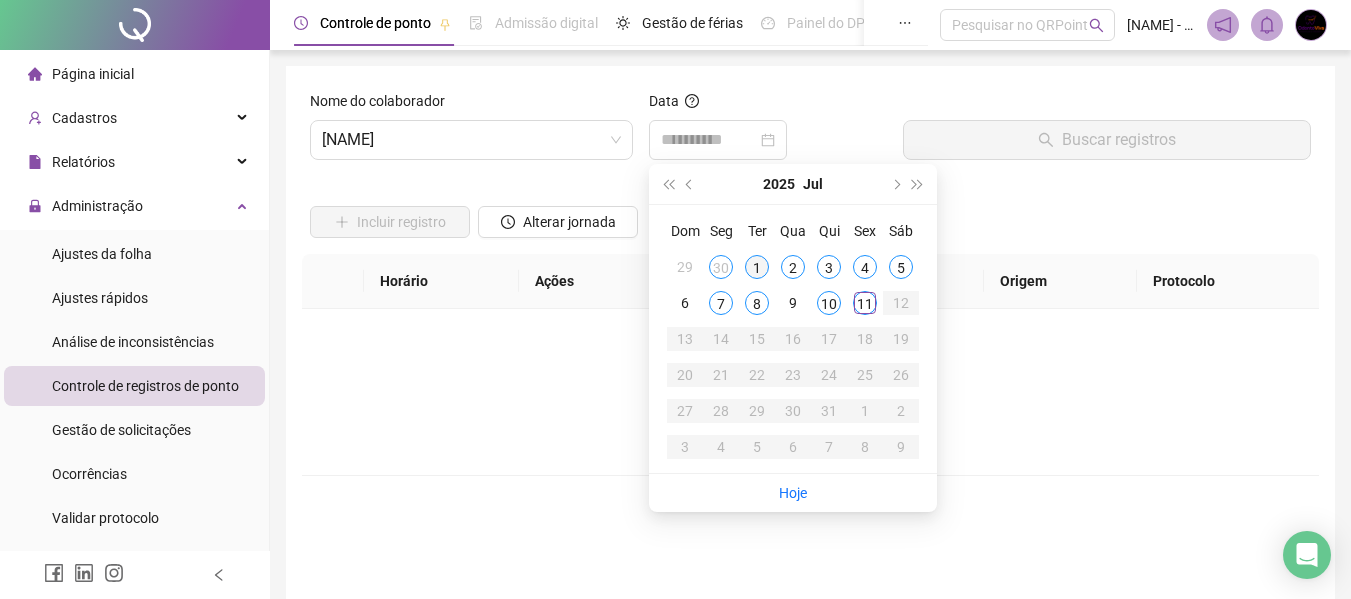 click on "1" at bounding box center (757, 267) 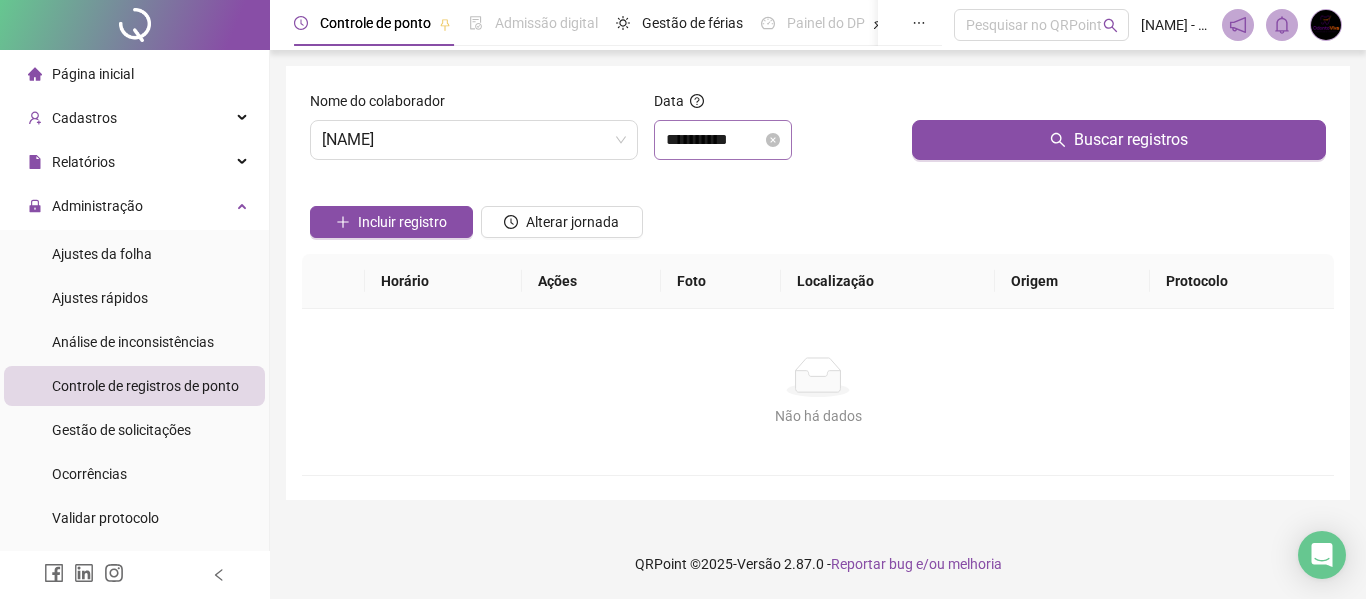 click on "**********" at bounding box center [723, 140] 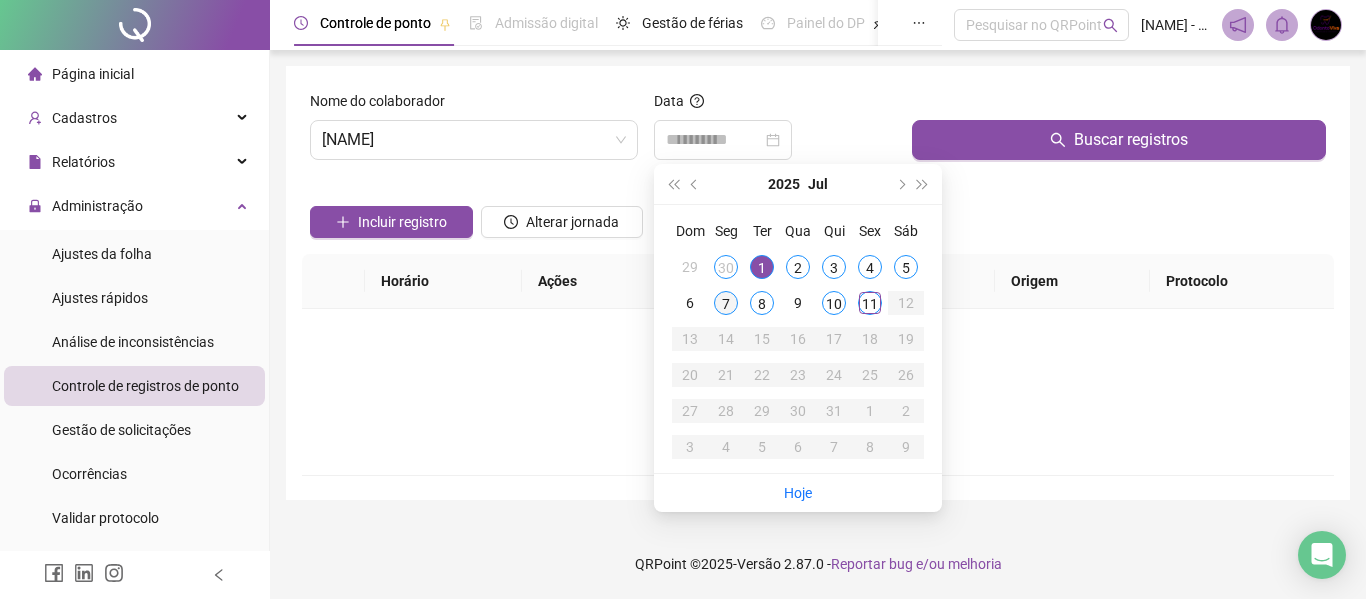 click on "7" at bounding box center (726, 303) 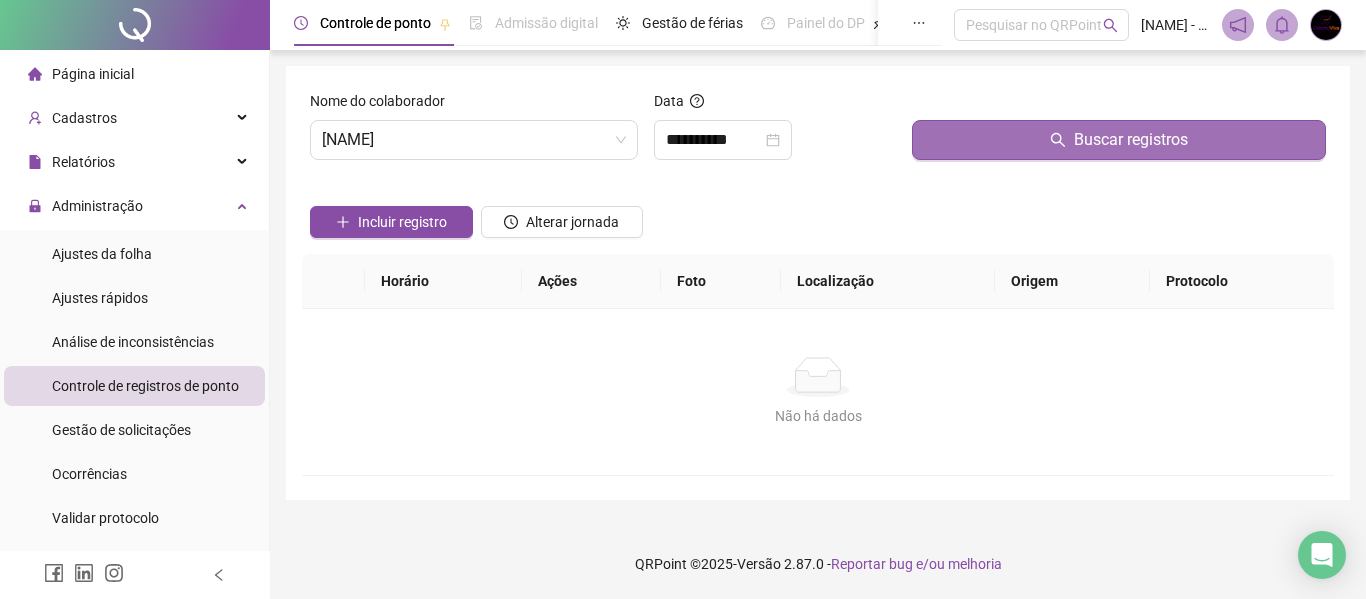 click on "Buscar registros" at bounding box center [1119, 140] 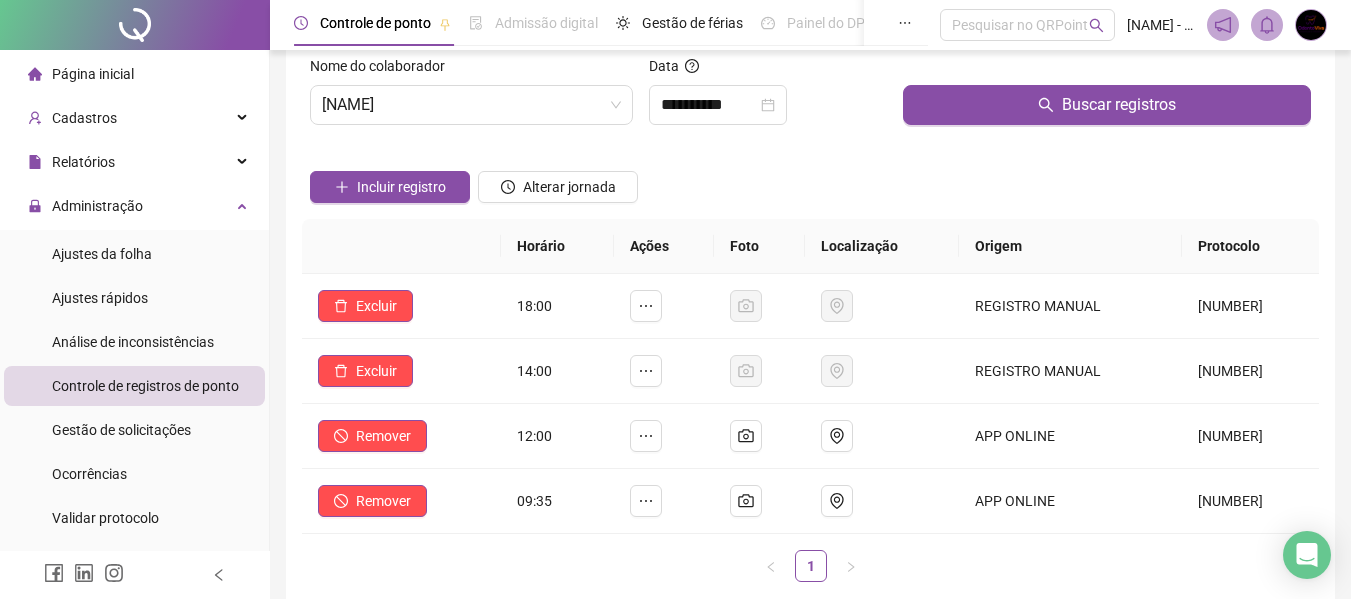 scroll, scrollTop: 0, scrollLeft: 0, axis: both 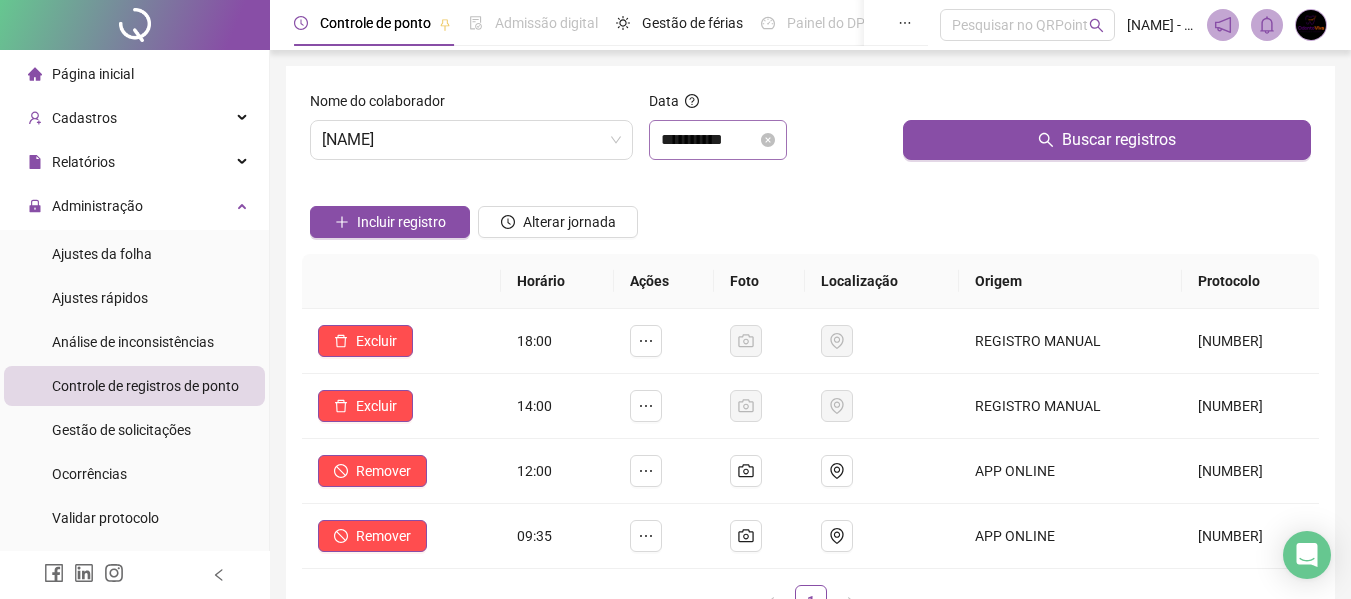 click on "**********" at bounding box center [718, 140] 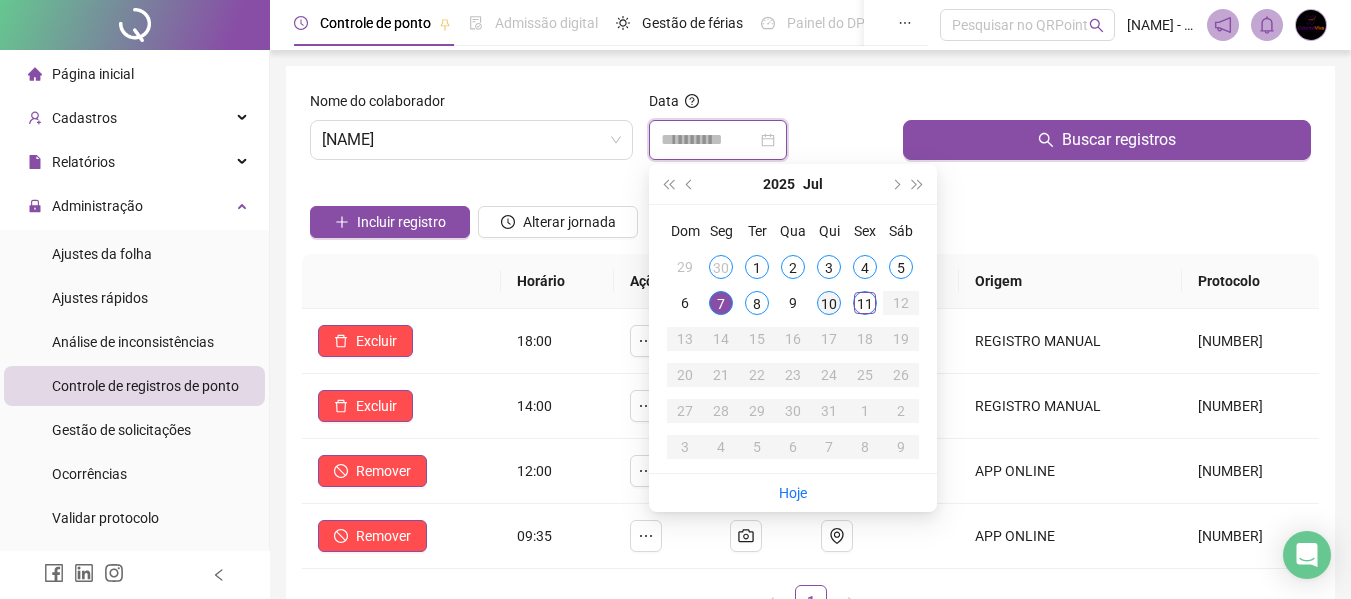 type on "**********" 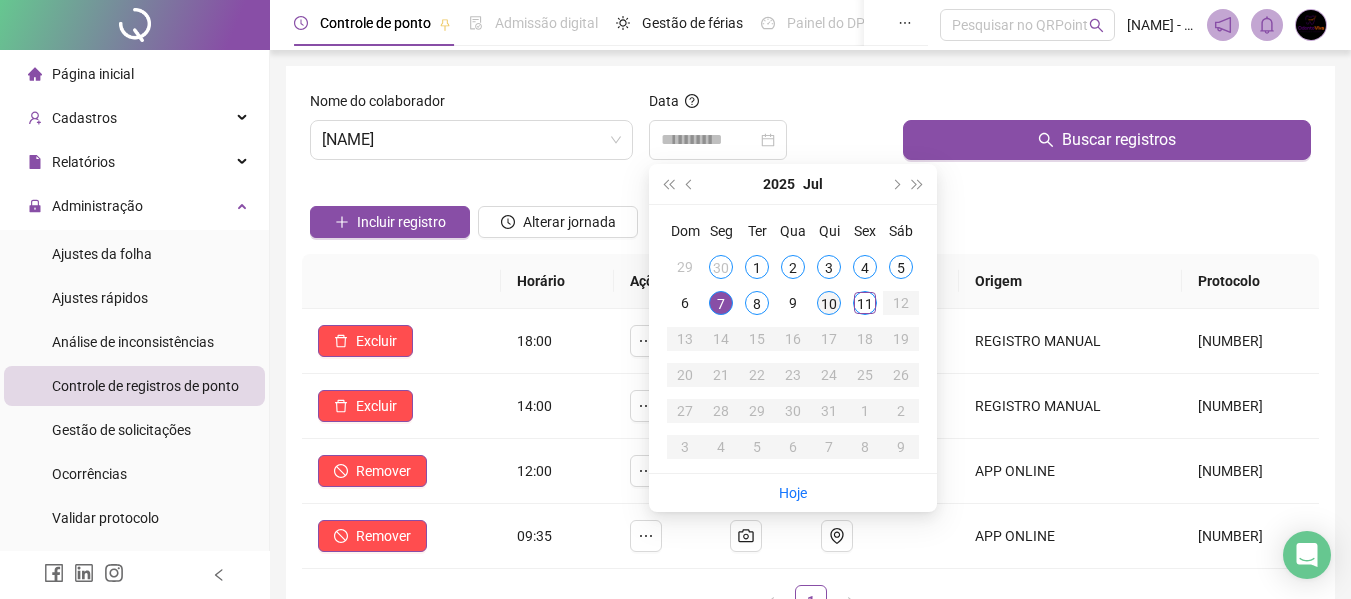 click on "10" at bounding box center (829, 303) 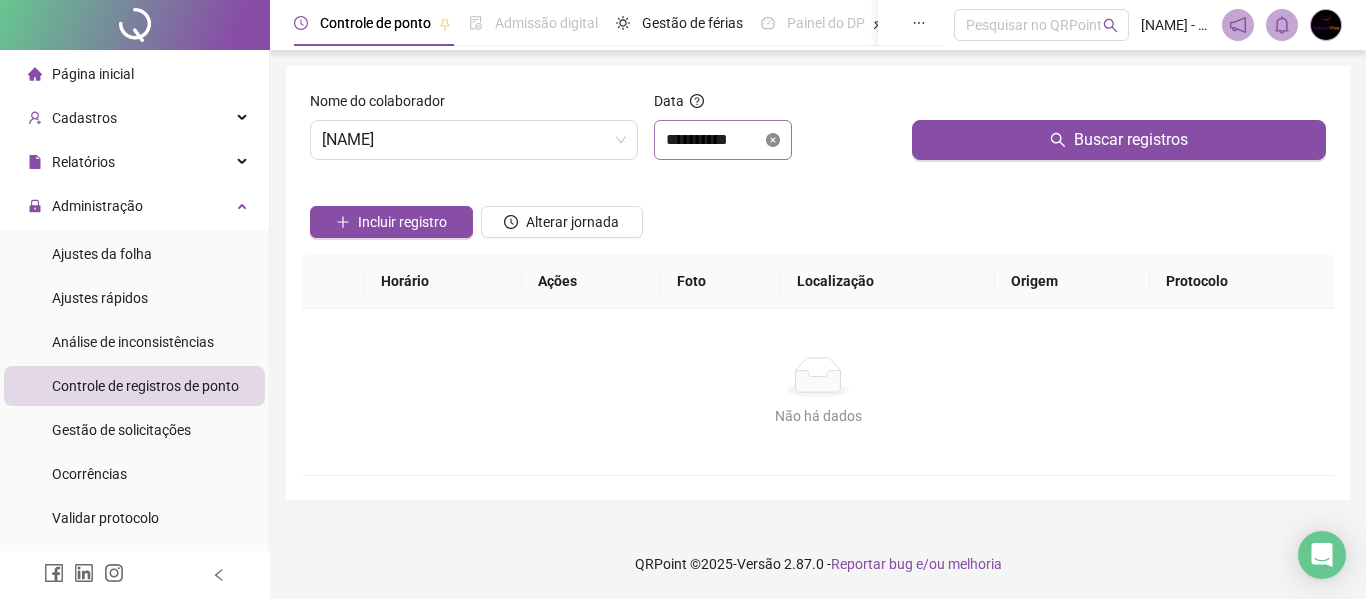 click 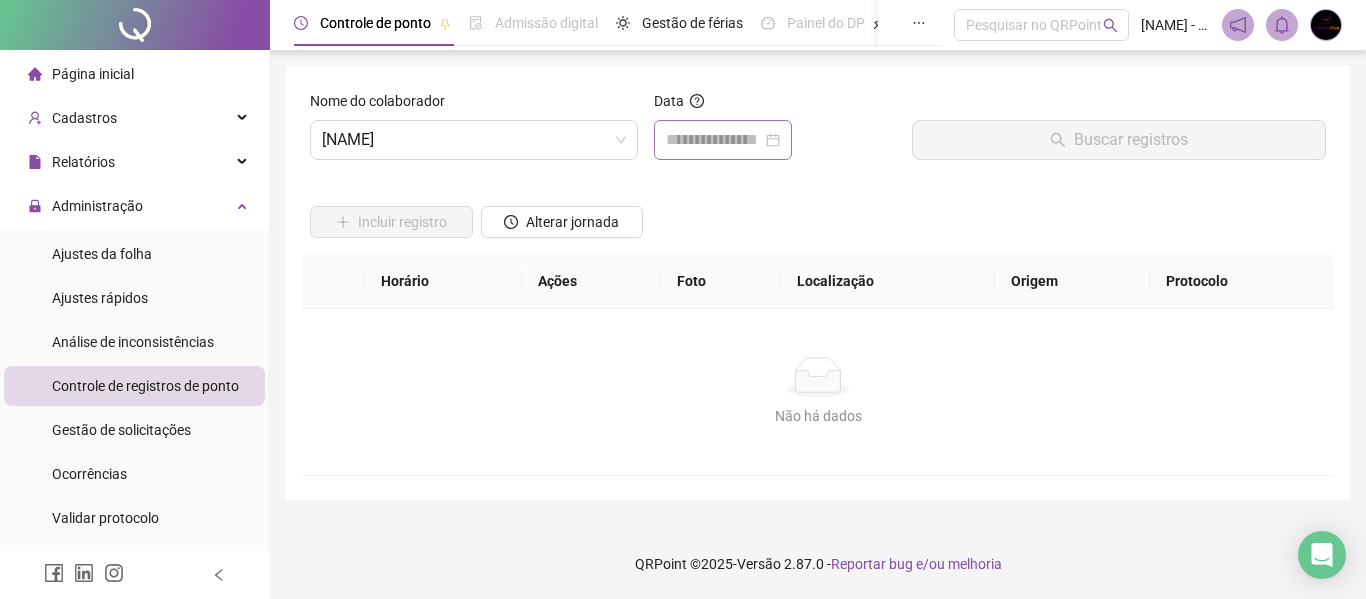 click at bounding box center (723, 140) 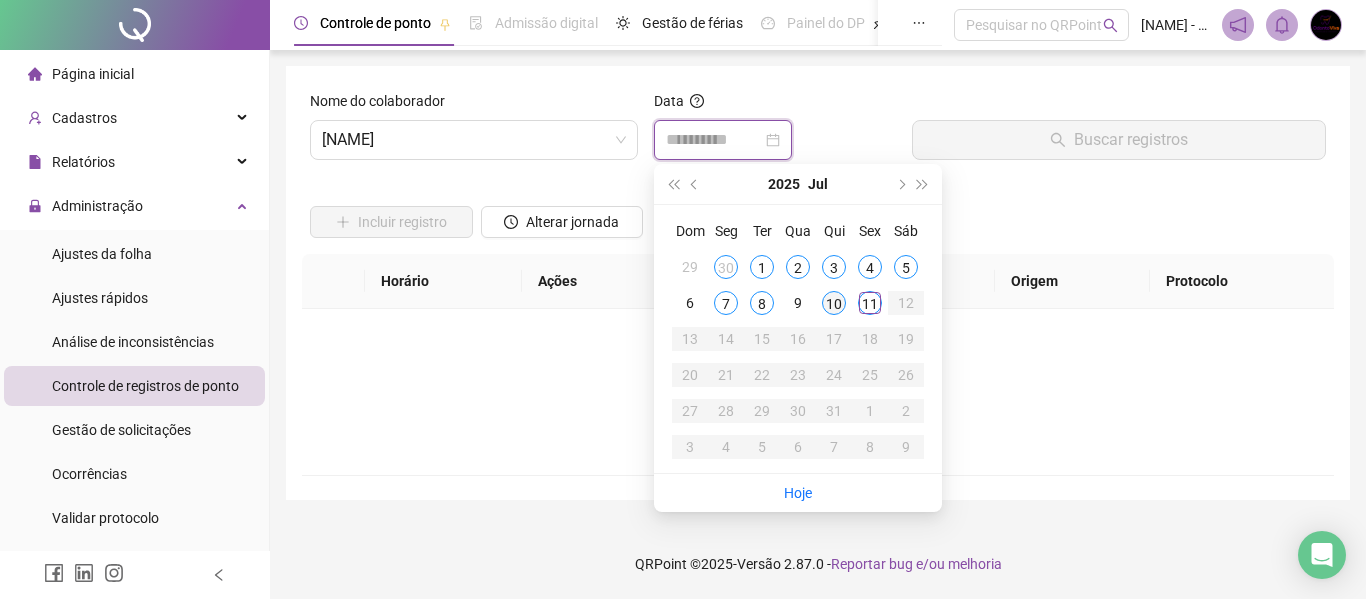 type on "**********" 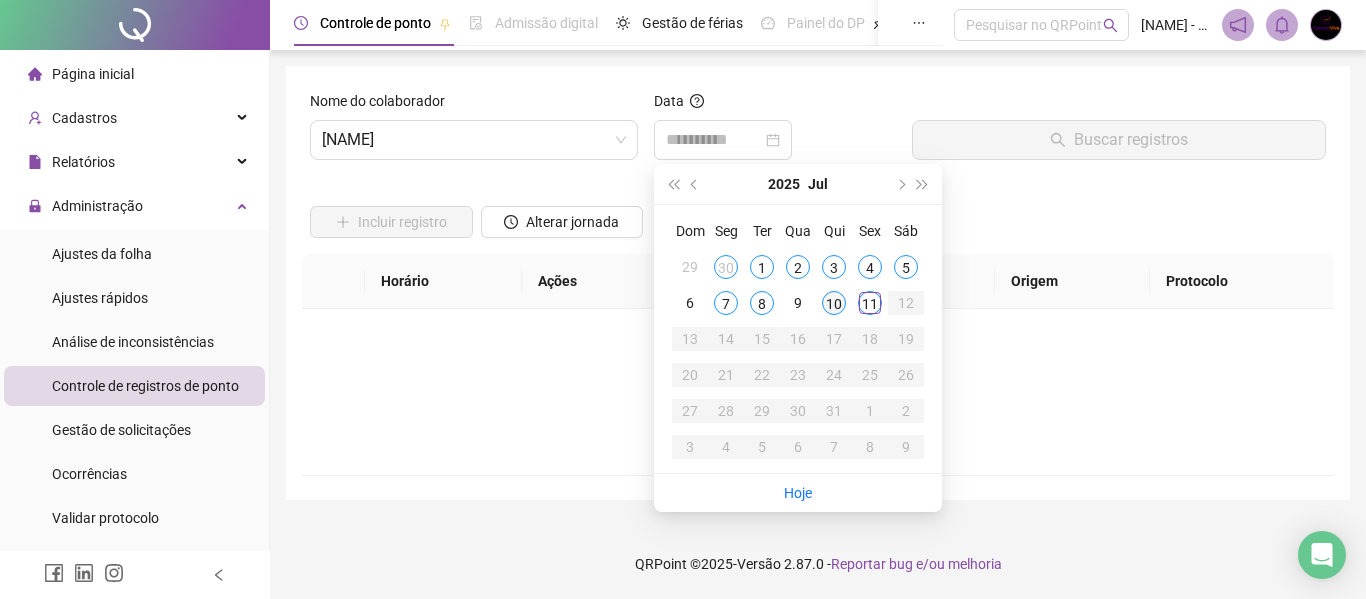 click on "10" at bounding box center [834, 303] 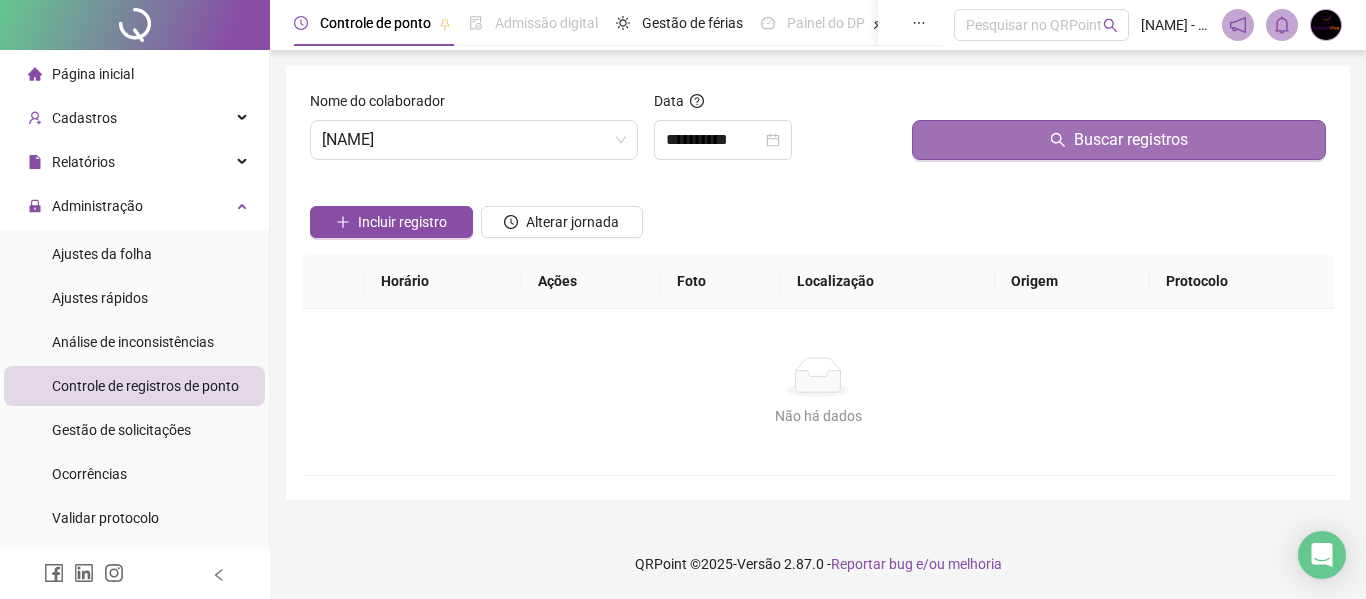 click on "Buscar registros" at bounding box center (1119, 140) 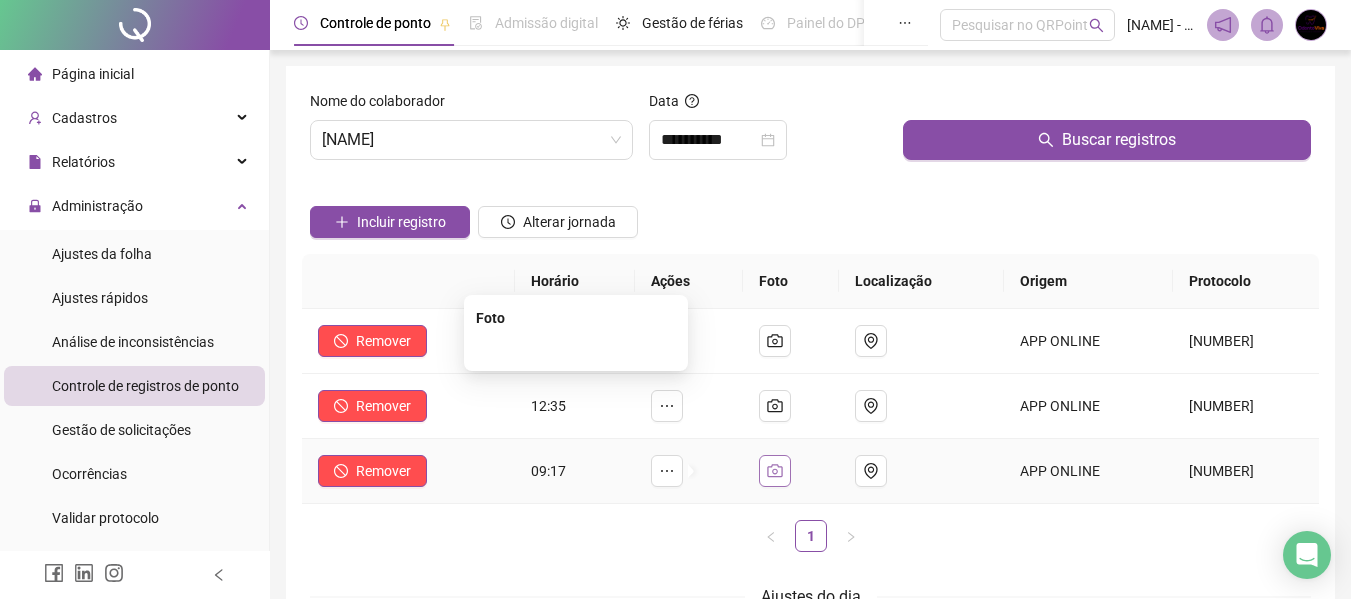 click 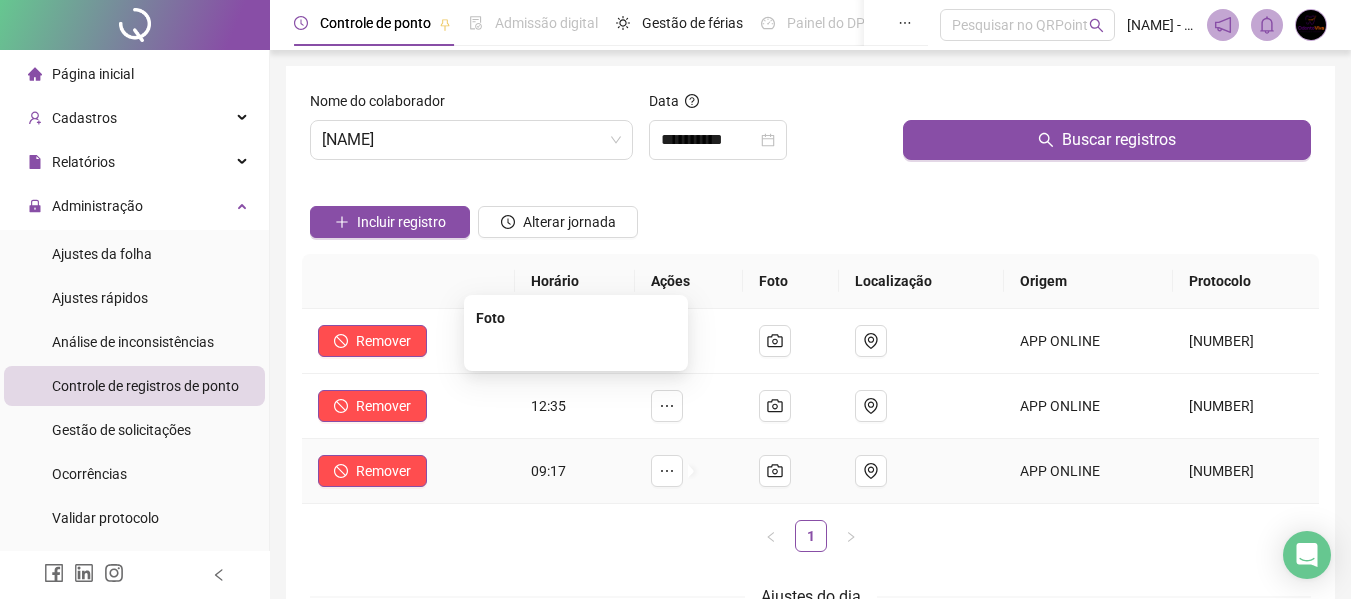 click at bounding box center (576, 349) 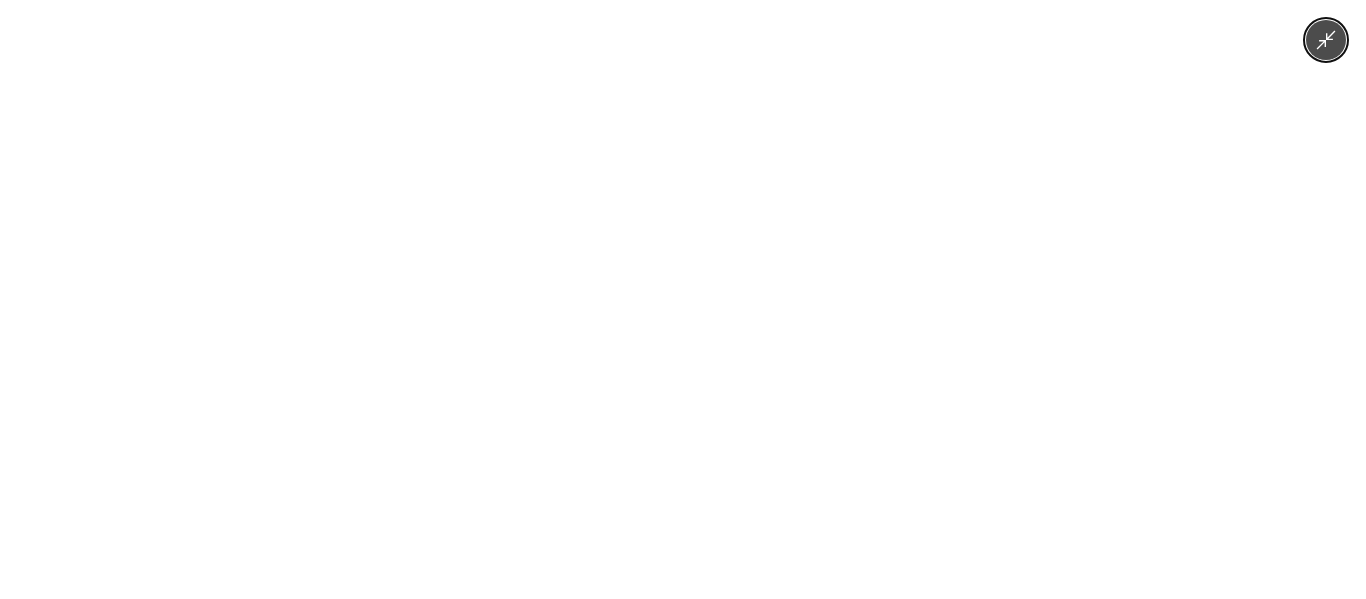 click at bounding box center [683, 299] 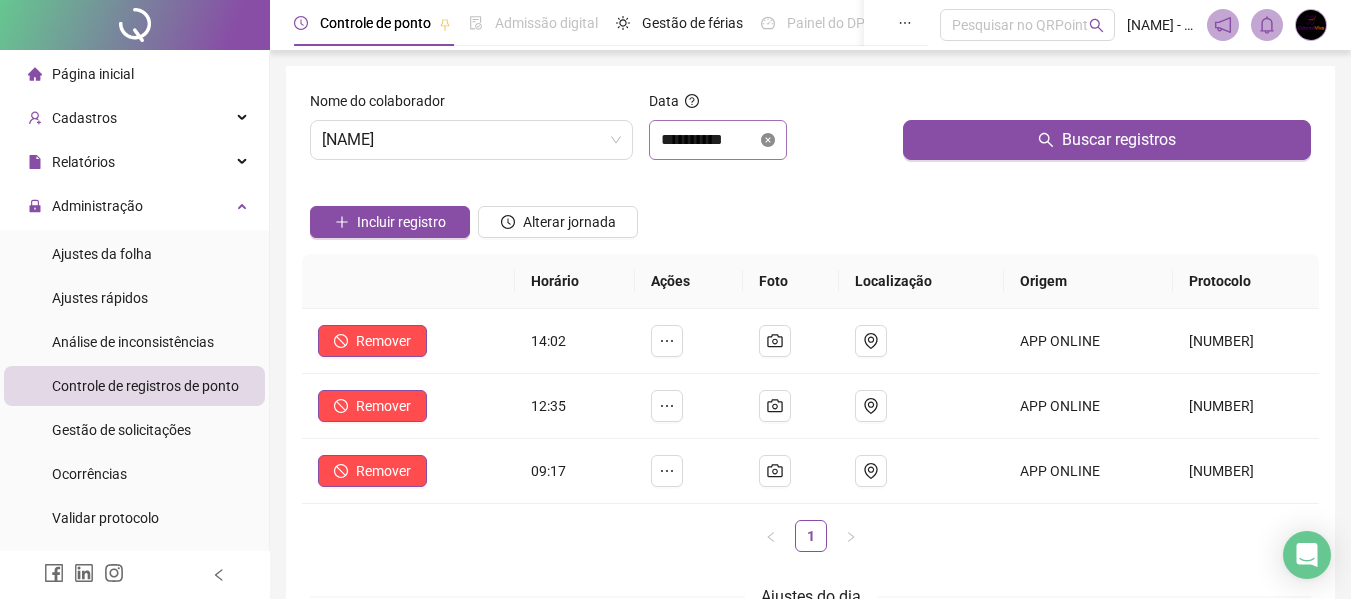 click 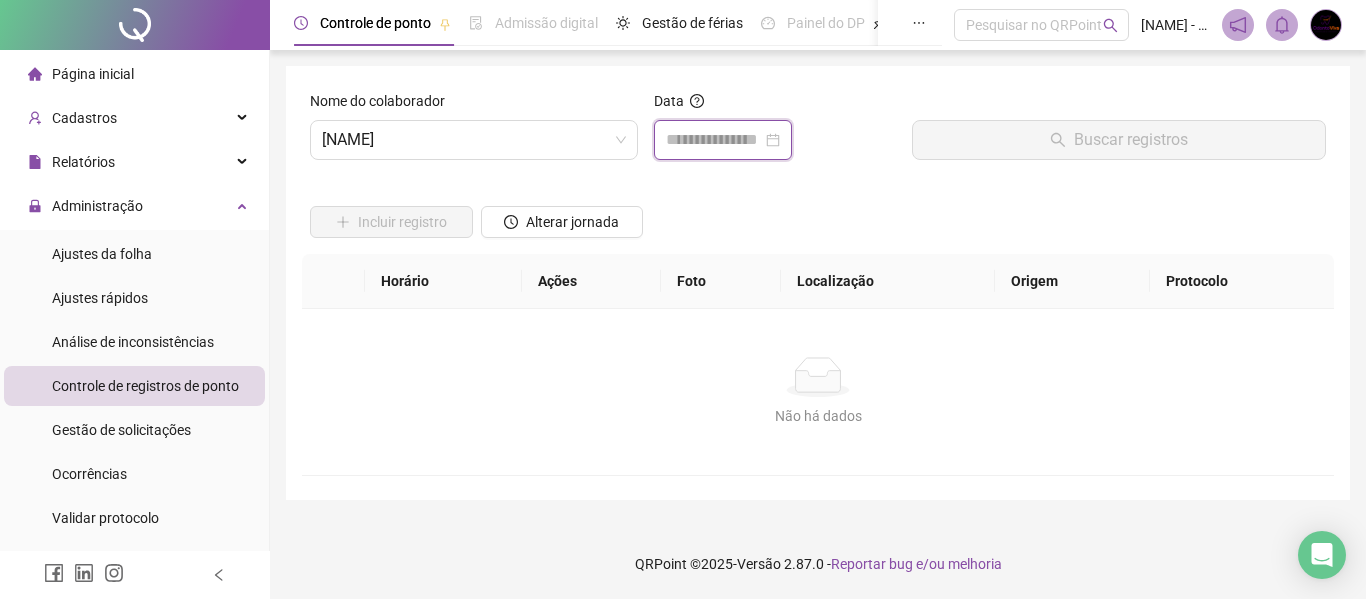 click at bounding box center (714, 140) 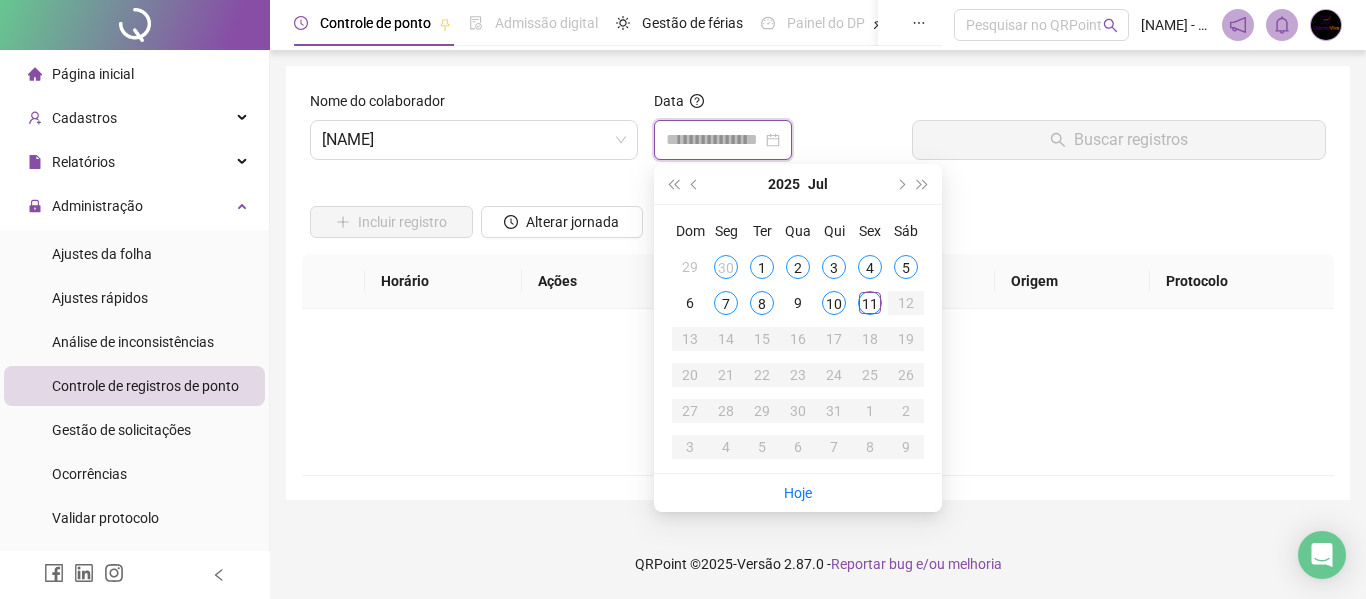 click at bounding box center [723, 140] 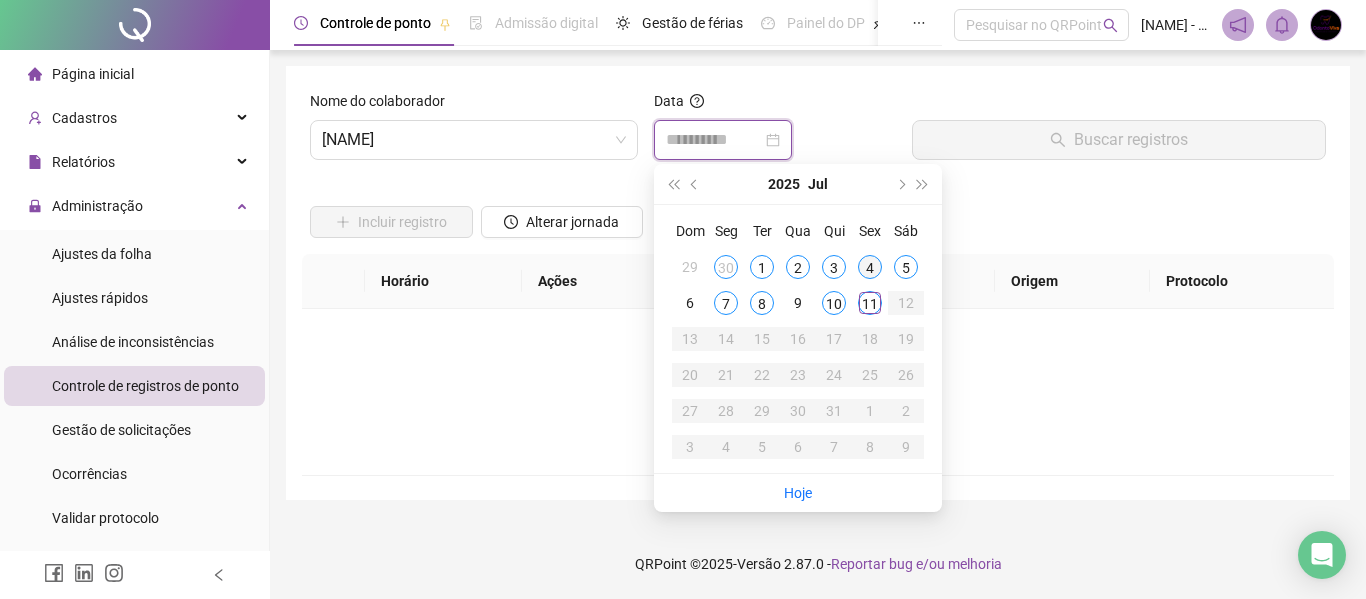 type on "**********" 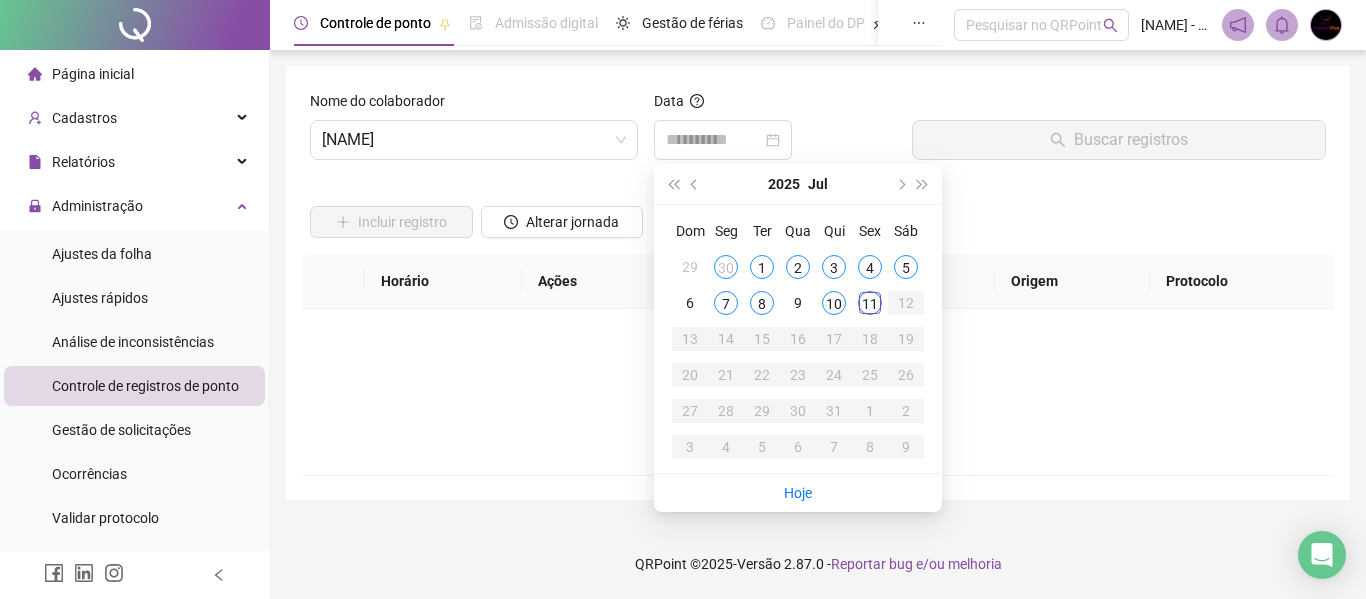click on "4" at bounding box center [870, 267] 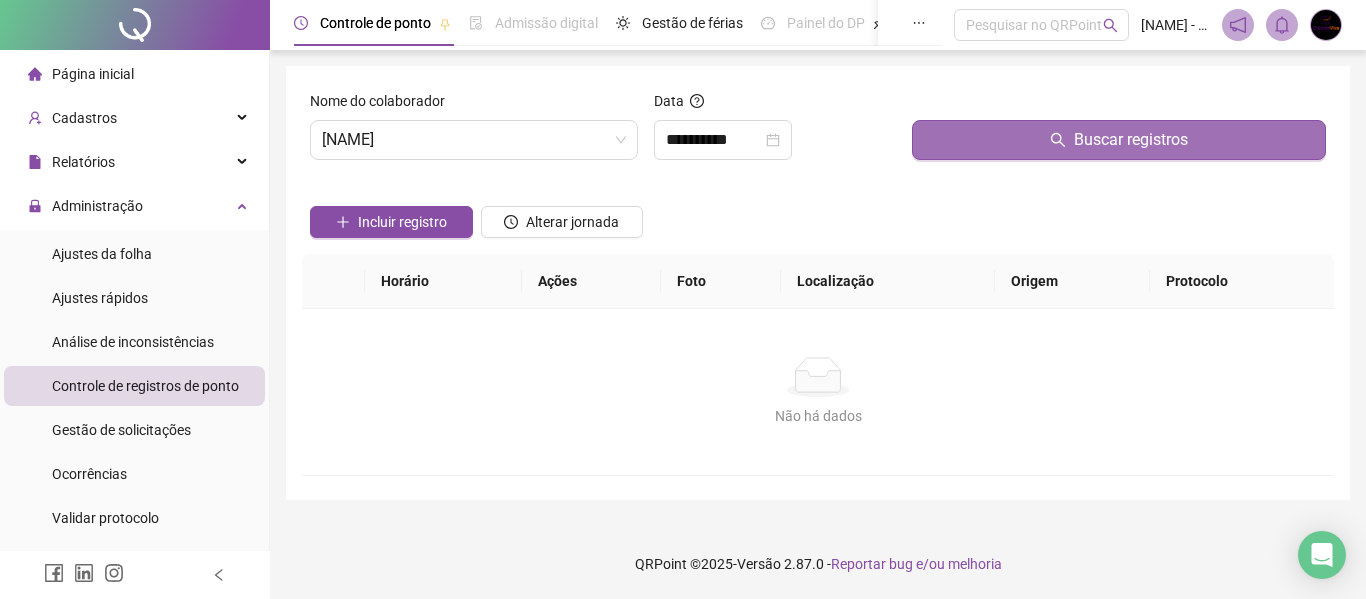 click on "Buscar registros" at bounding box center (1119, 140) 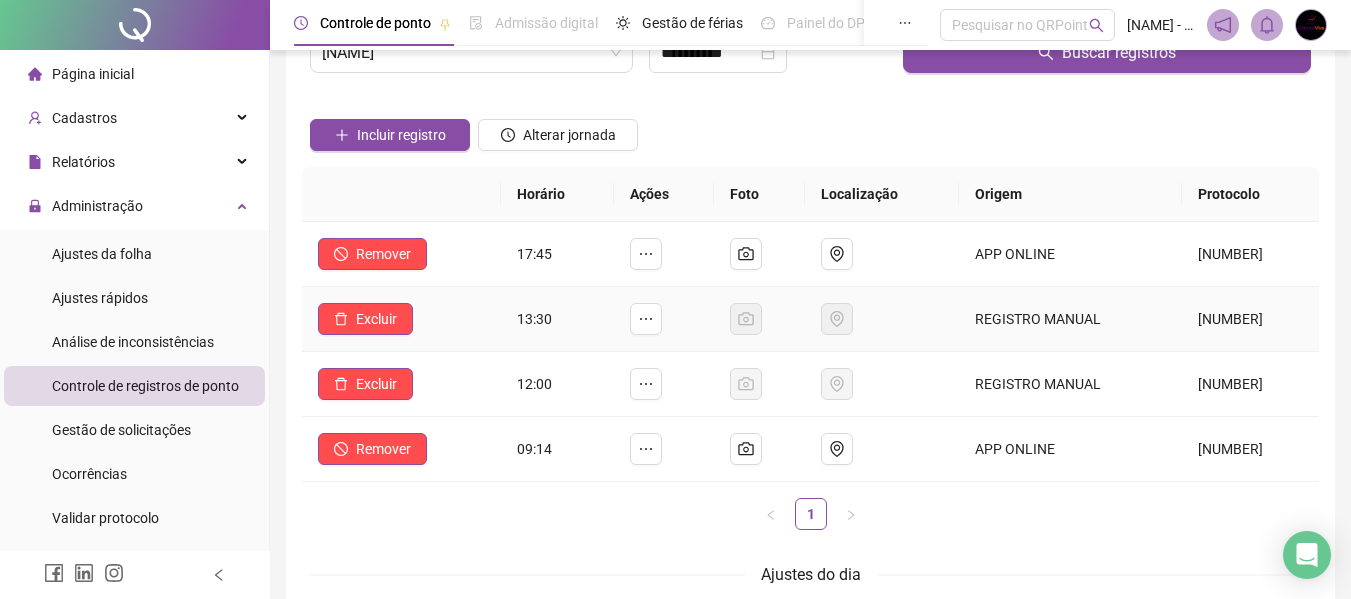 scroll, scrollTop: 0, scrollLeft: 0, axis: both 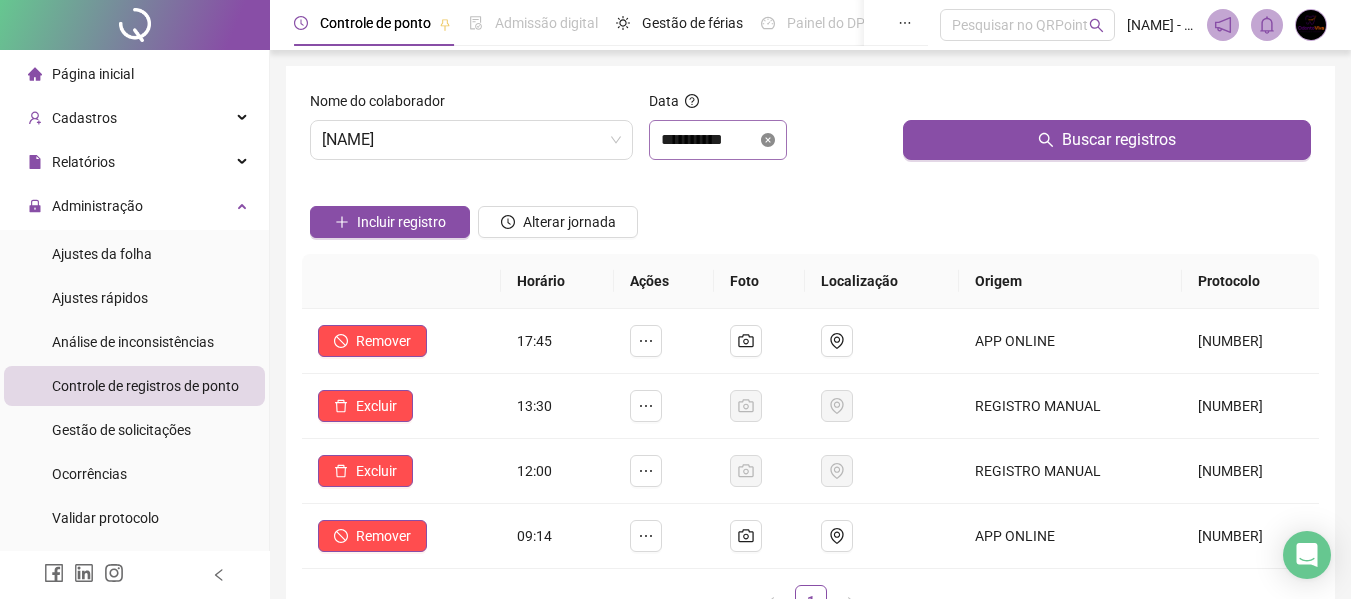 click 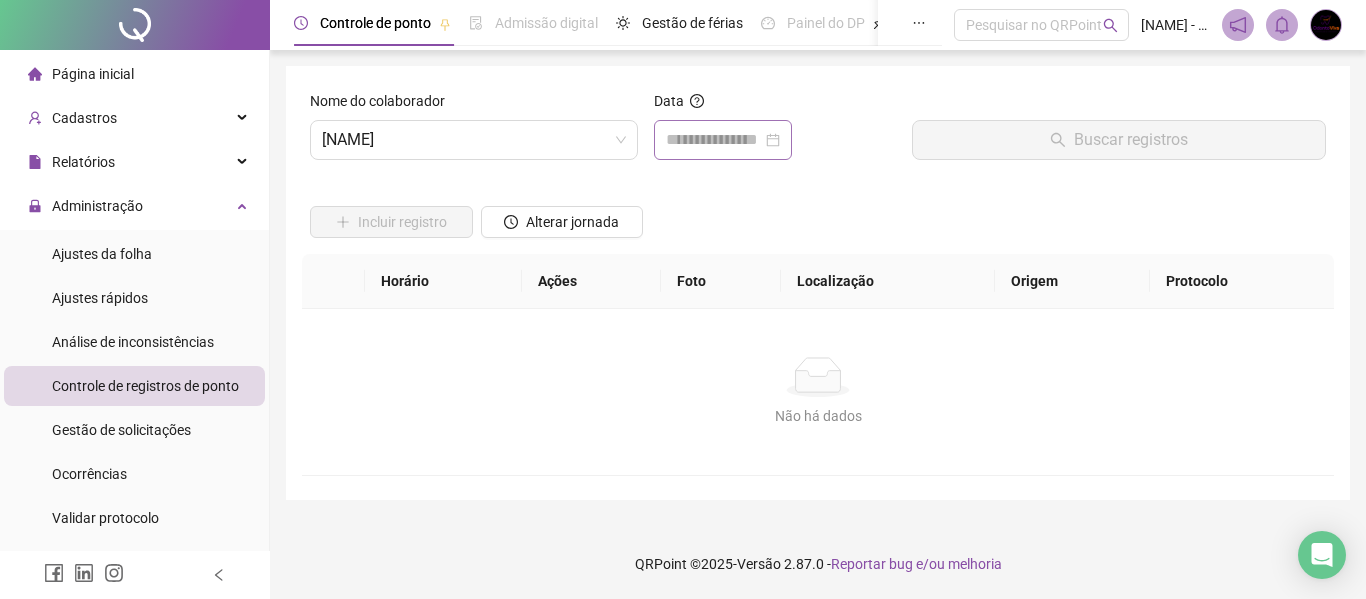 click at bounding box center [723, 140] 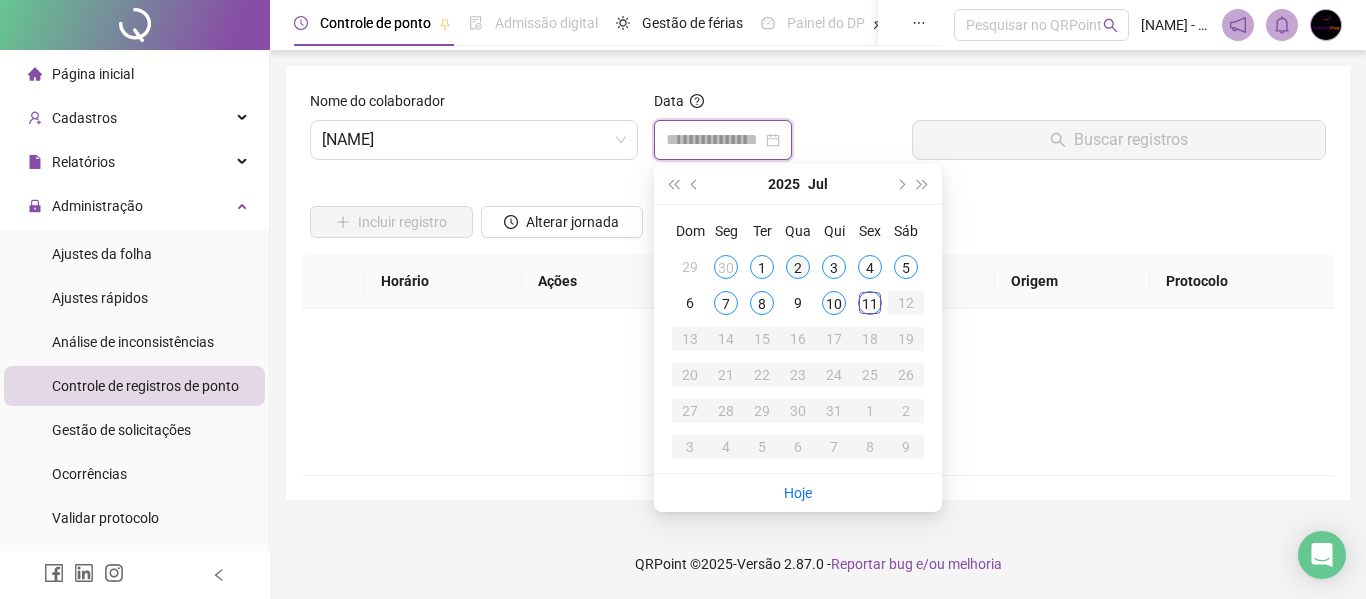 type on "**********" 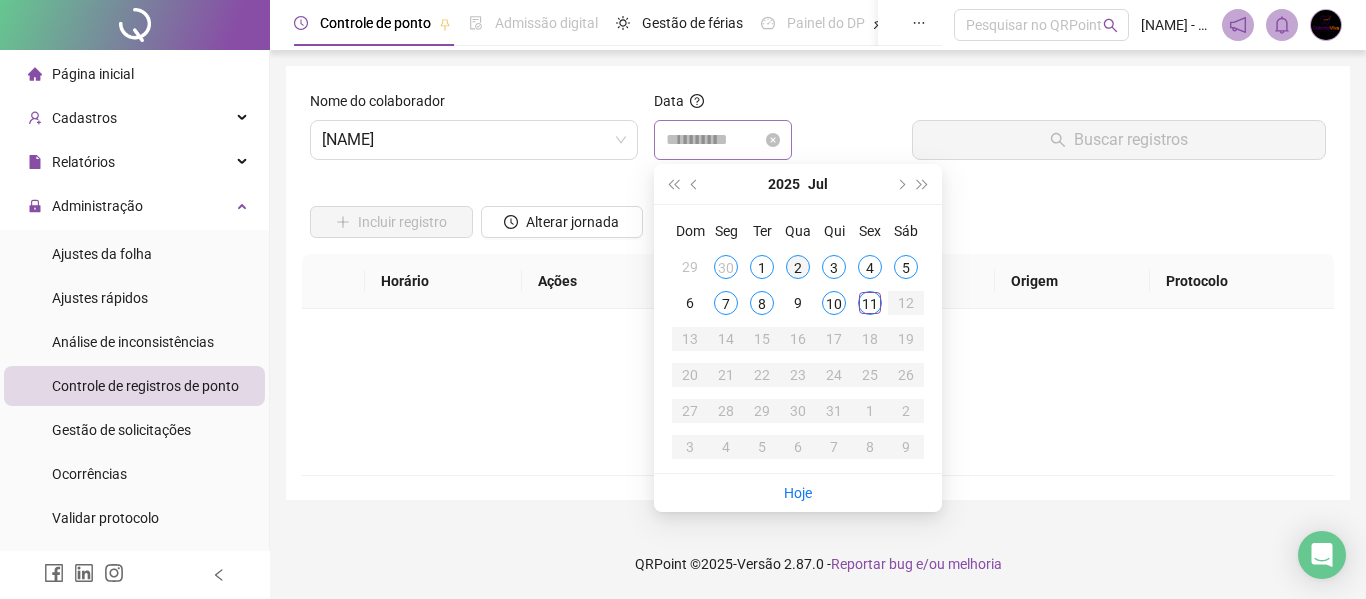 click on "2" at bounding box center (798, 267) 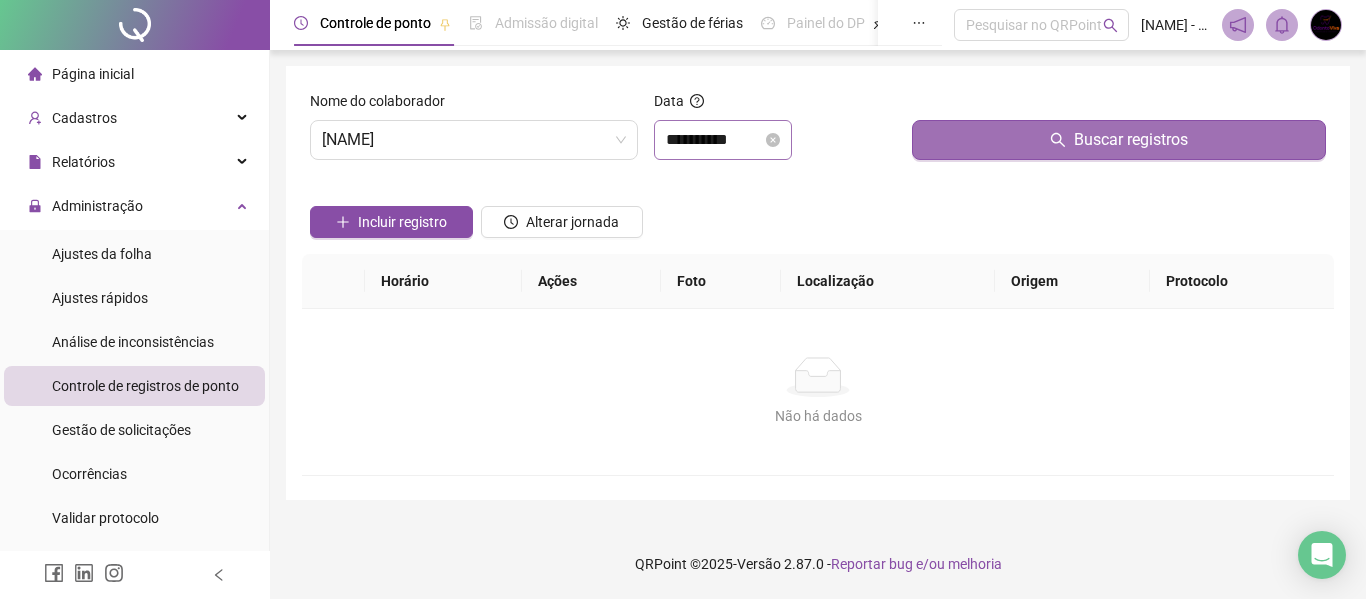 click on "Buscar registros" at bounding box center (1119, 140) 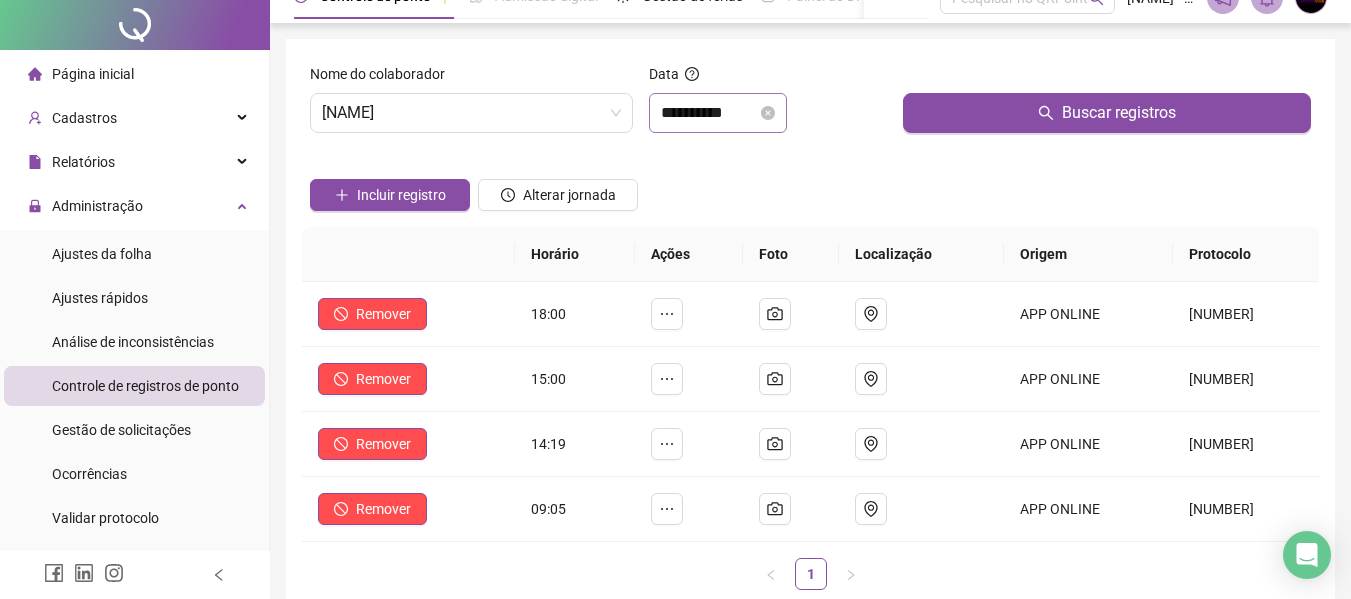 scroll, scrollTop: 0, scrollLeft: 0, axis: both 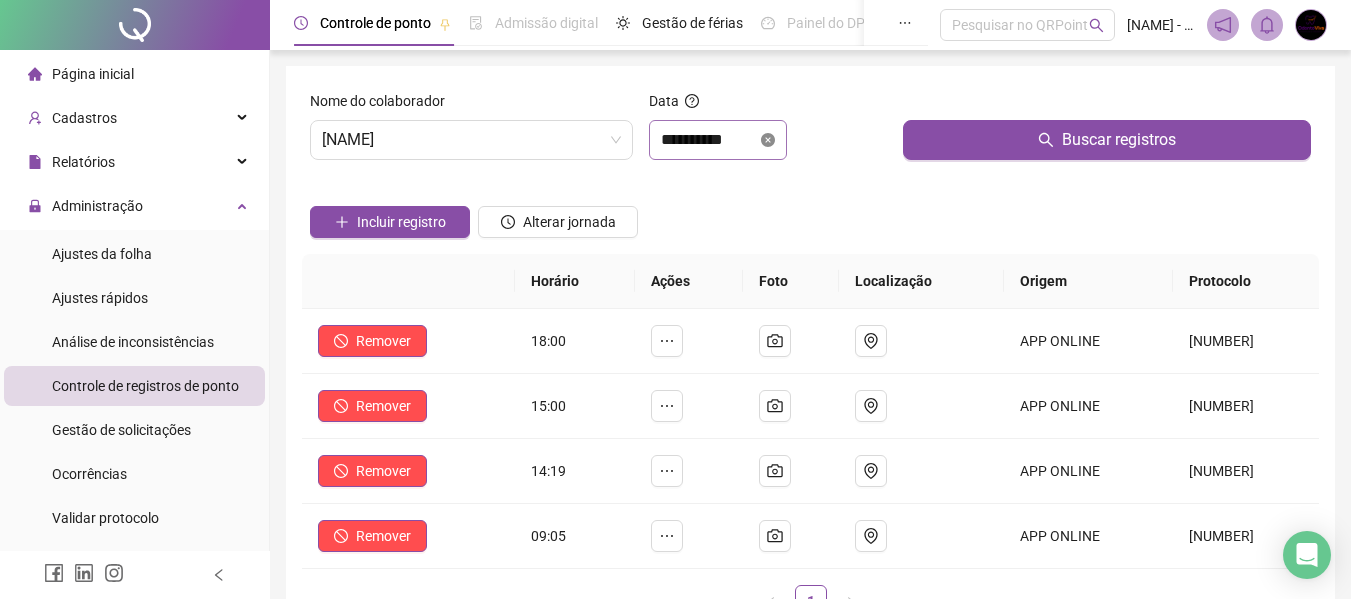 click 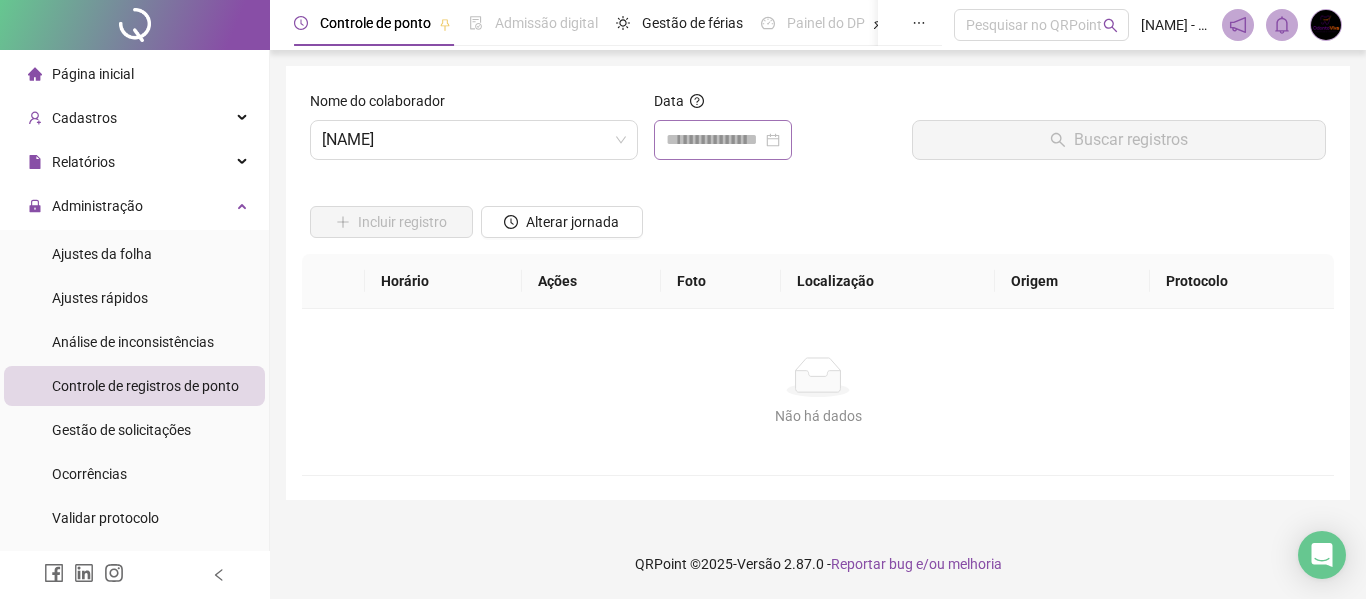 click at bounding box center [723, 140] 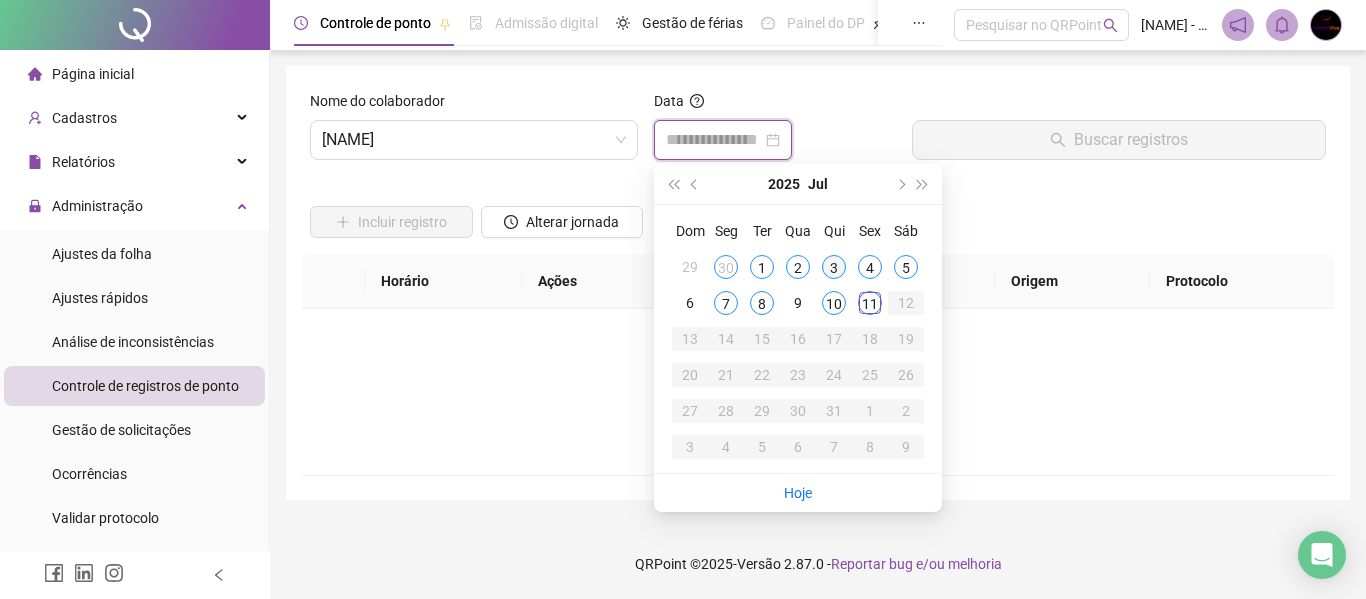 type on "**********" 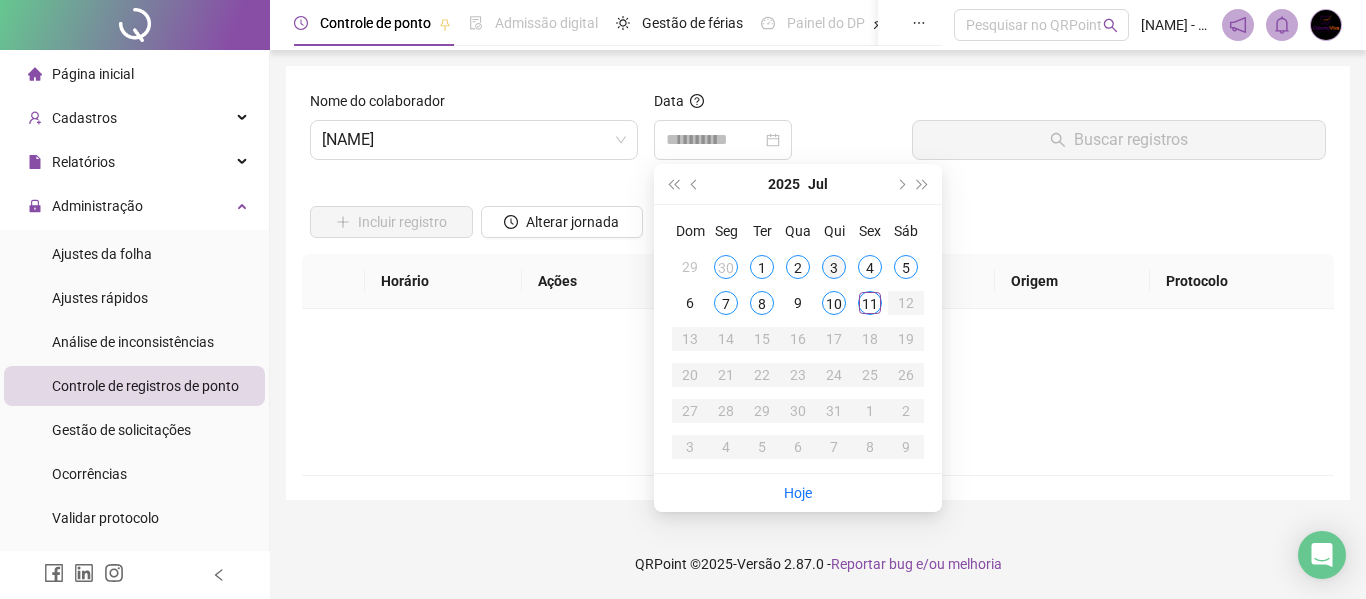 click on "3" at bounding box center [834, 267] 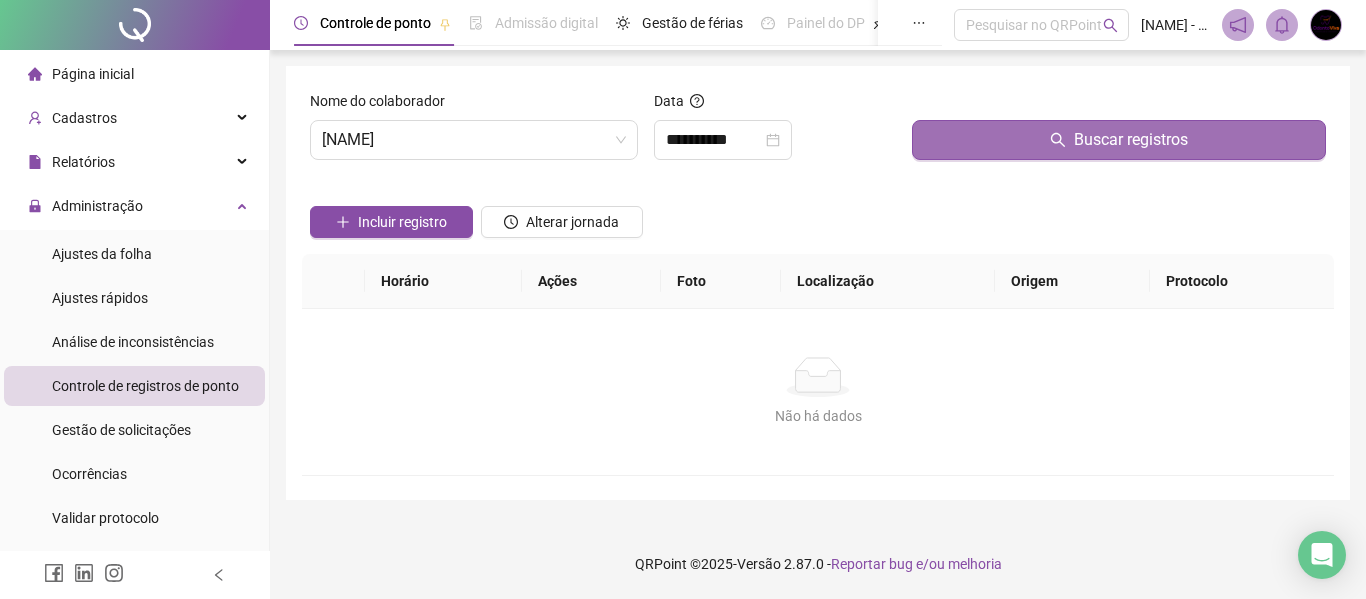 drag, startPoint x: 1019, startPoint y: 161, endPoint x: 1029, endPoint y: 151, distance: 14.142136 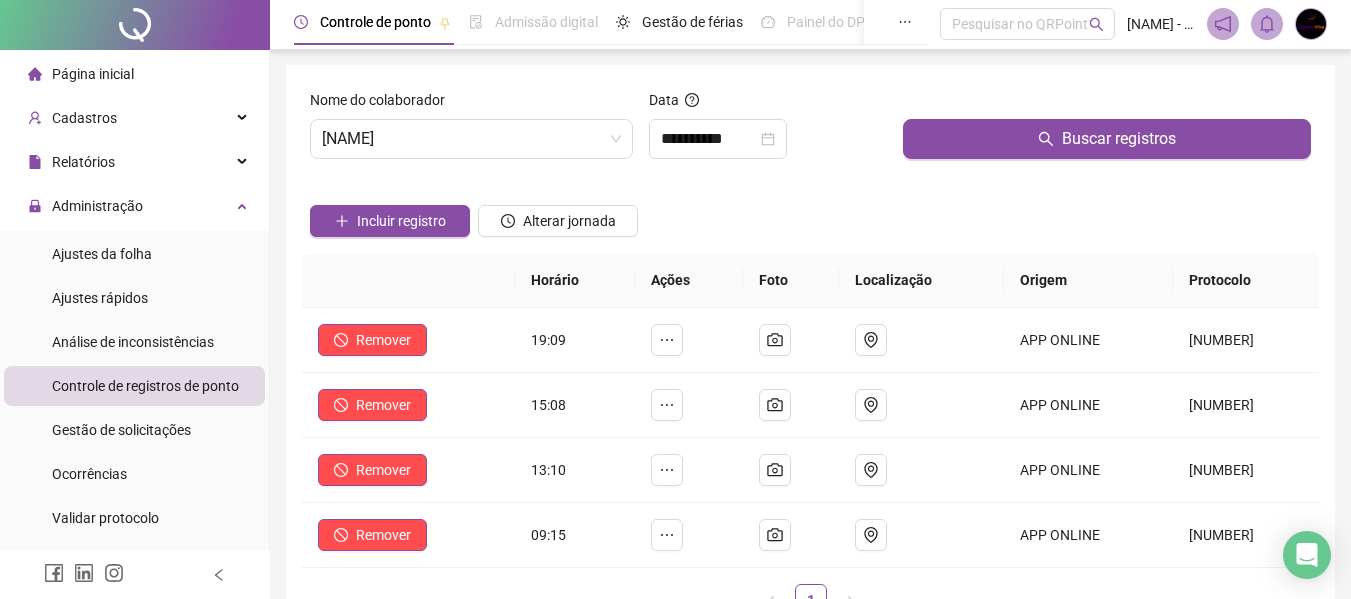 scroll, scrollTop: 0, scrollLeft: 0, axis: both 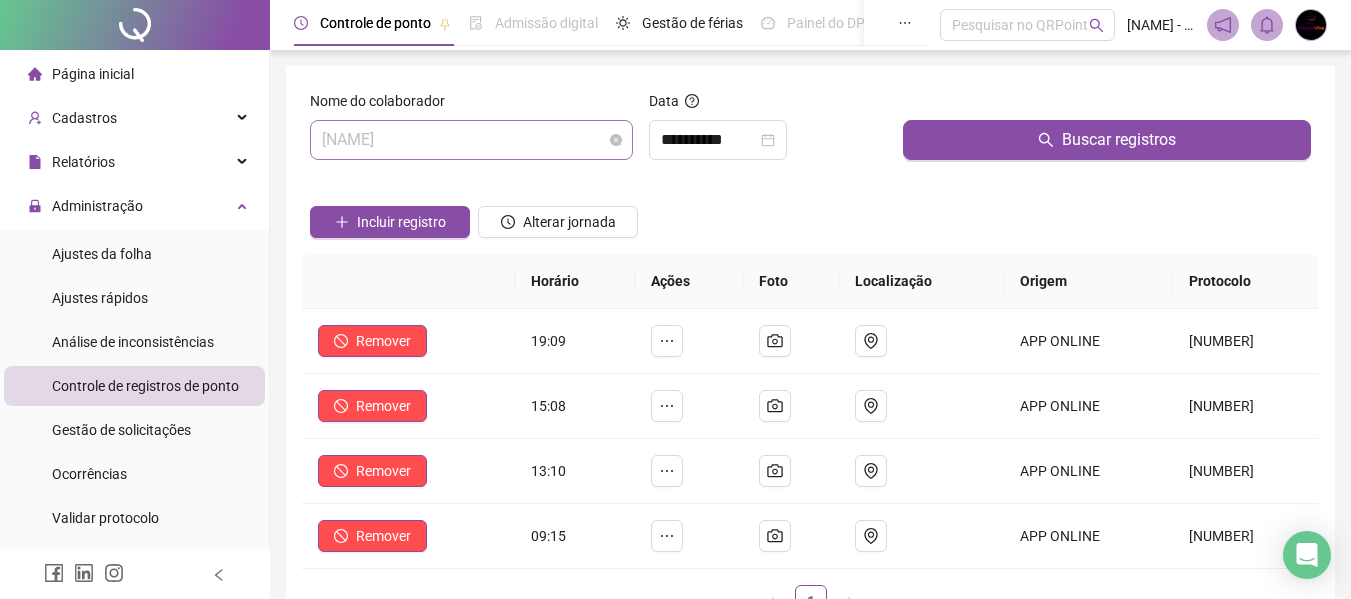 click on "[NAME]" at bounding box center [471, 140] 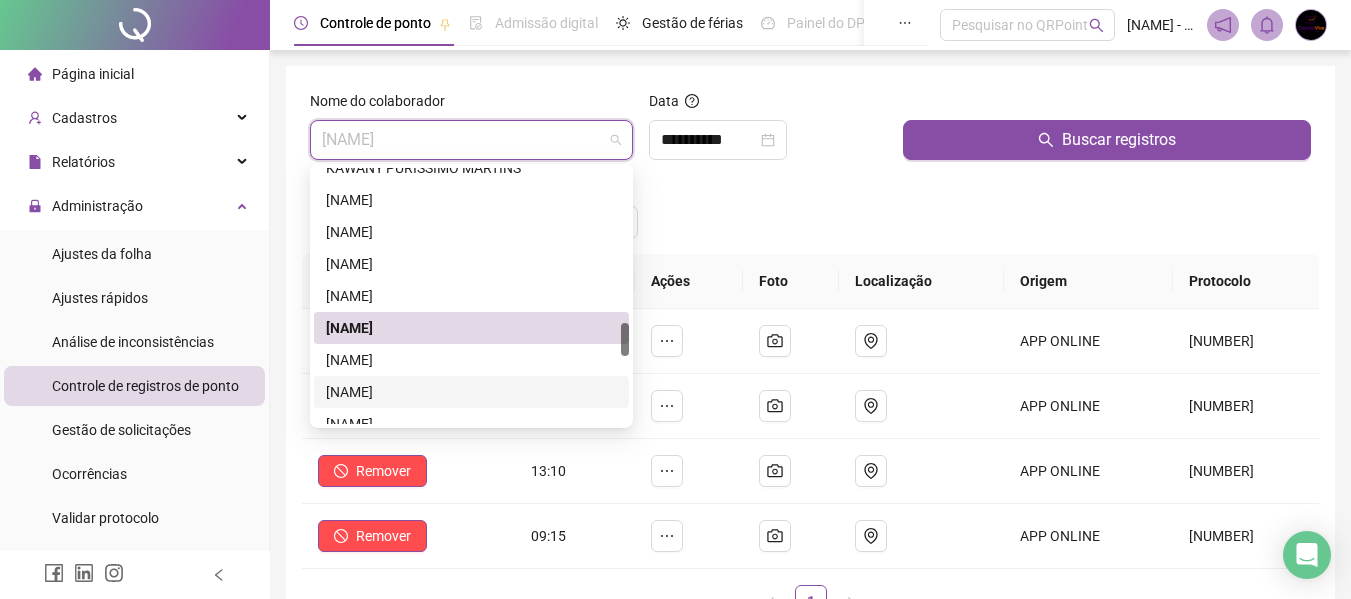 click on "[NAME]" at bounding box center [471, 392] 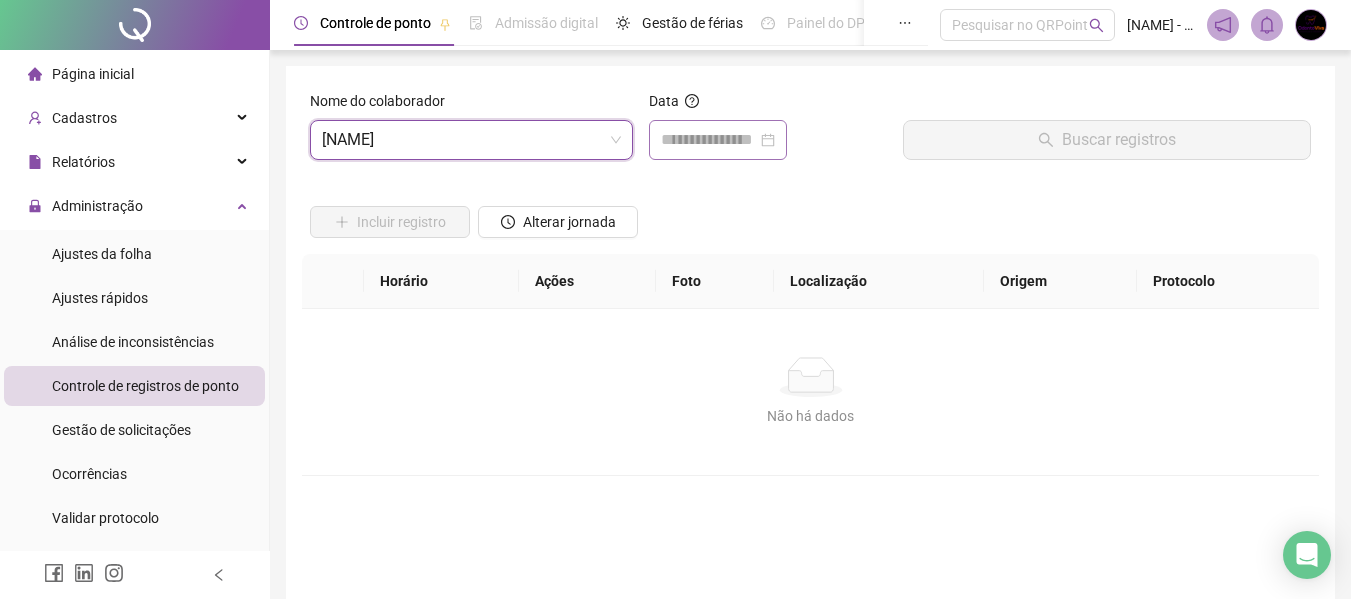 click at bounding box center (718, 140) 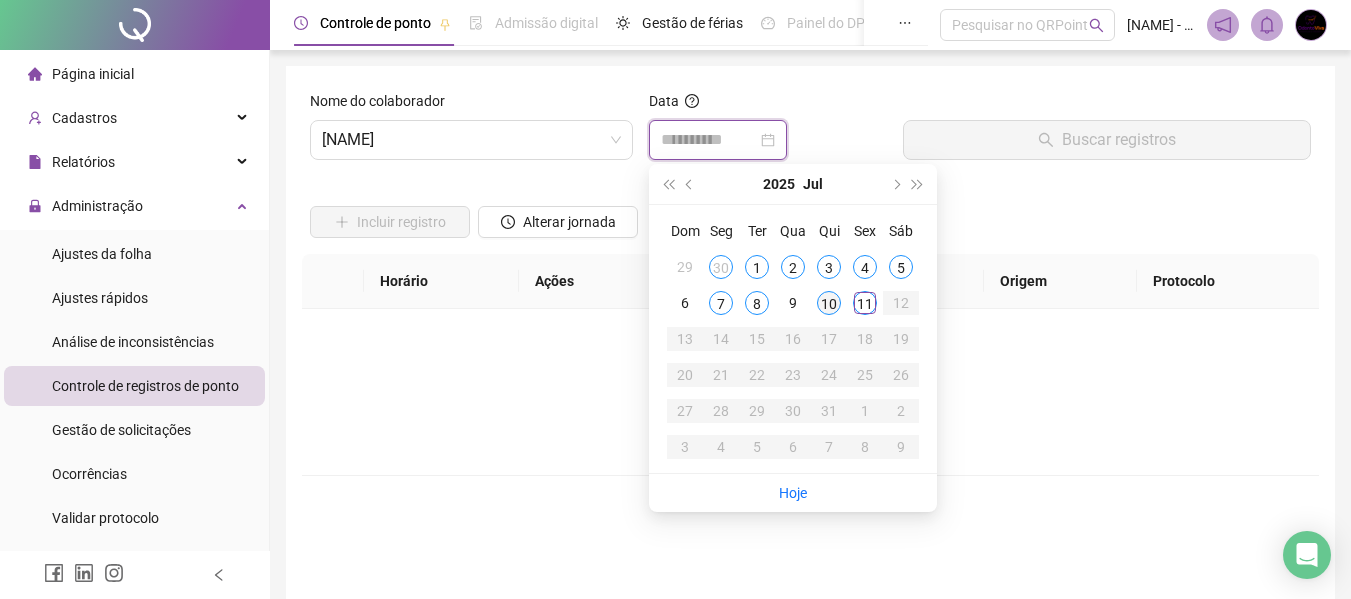 type on "**********" 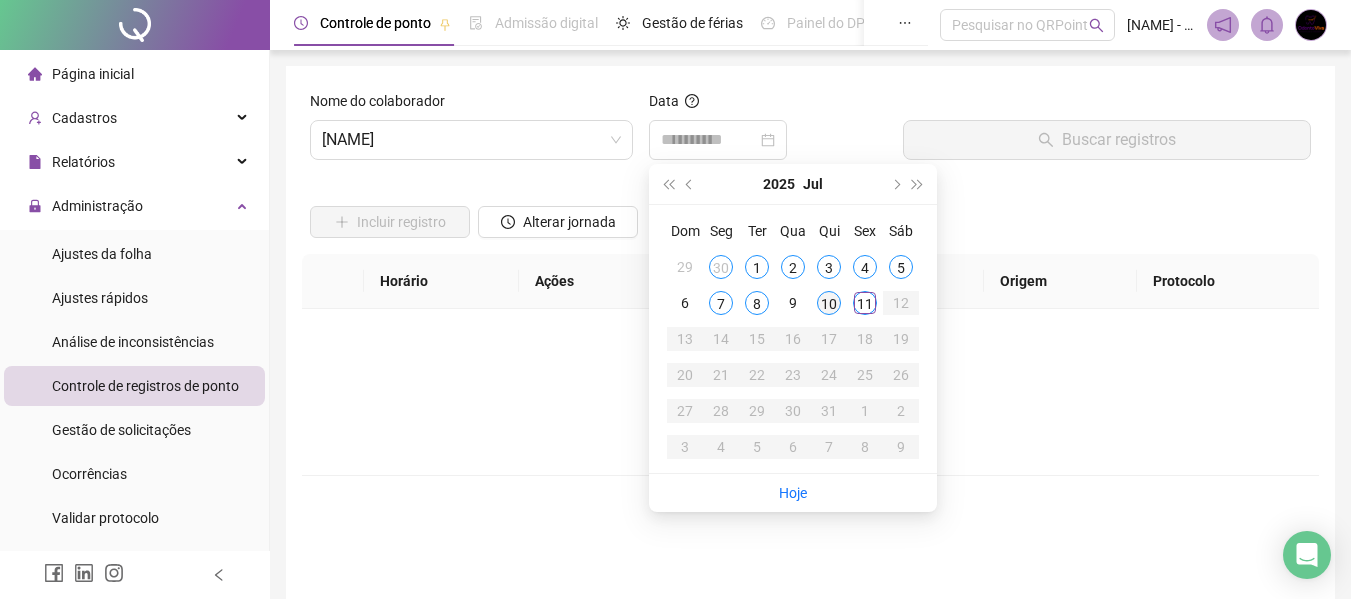 click on "10" at bounding box center (829, 303) 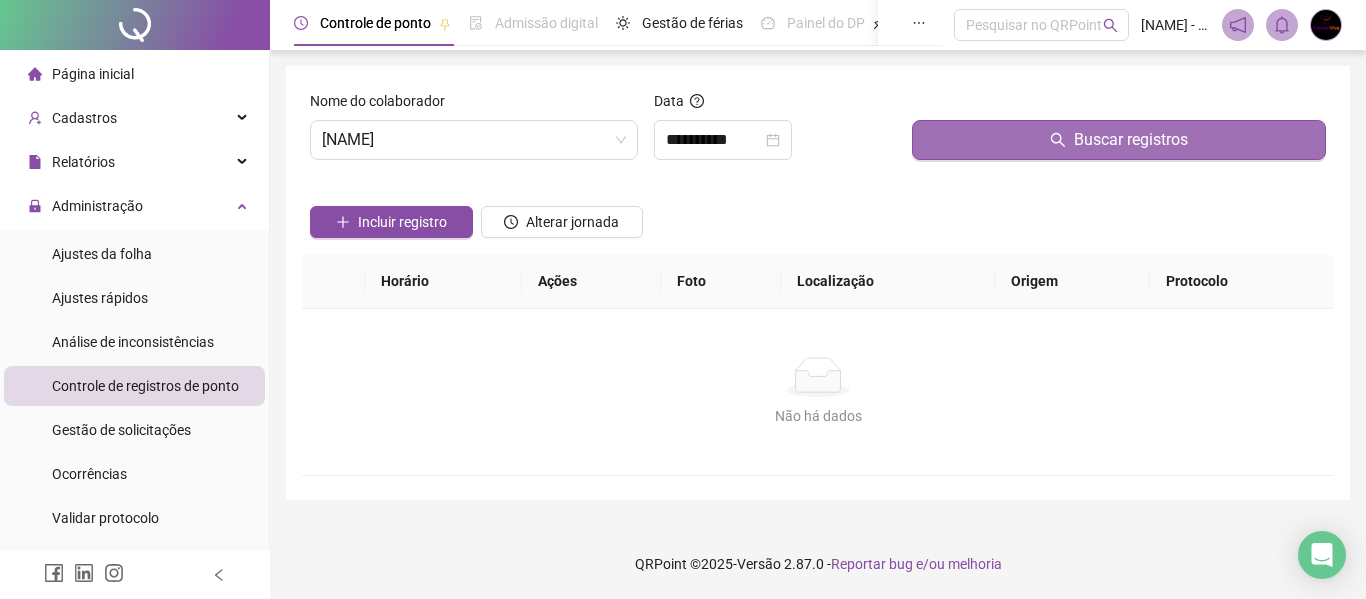 click on "Buscar registros" at bounding box center [1119, 140] 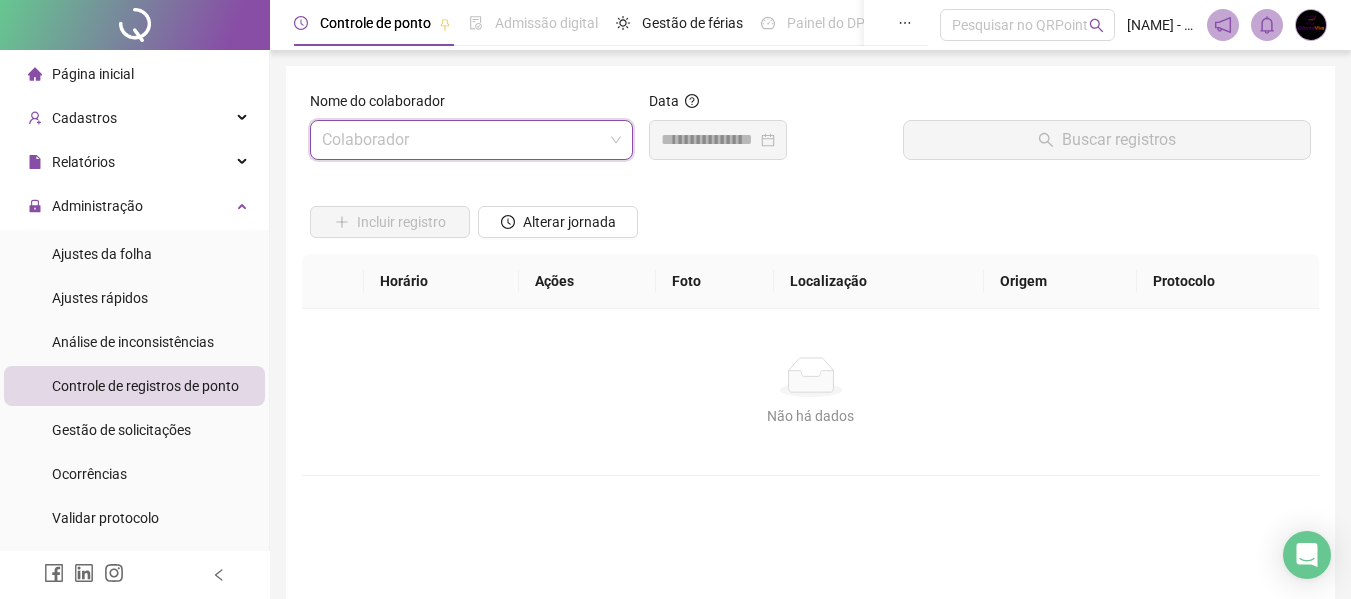 click at bounding box center (465, 140) 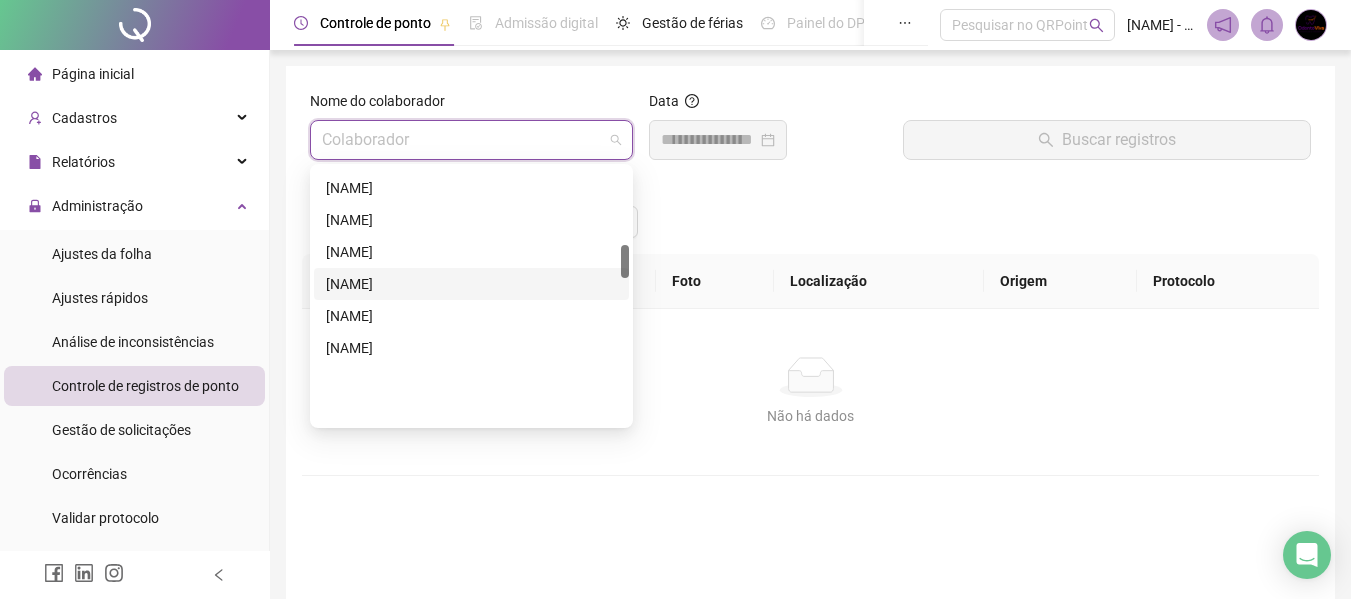 scroll, scrollTop: 600, scrollLeft: 0, axis: vertical 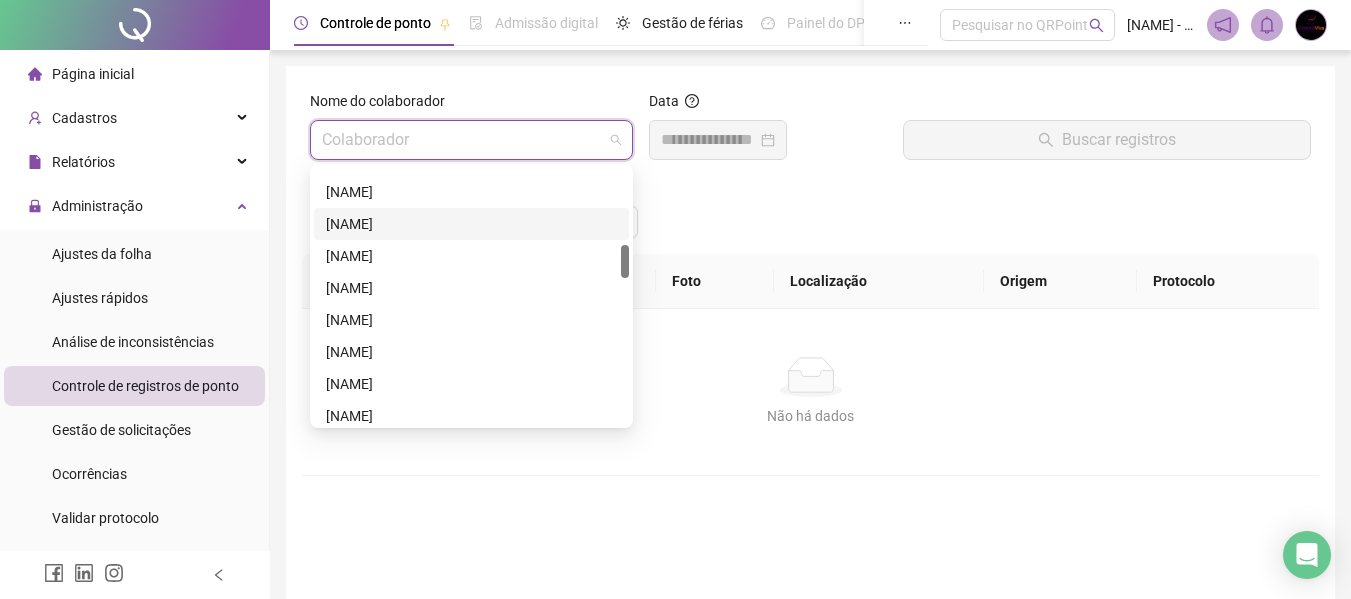 click on "[NAME]" at bounding box center [471, 224] 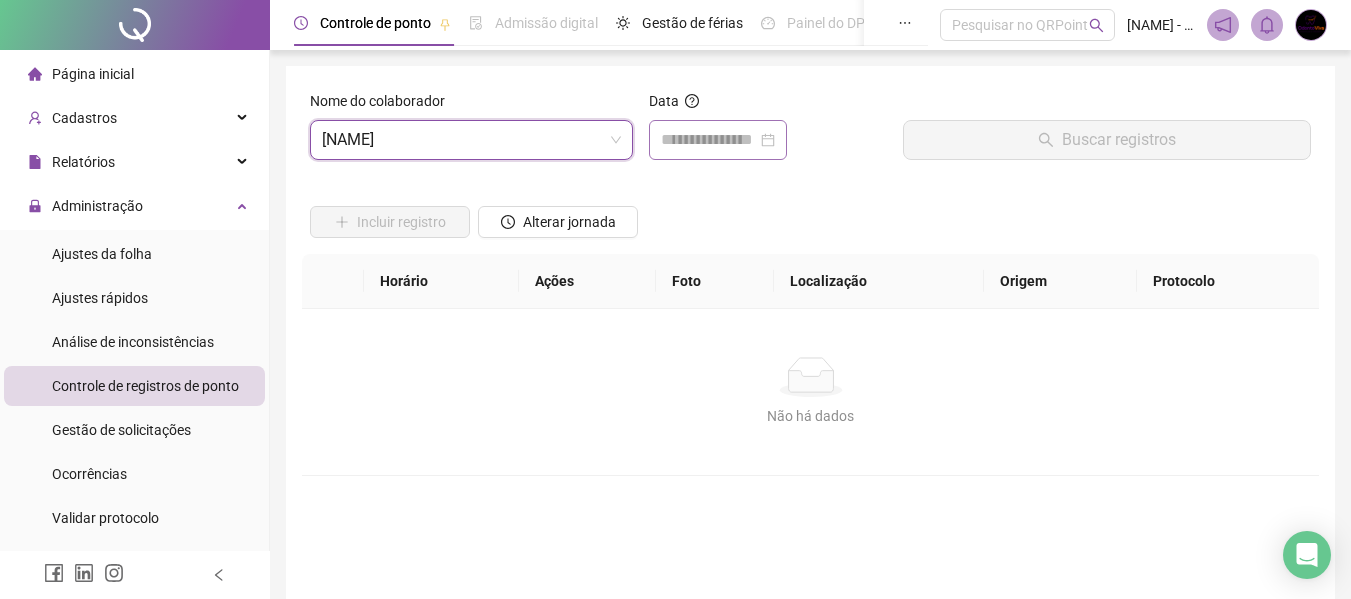 click at bounding box center [718, 140] 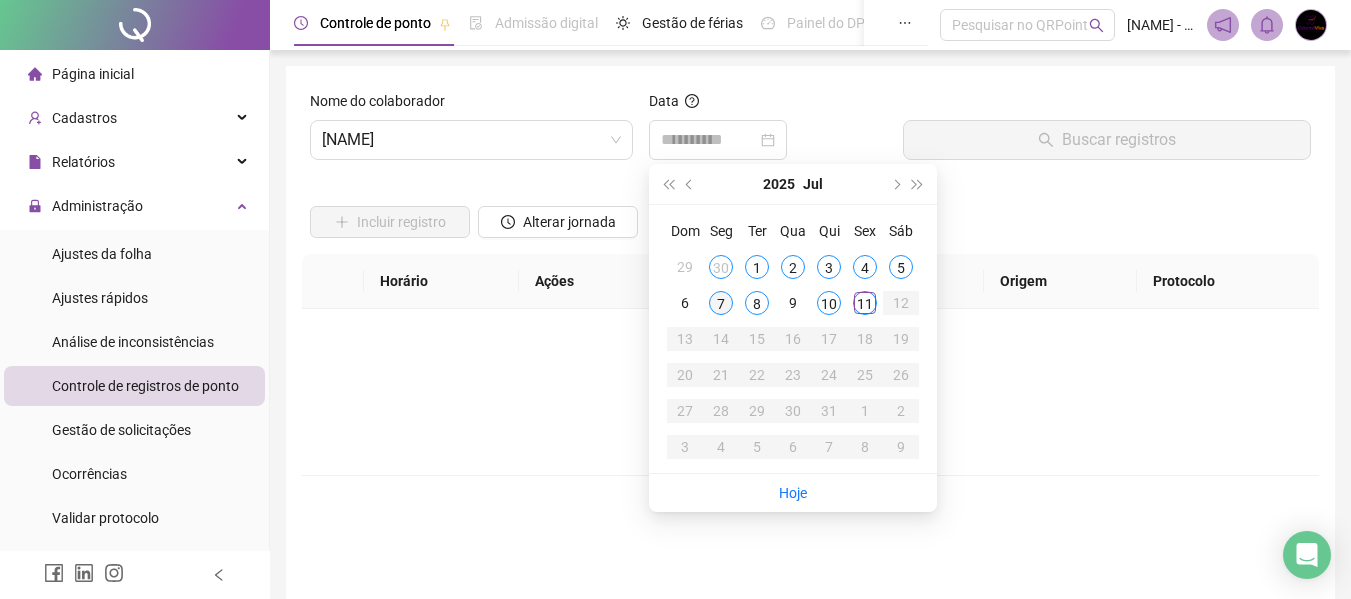 click on "7" at bounding box center [721, 303] 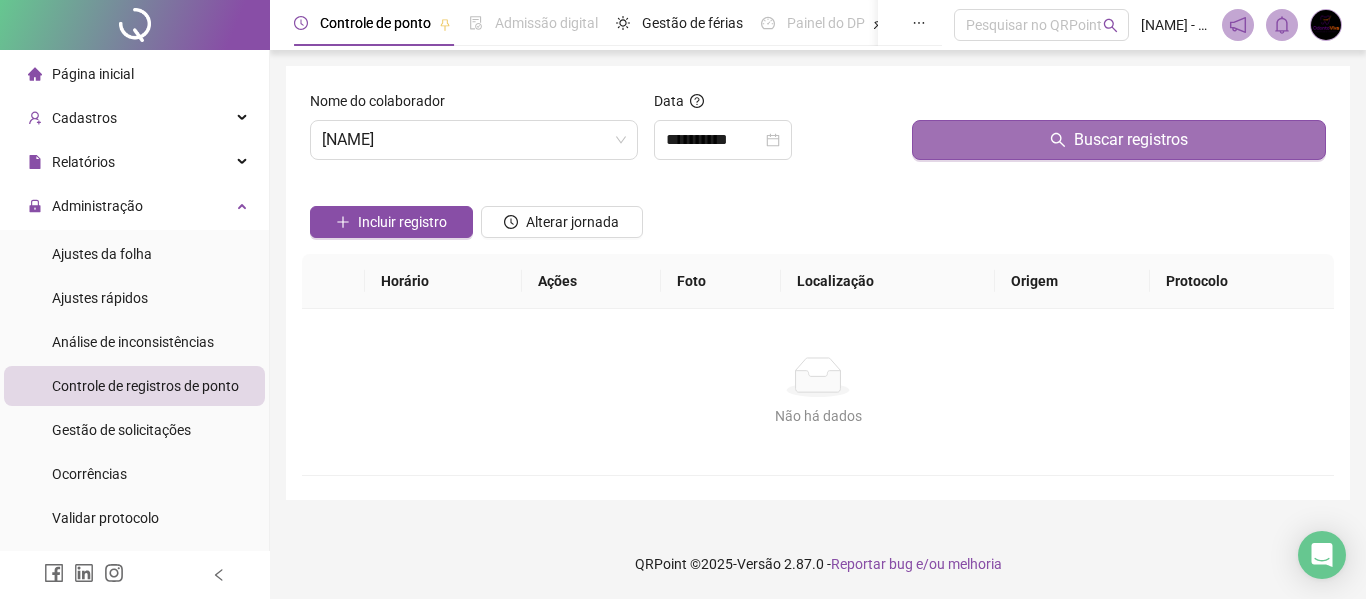 click on "Buscar registros" at bounding box center (1119, 140) 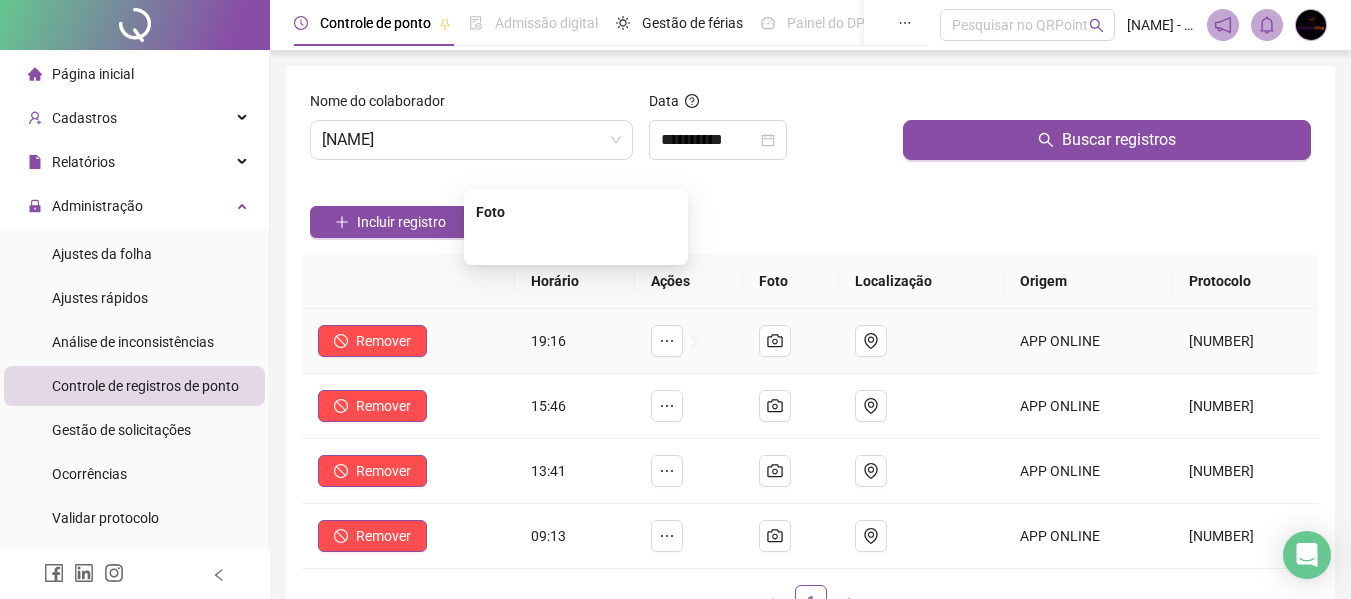 click at bounding box center (576, 243) 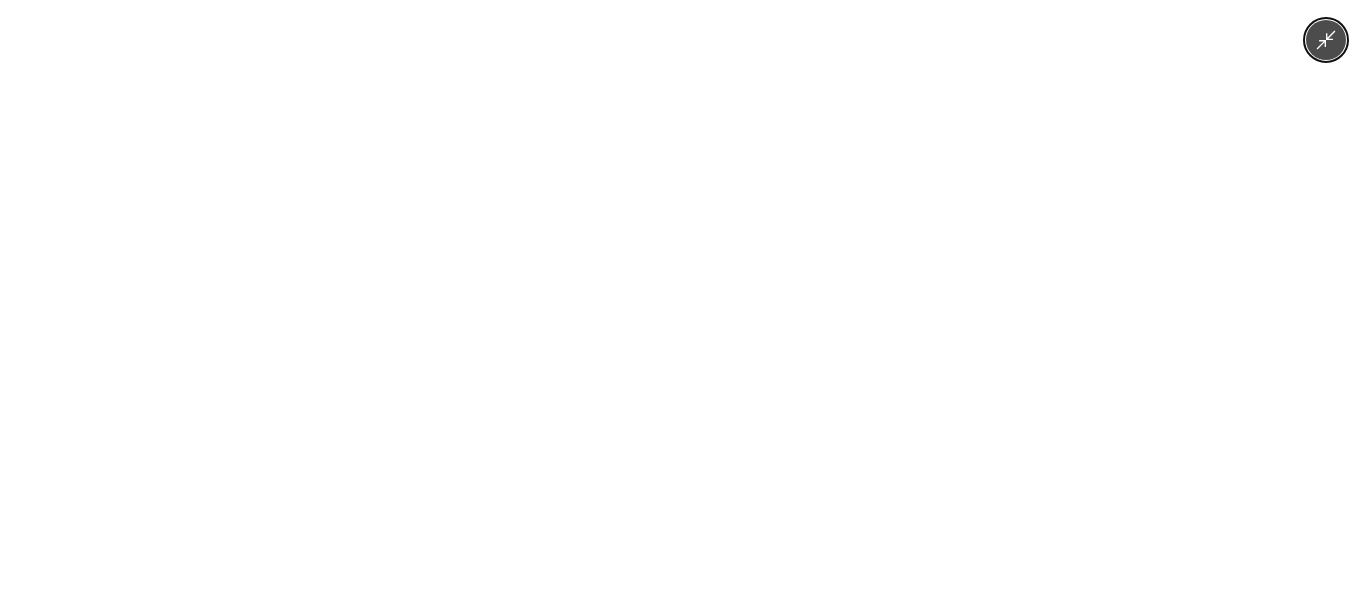 click at bounding box center [683, 299] 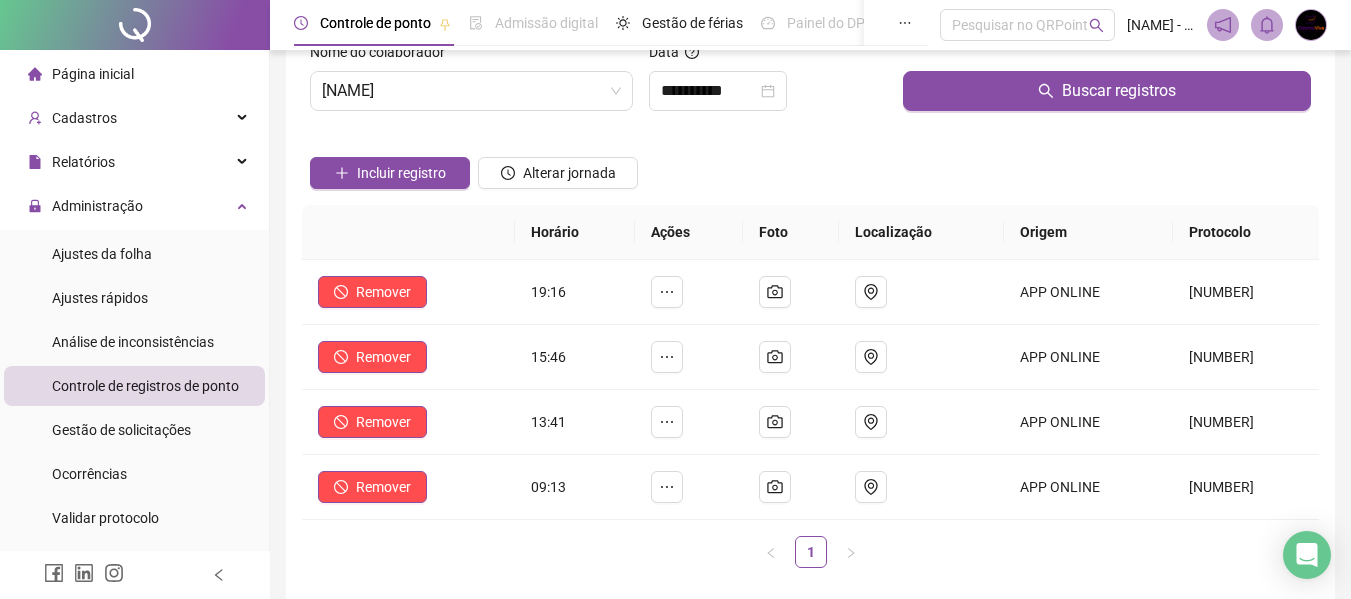 scroll, scrollTop: 0, scrollLeft: 0, axis: both 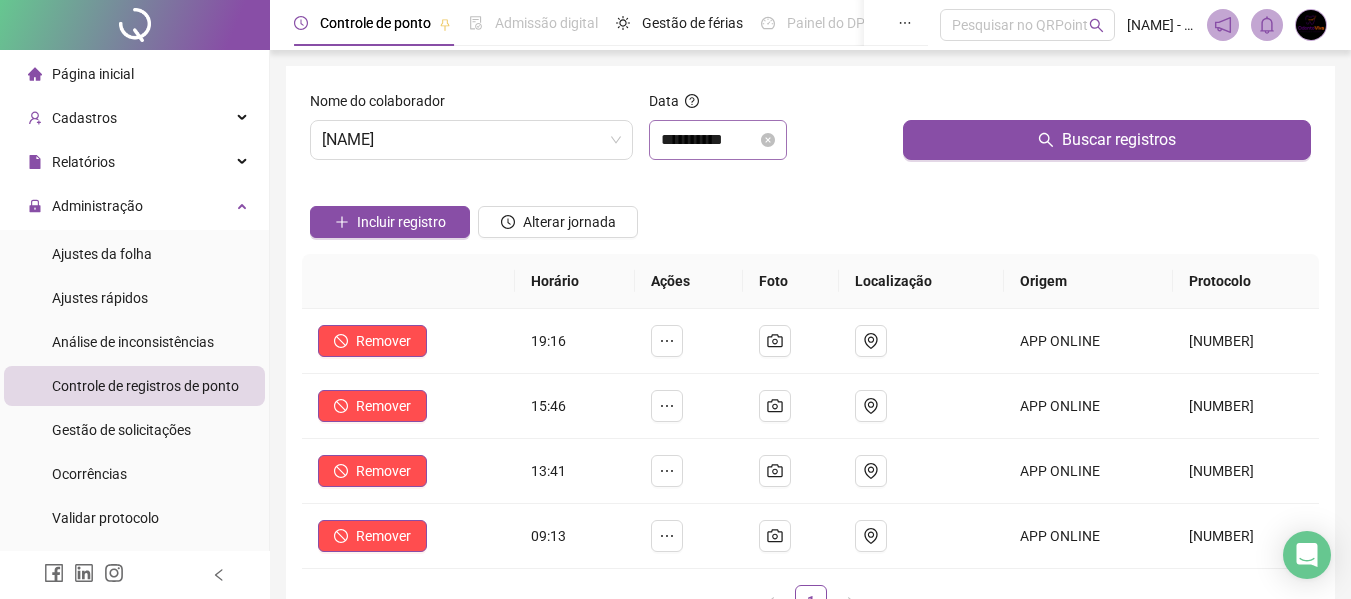 click on "**********" at bounding box center [718, 140] 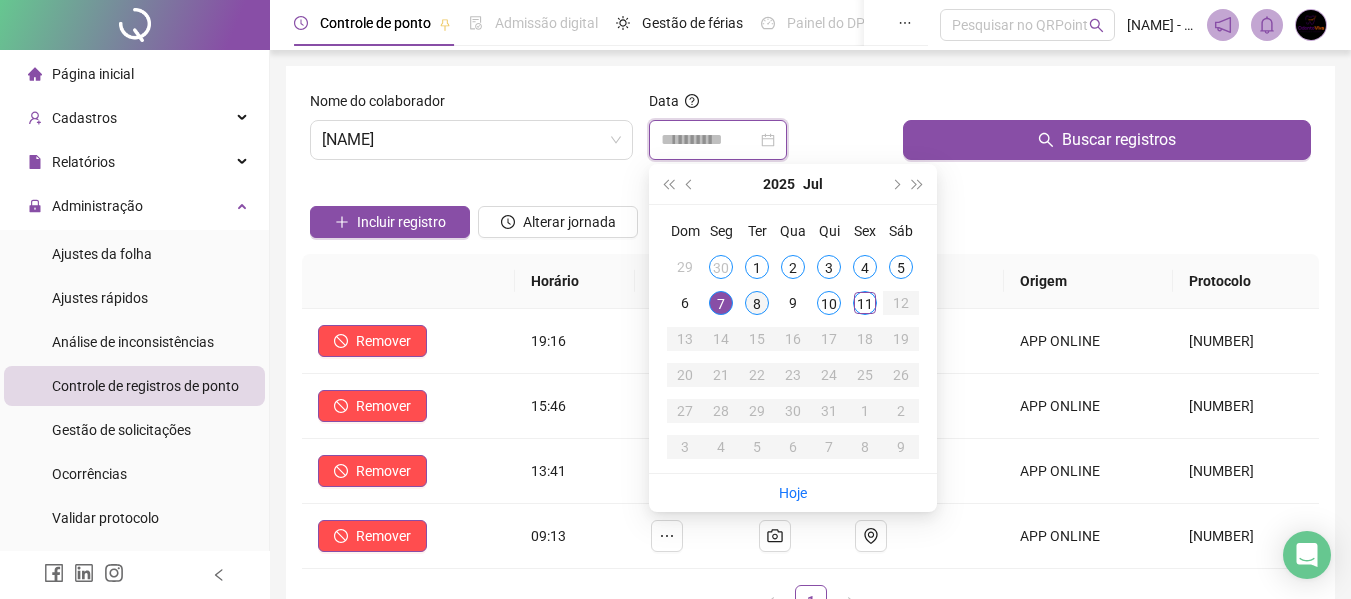 type on "**********" 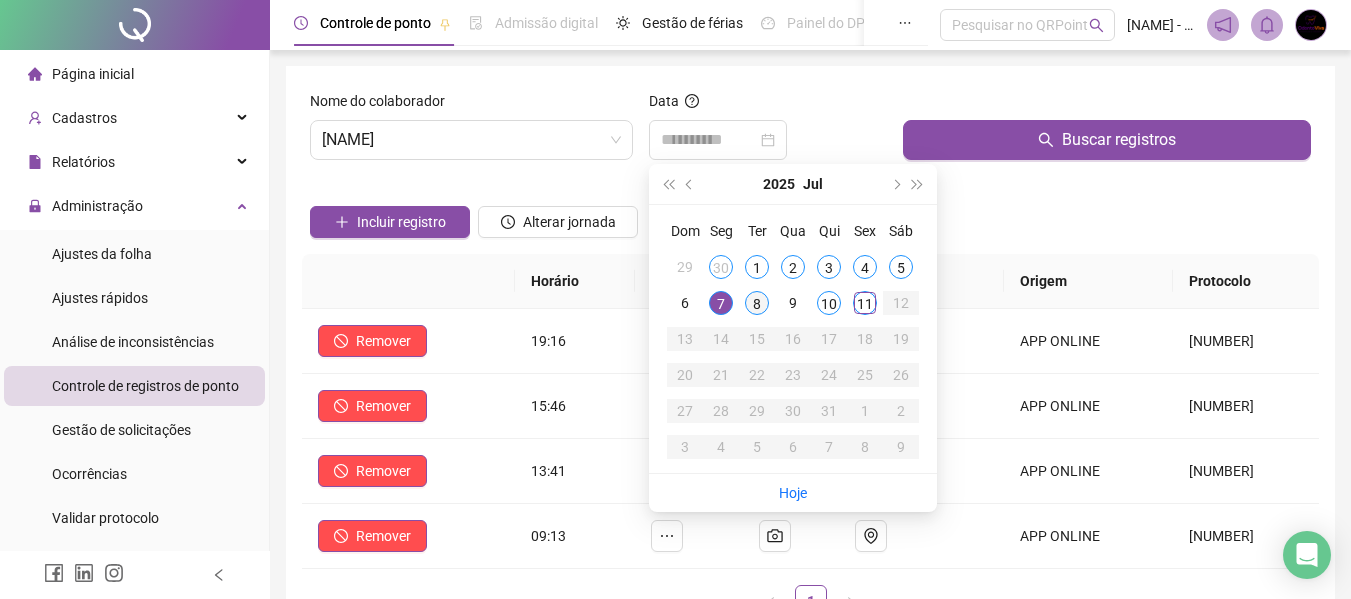 click on "8" at bounding box center [757, 303] 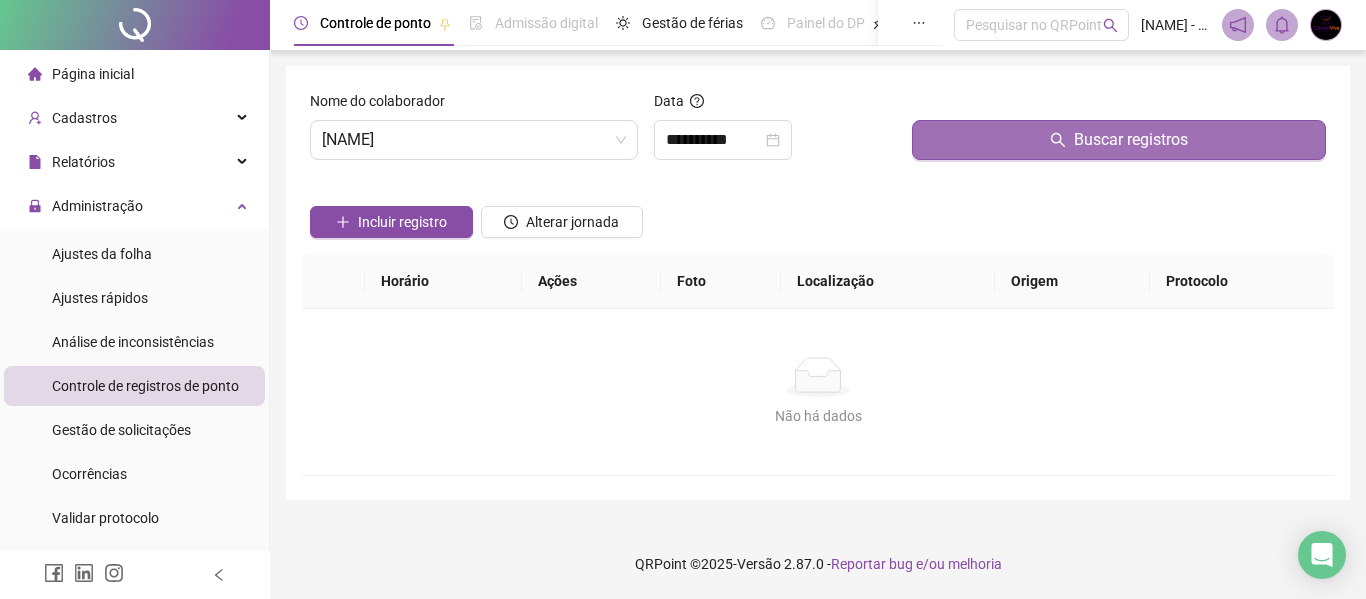click 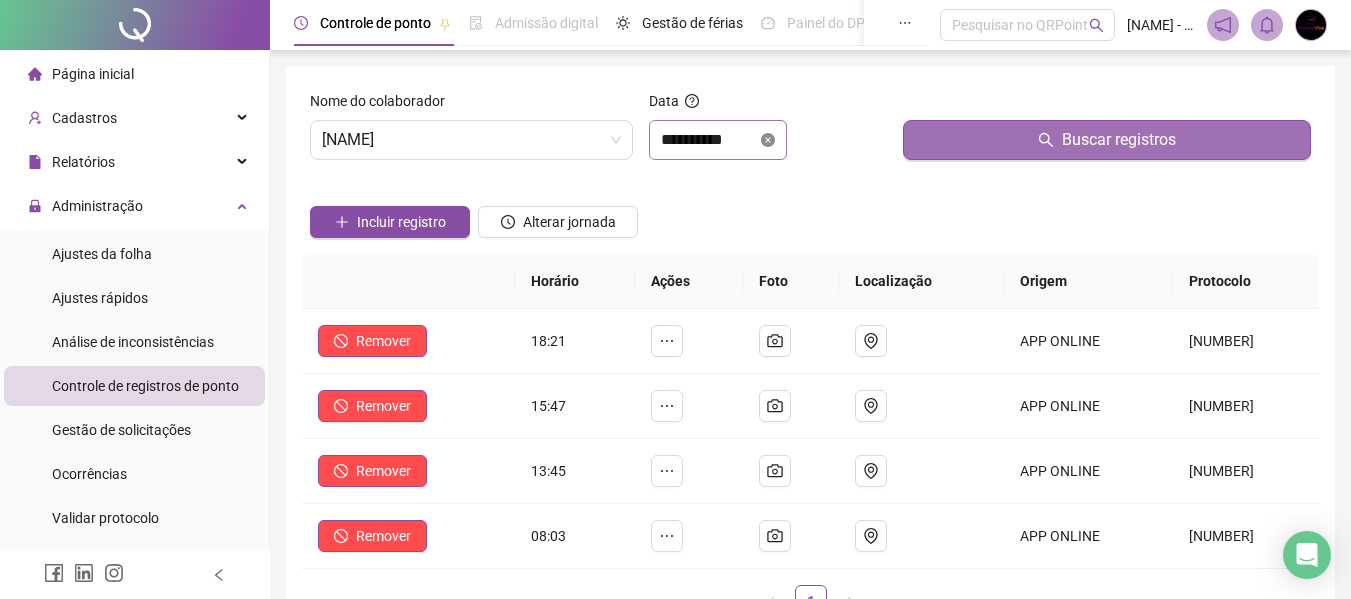 click 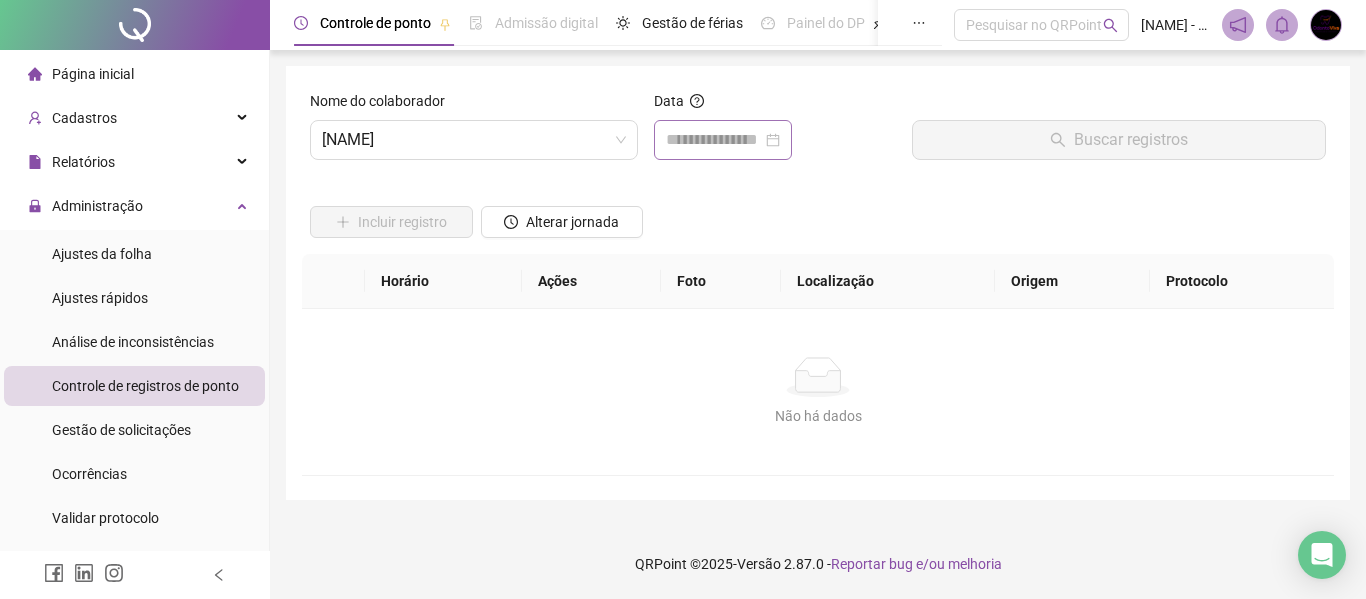 click at bounding box center [723, 140] 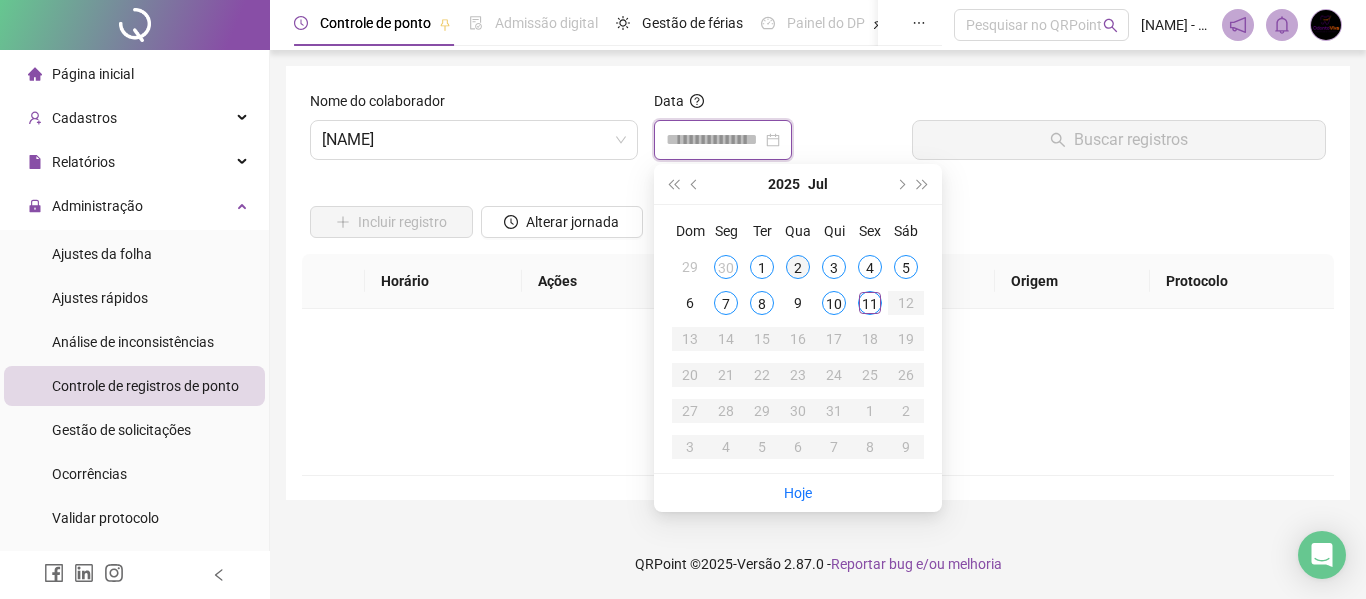 type on "**********" 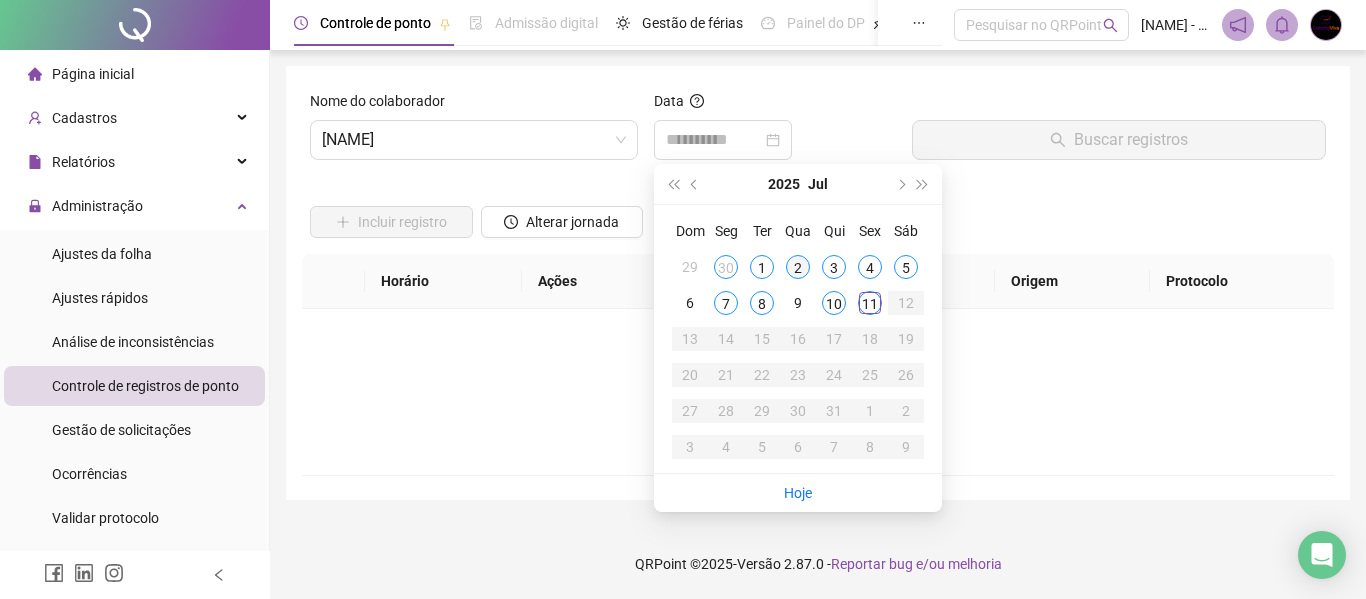 click on "2" at bounding box center [798, 267] 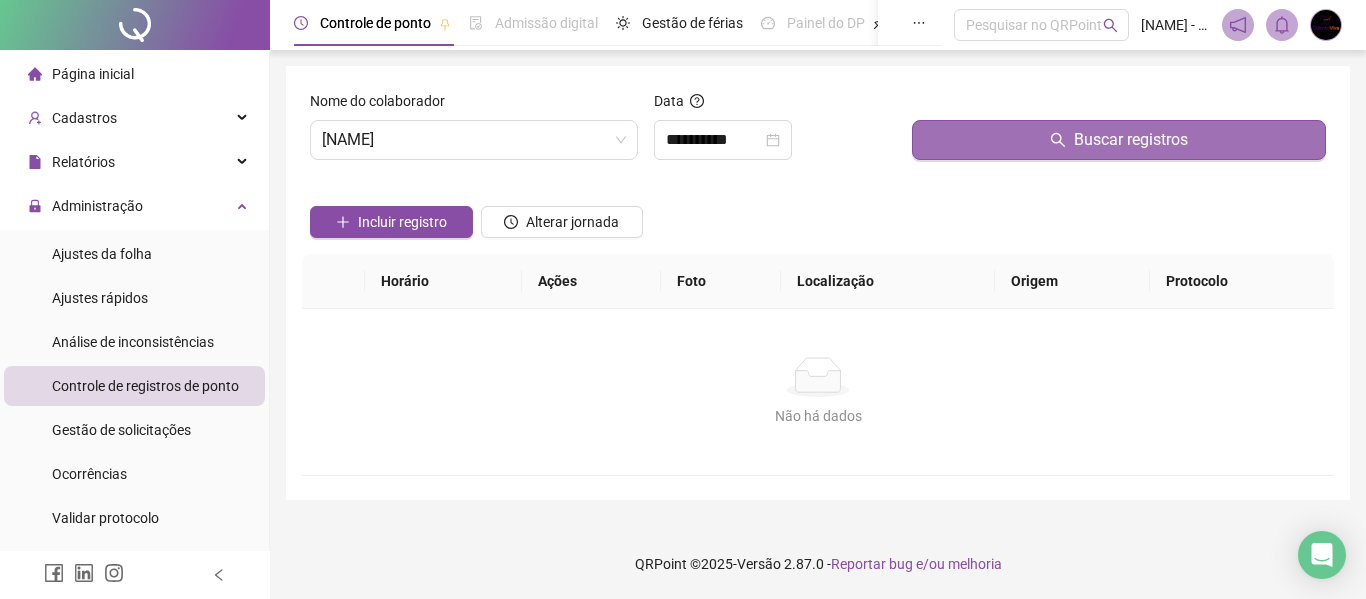 click on "Buscar registros" at bounding box center (1119, 140) 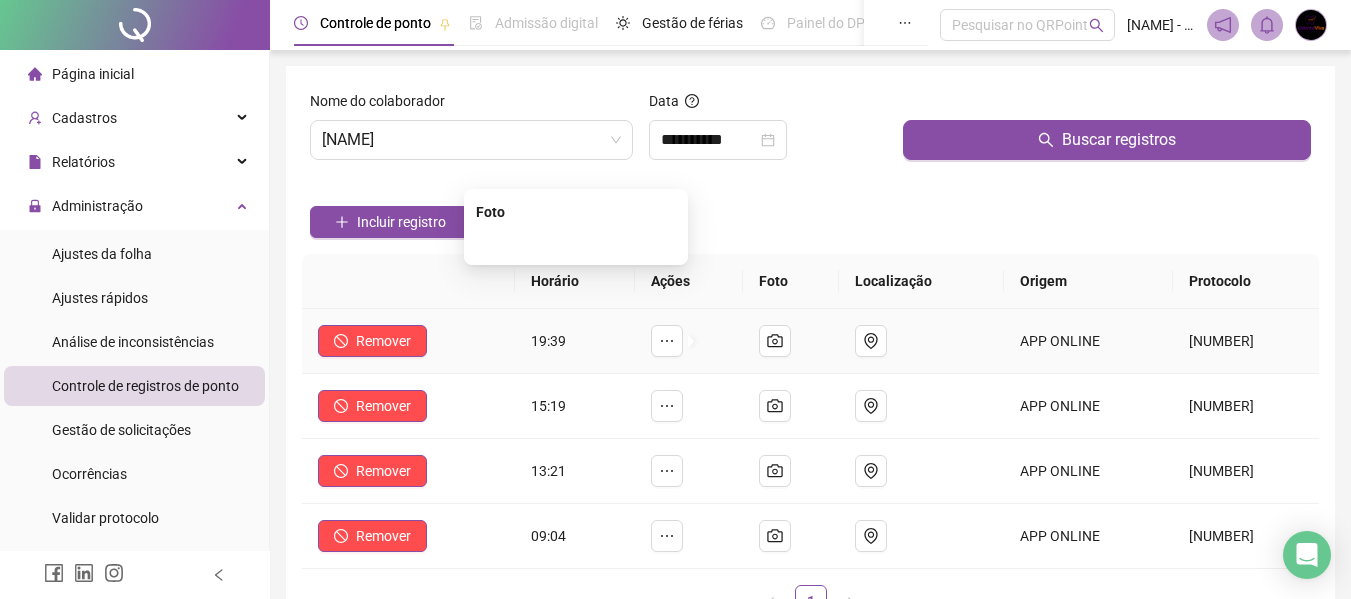 click at bounding box center (576, 243) 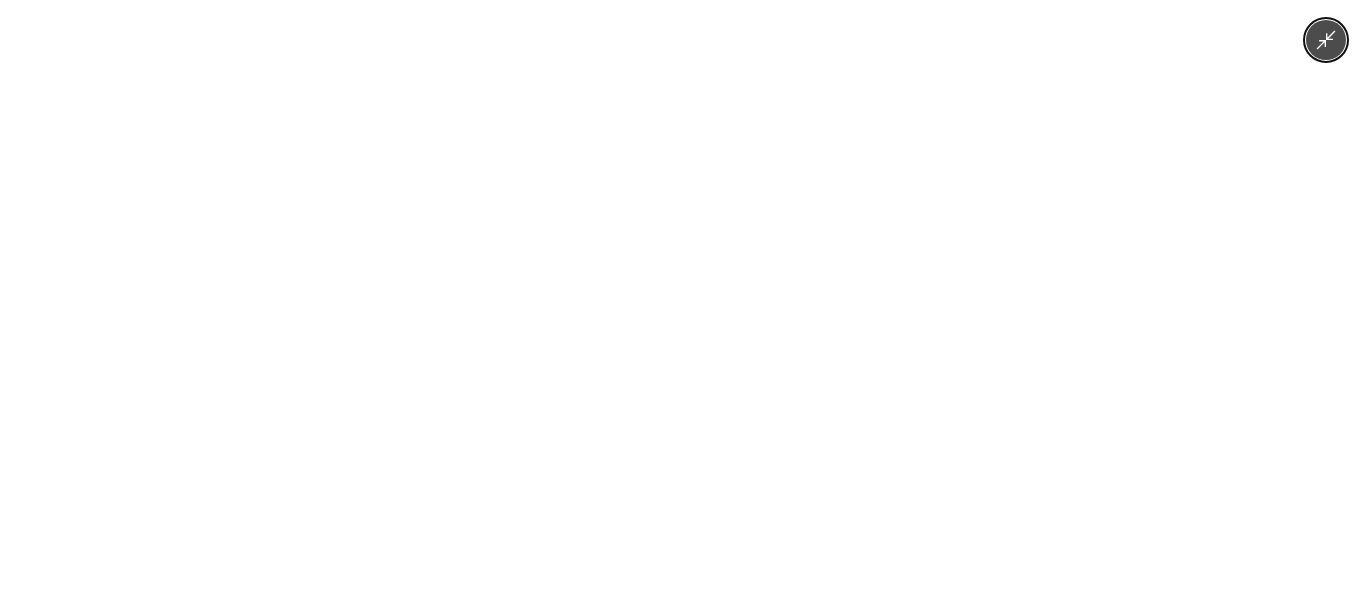 click at bounding box center (683, 299) 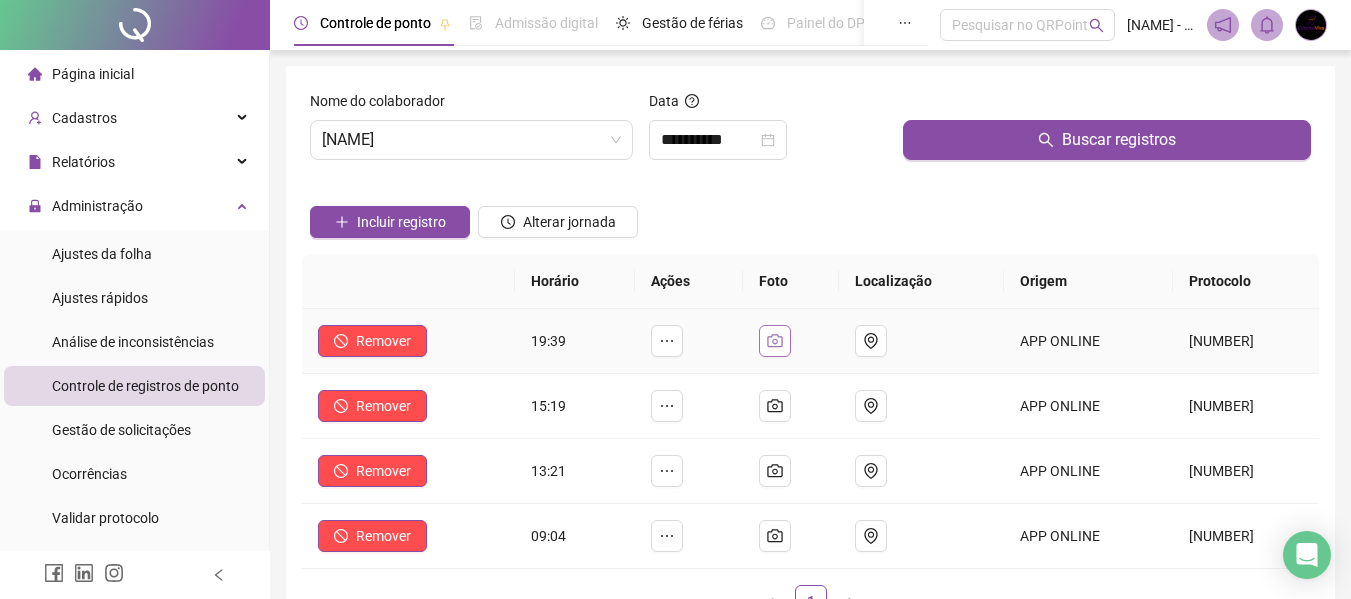 click 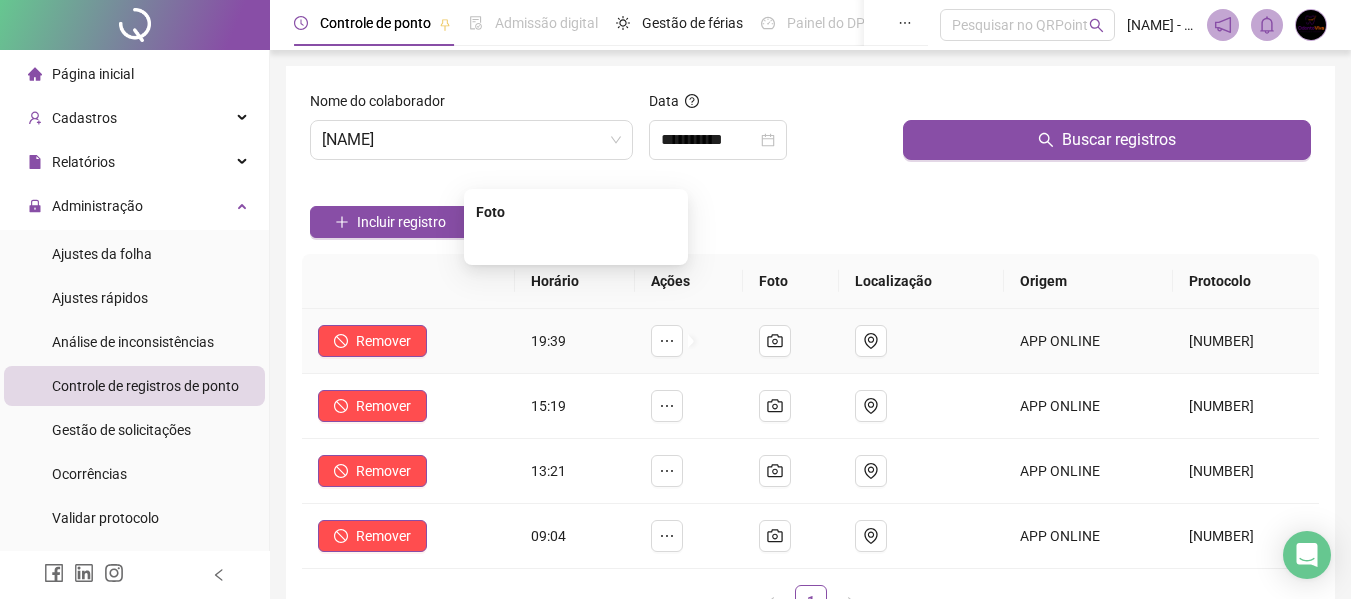 click at bounding box center (576, 243) 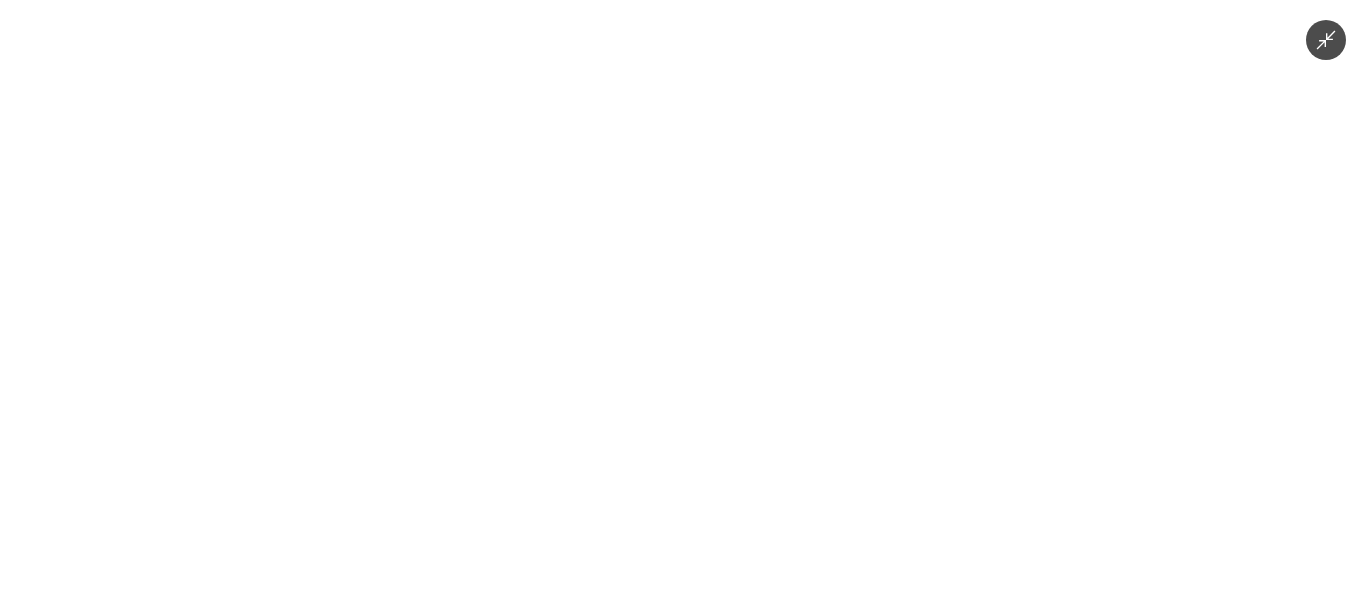 click at bounding box center [682, 299] 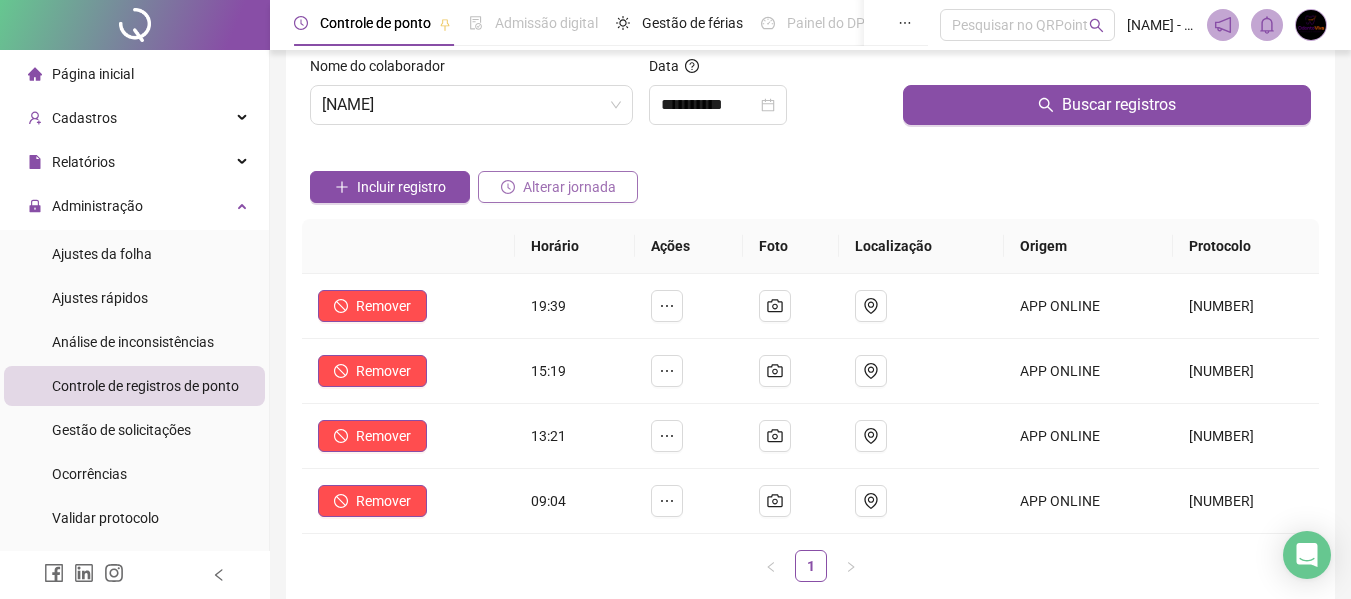 scroll, scrollTop: 0, scrollLeft: 0, axis: both 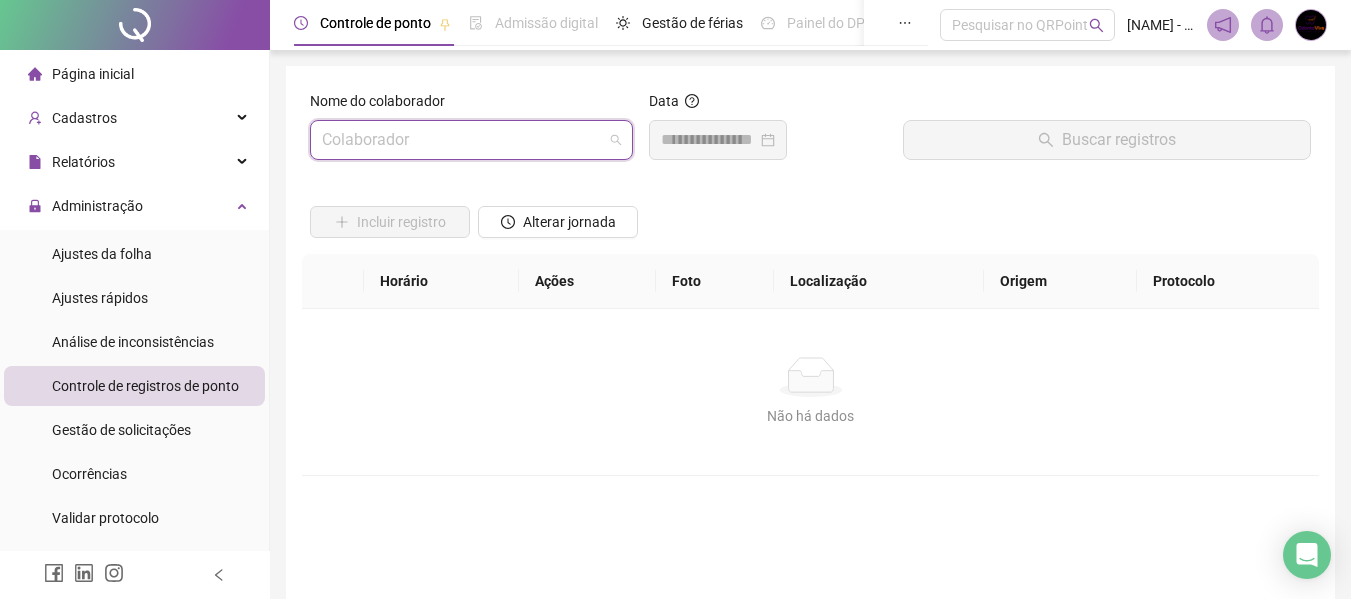 click at bounding box center [465, 140] 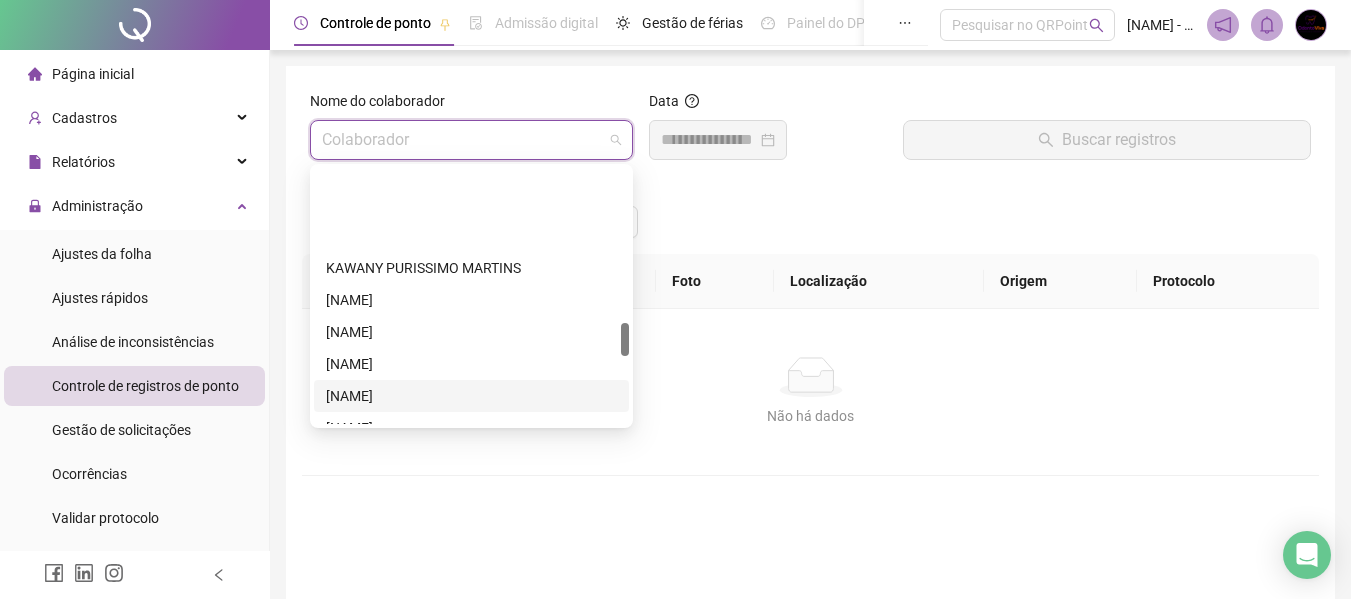 scroll, scrollTop: 1300, scrollLeft: 0, axis: vertical 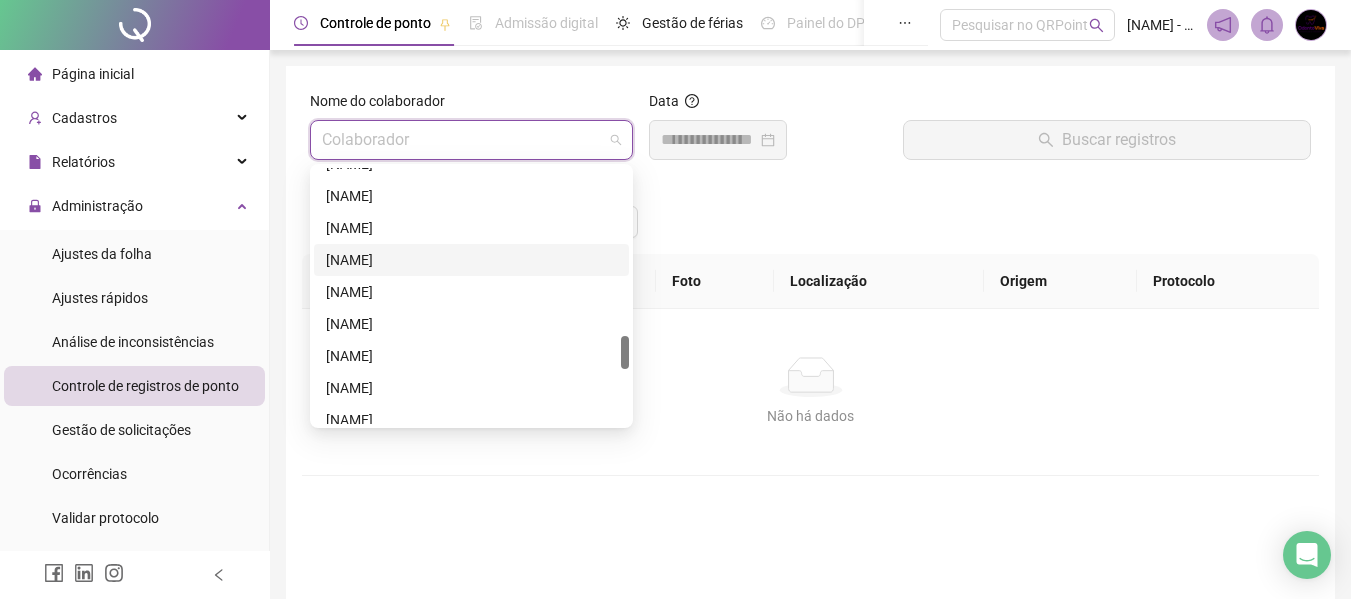 click on "[NAME]" at bounding box center [471, 260] 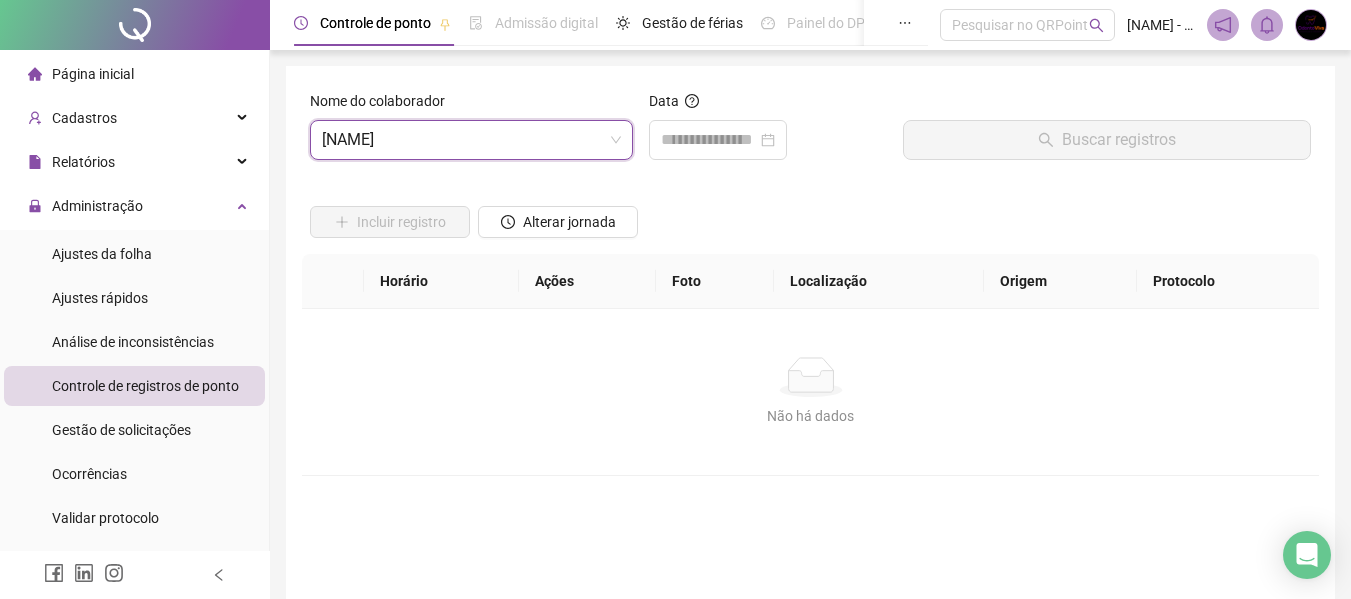 click at bounding box center (718, 140) 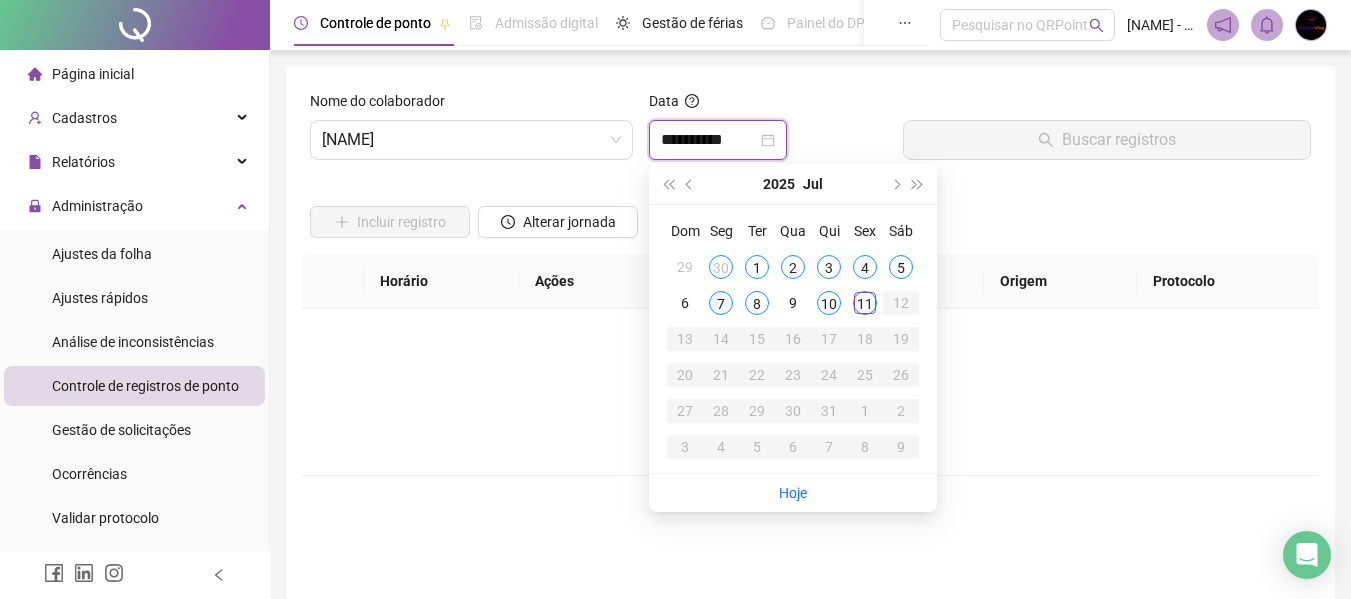 type on "**********" 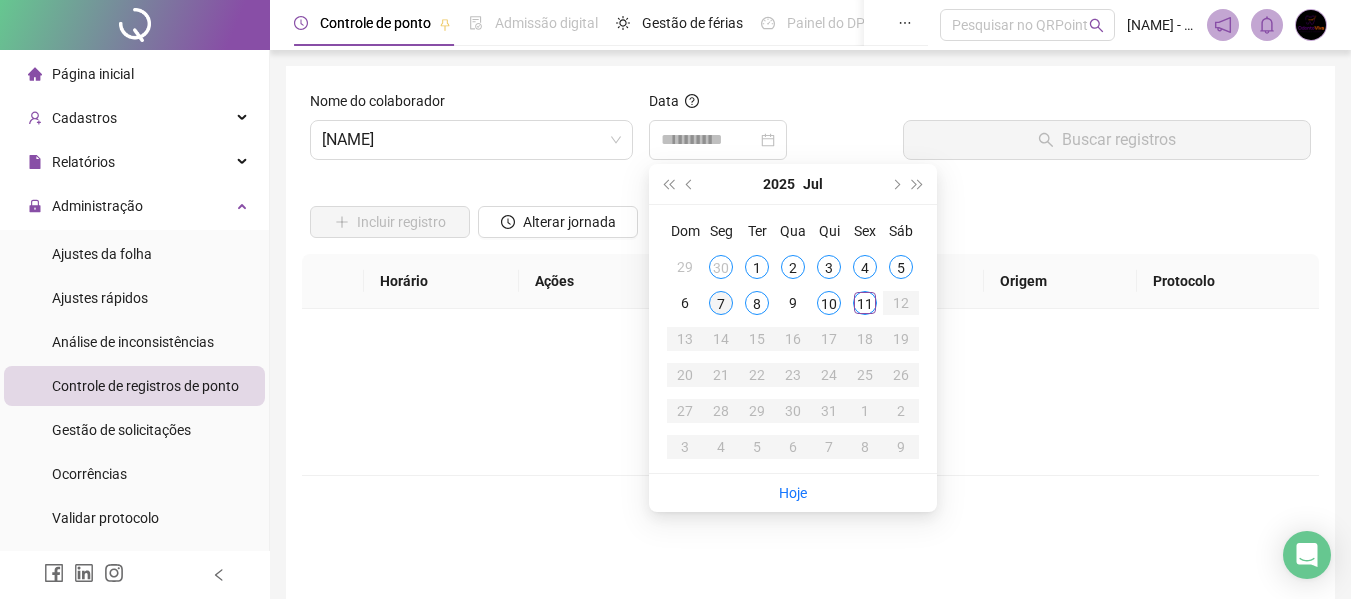 click on "7" at bounding box center [721, 303] 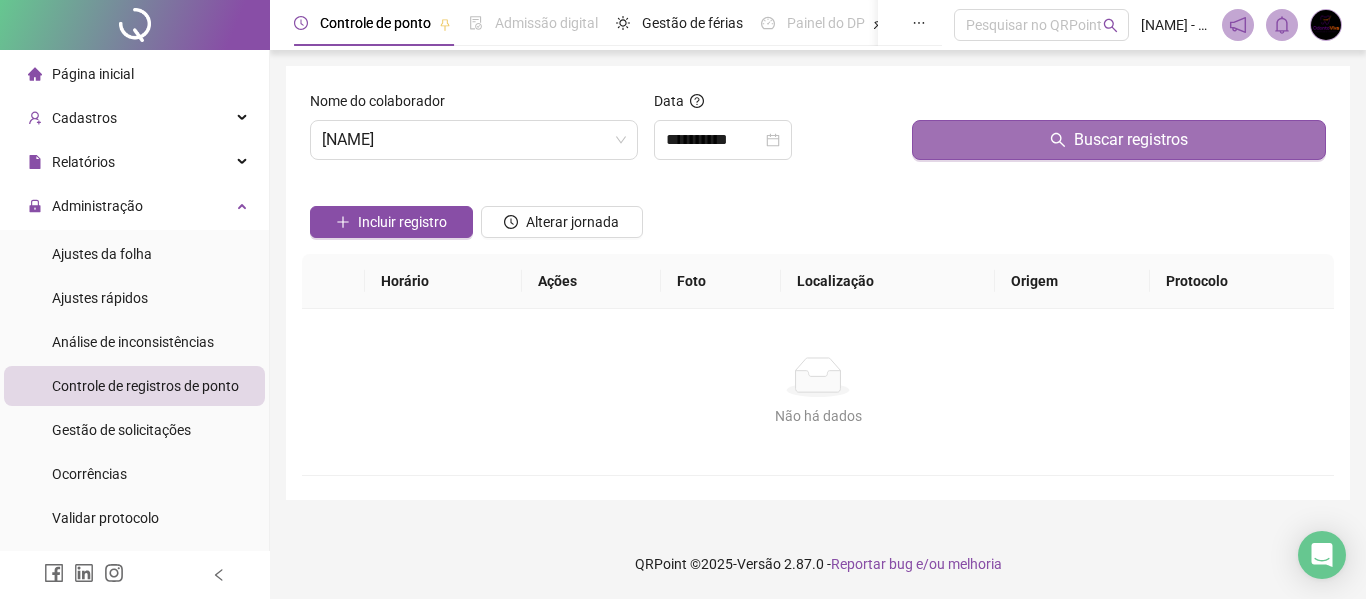click on "Buscar registros" at bounding box center (1119, 140) 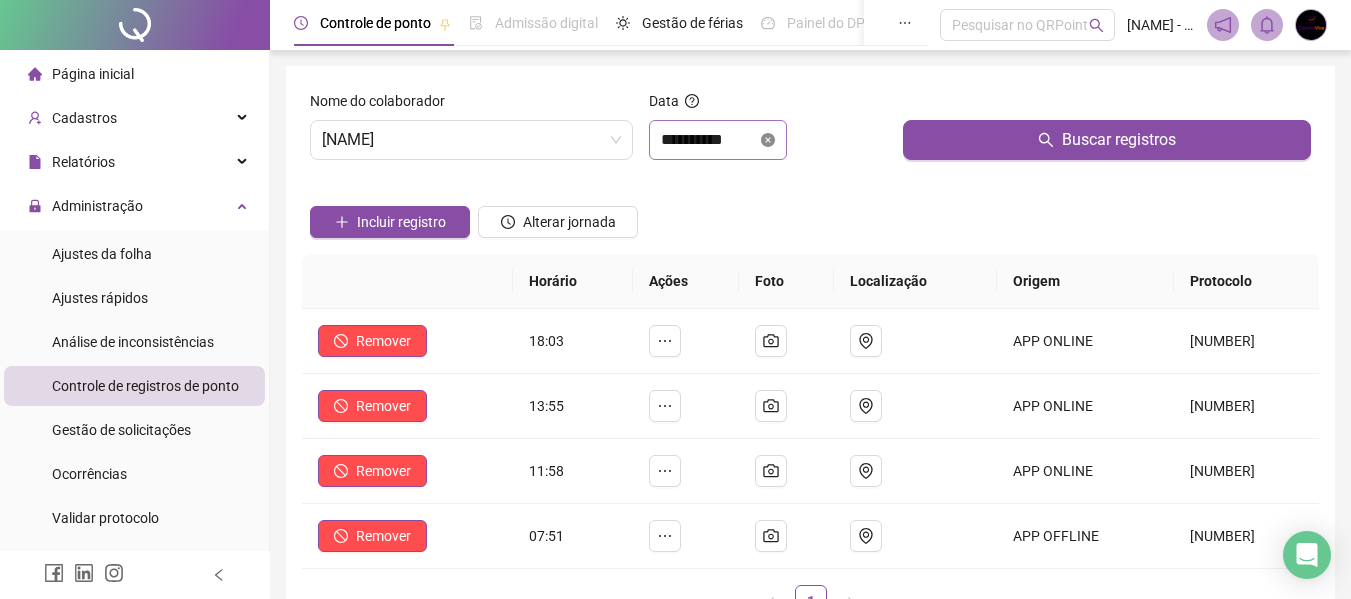 click 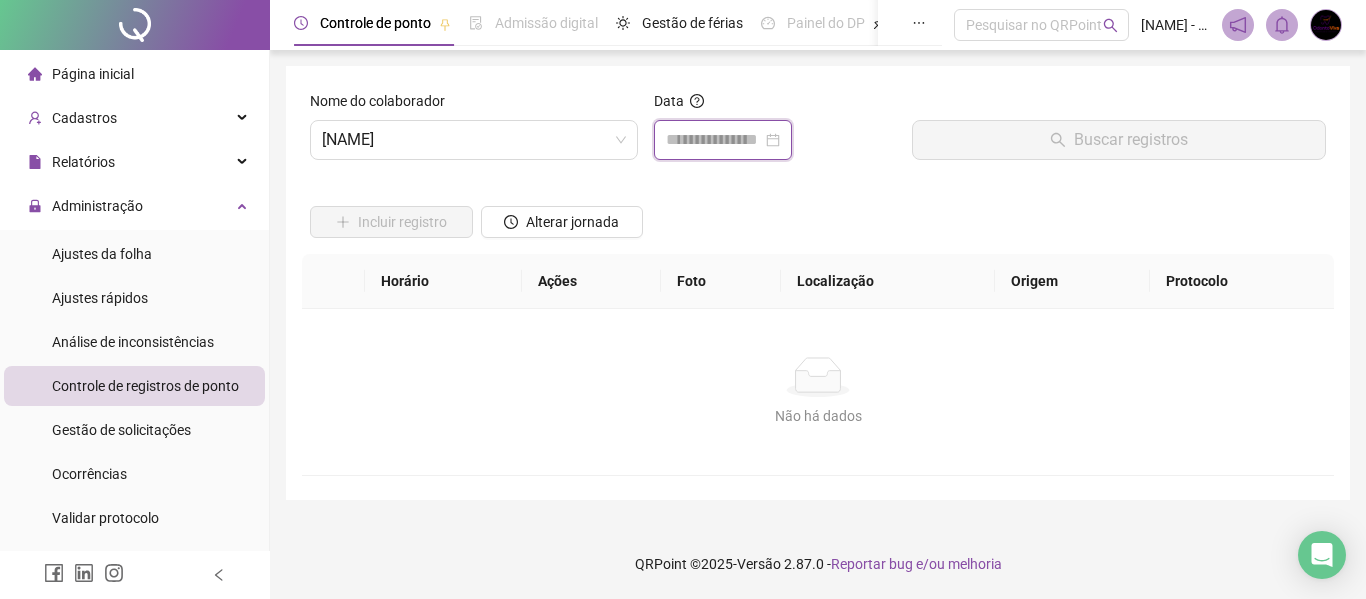 click at bounding box center (714, 140) 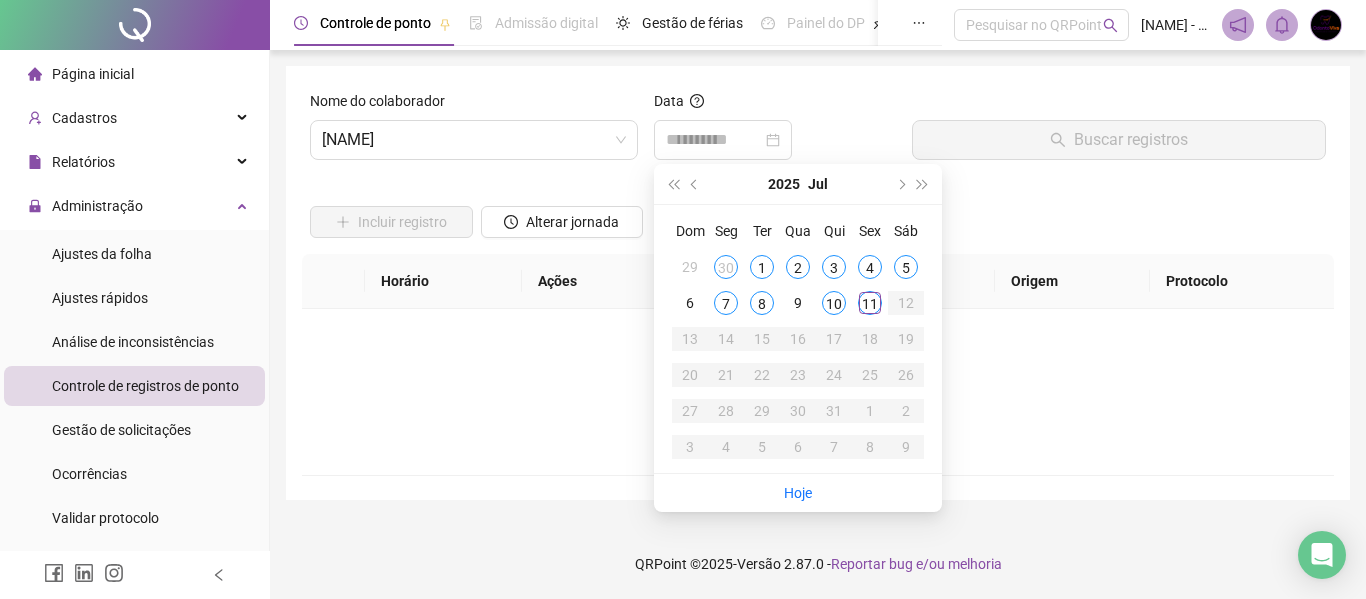 drag, startPoint x: 760, startPoint y: 270, endPoint x: 778, endPoint y: 259, distance: 21.095022 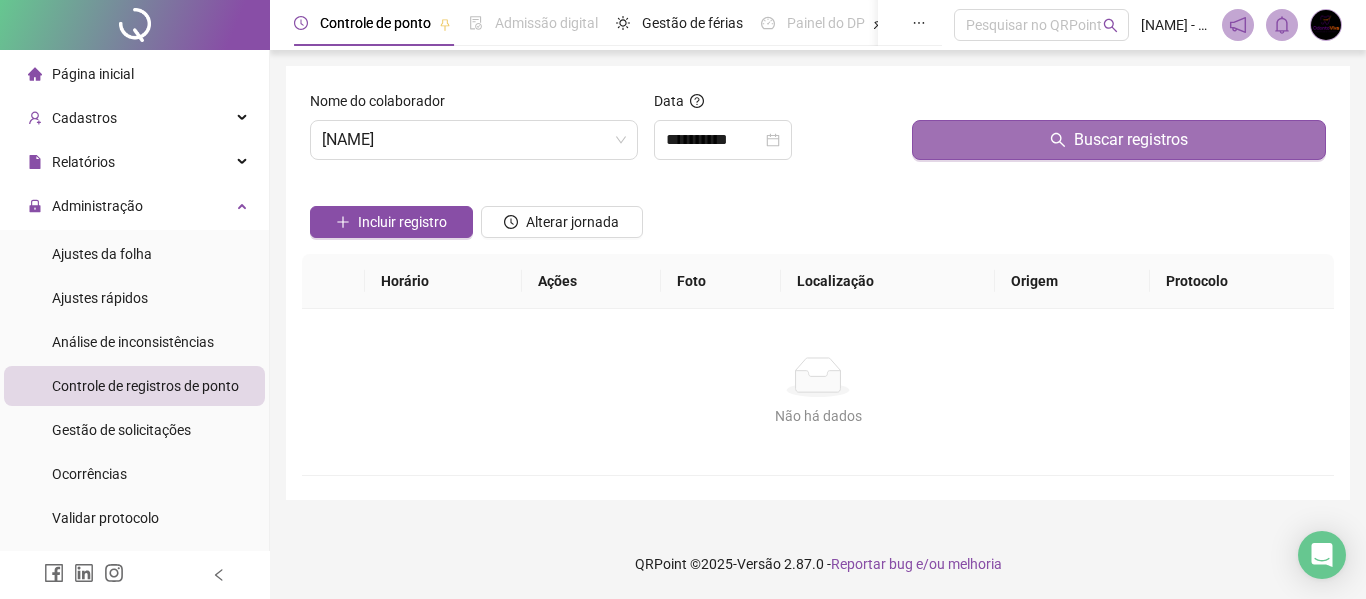 click on "Buscar registros" at bounding box center [1119, 140] 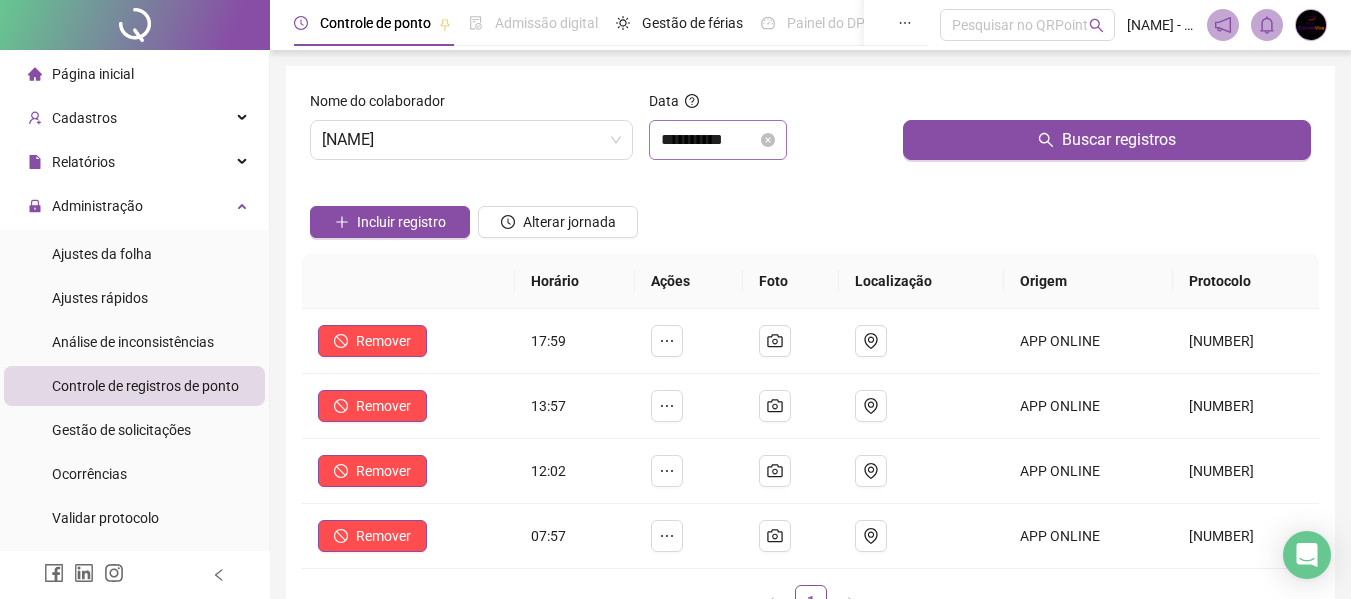 click on "**********" at bounding box center (718, 140) 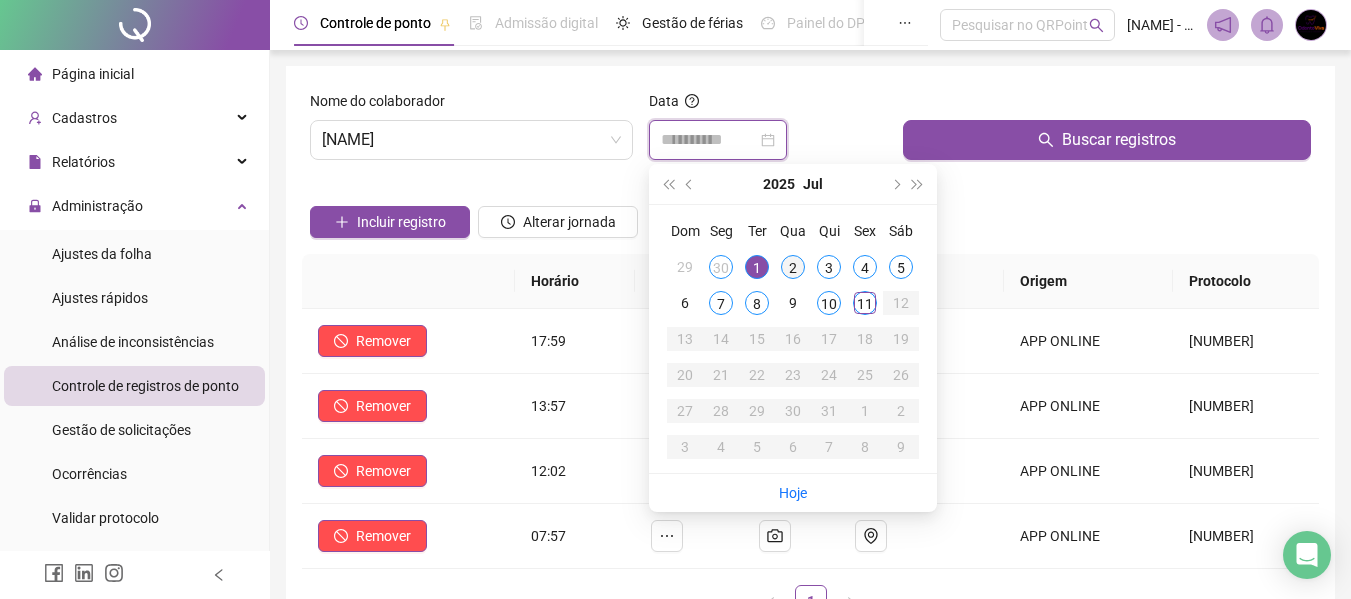 type on "**********" 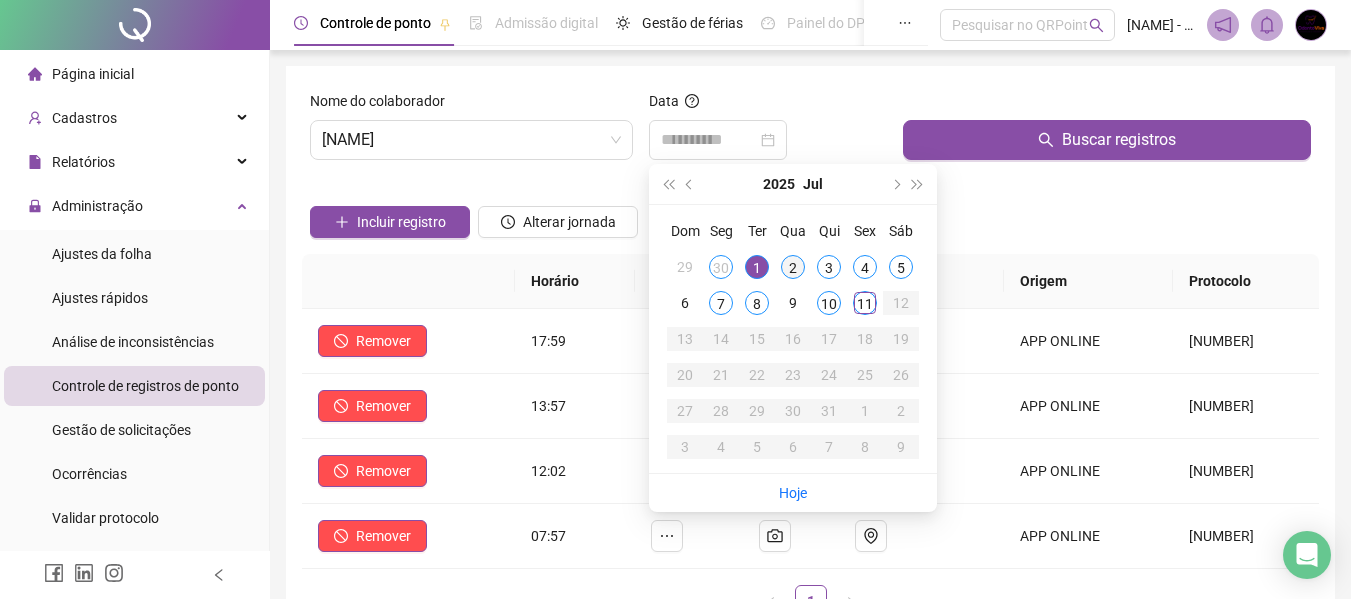click on "2" at bounding box center (793, 267) 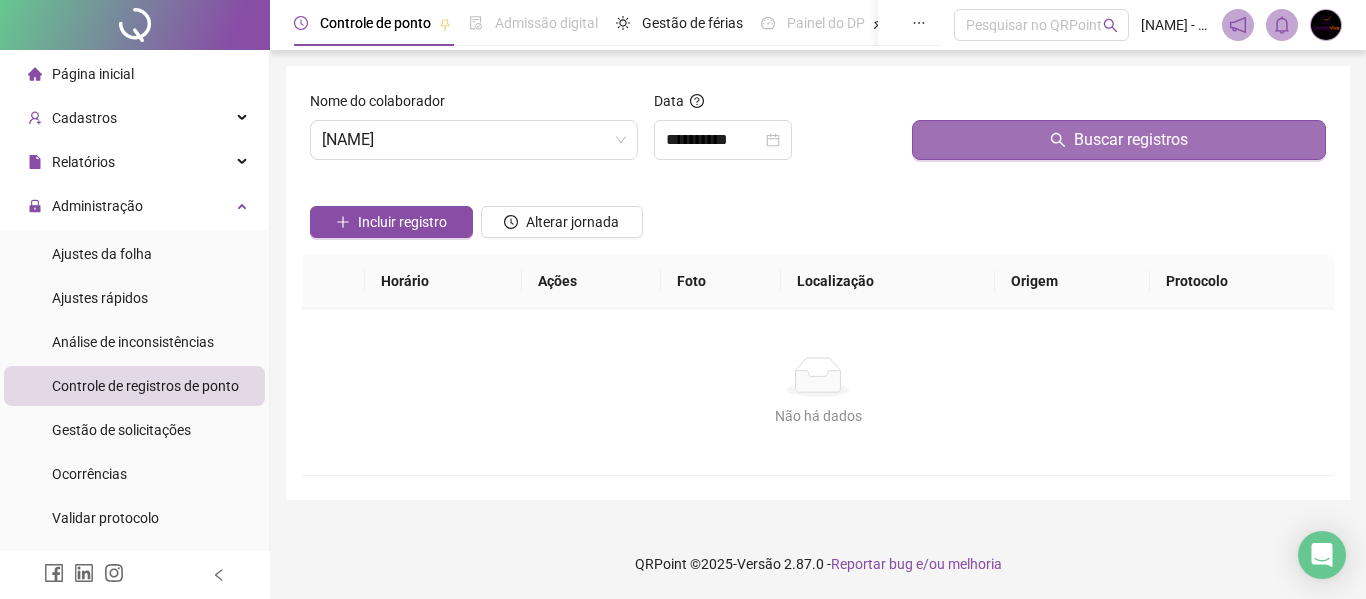 click on "Buscar registros" at bounding box center (1119, 140) 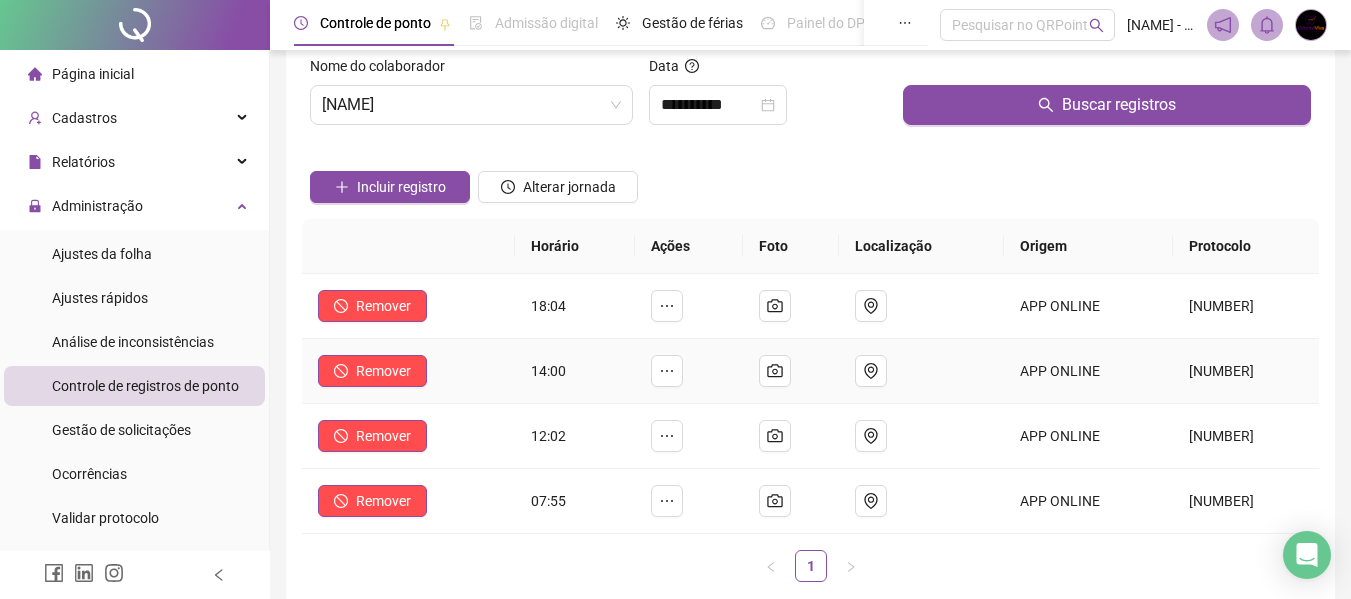 scroll, scrollTop: 0, scrollLeft: 0, axis: both 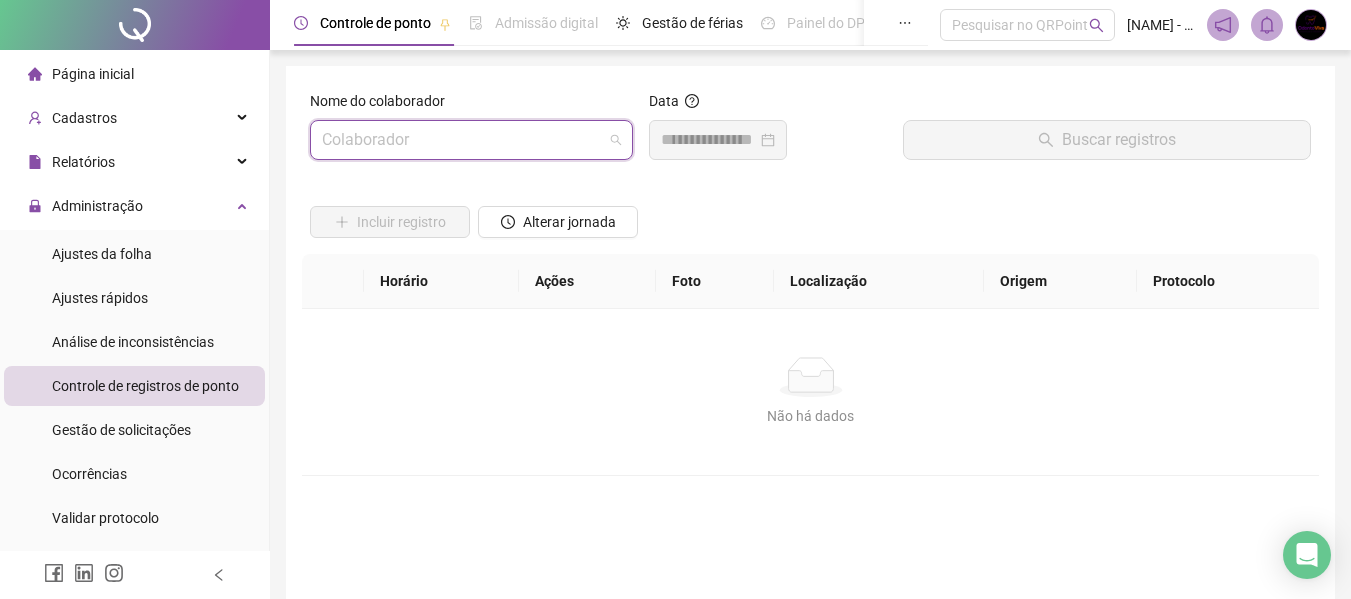 click at bounding box center [465, 140] 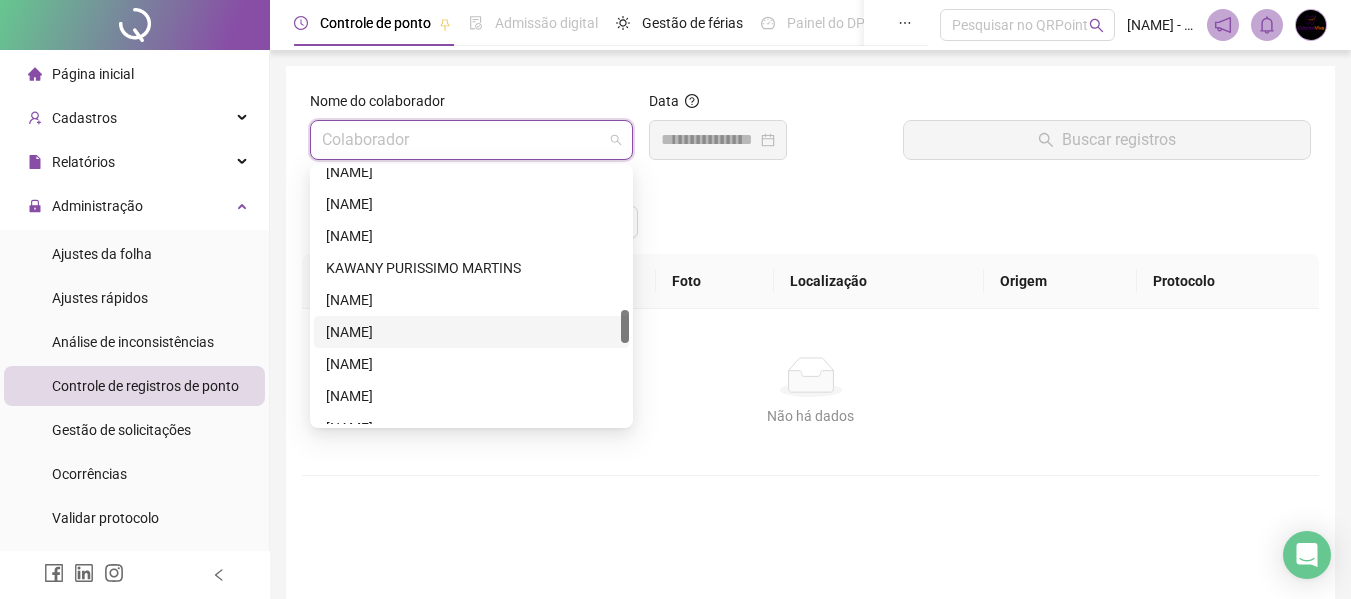scroll, scrollTop: 900, scrollLeft: 0, axis: vertical 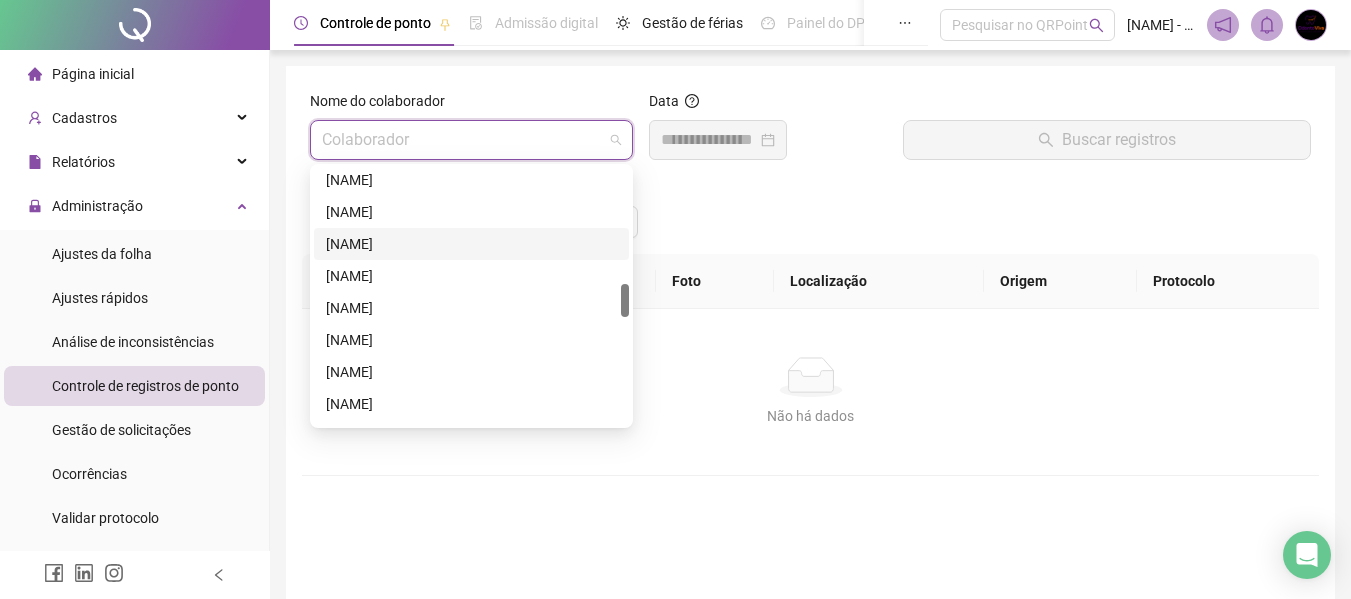 click on "[NAME]" at bounding box center (471, 244) 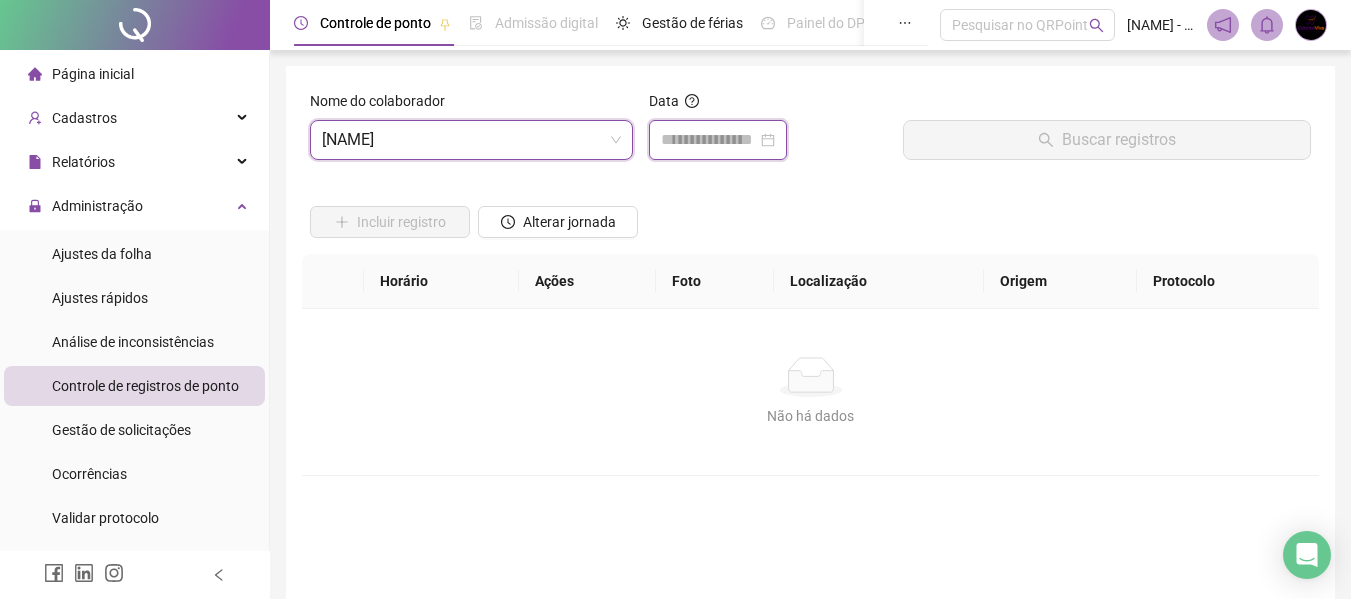 click at bounding box center (709, 140) 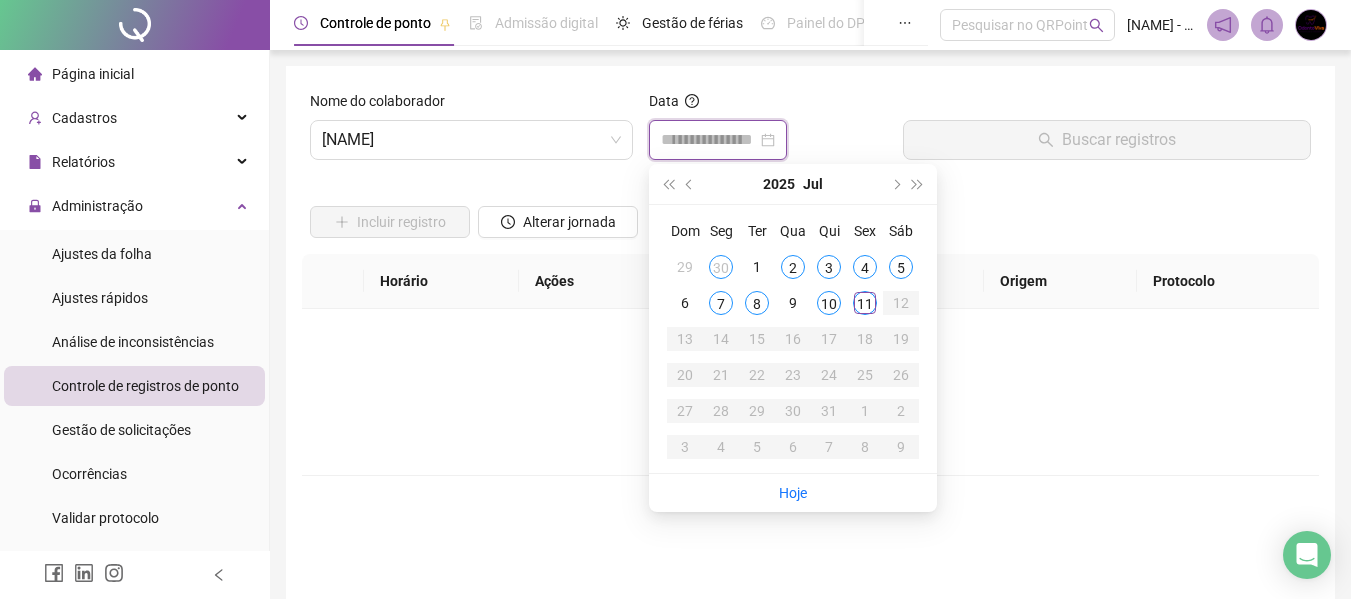 click at bounding box center [718, 140] 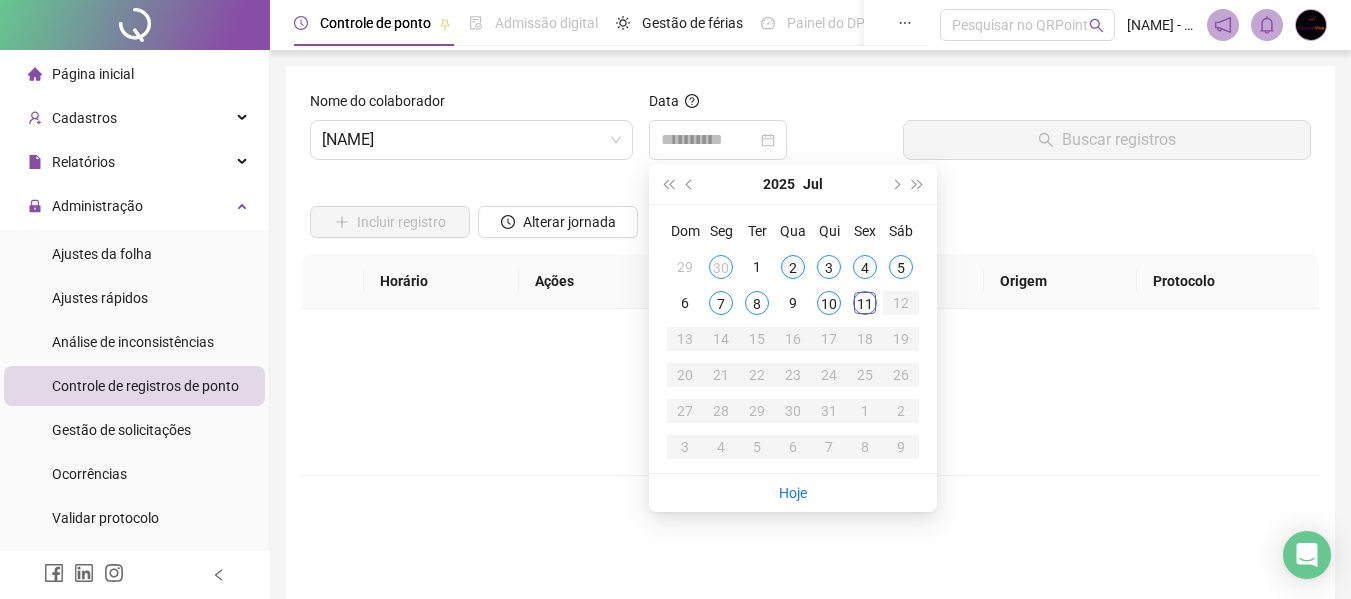 click on "2" at bounding box center [793, 267] 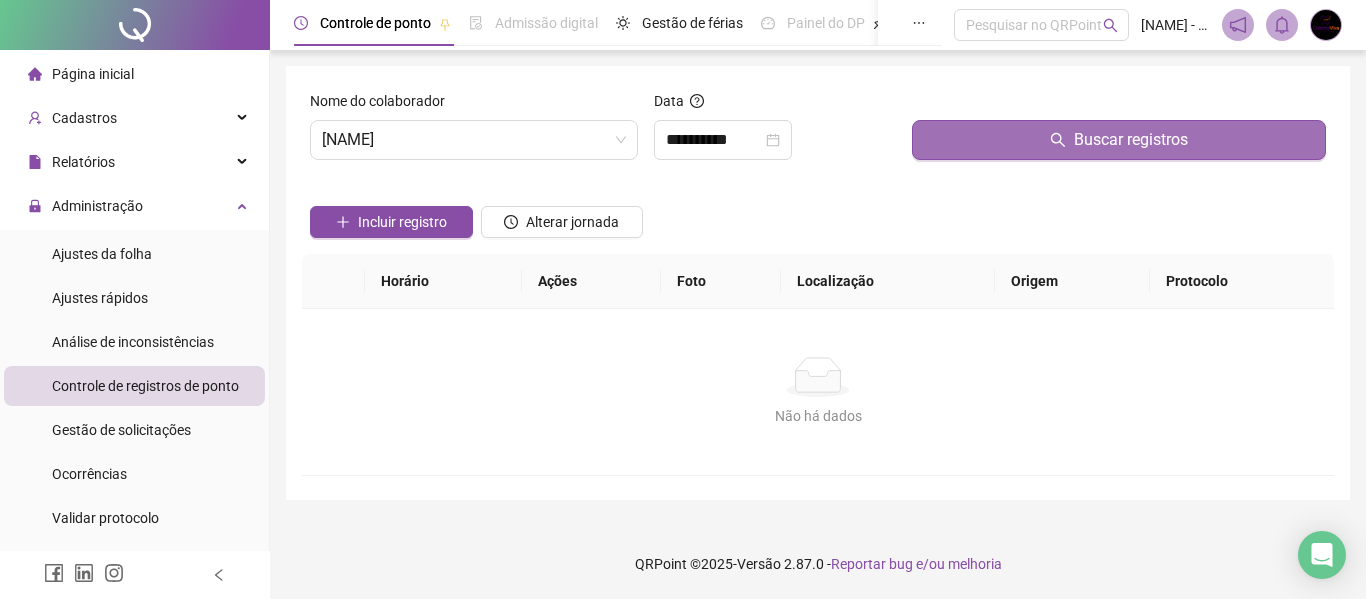 click on "Buscar registros" at bounding box center (1119, 140) 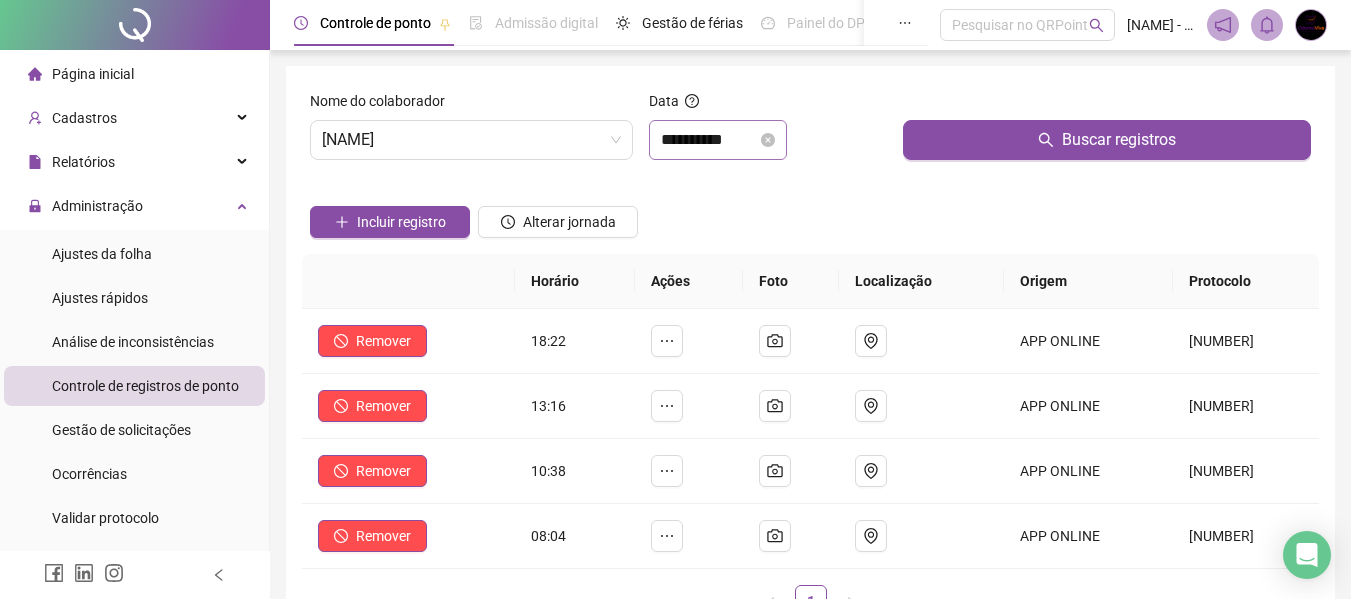 click on "**********" at bounding box center [718, 140] 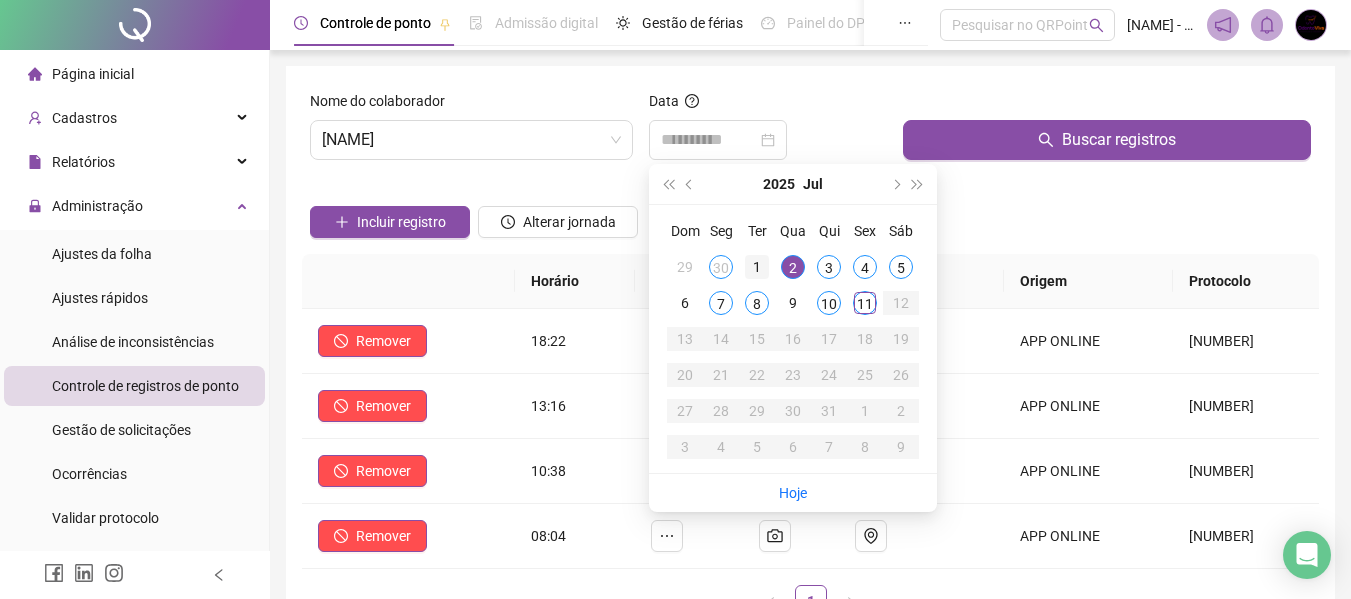 click on "1" at bounding box center (757, 267) 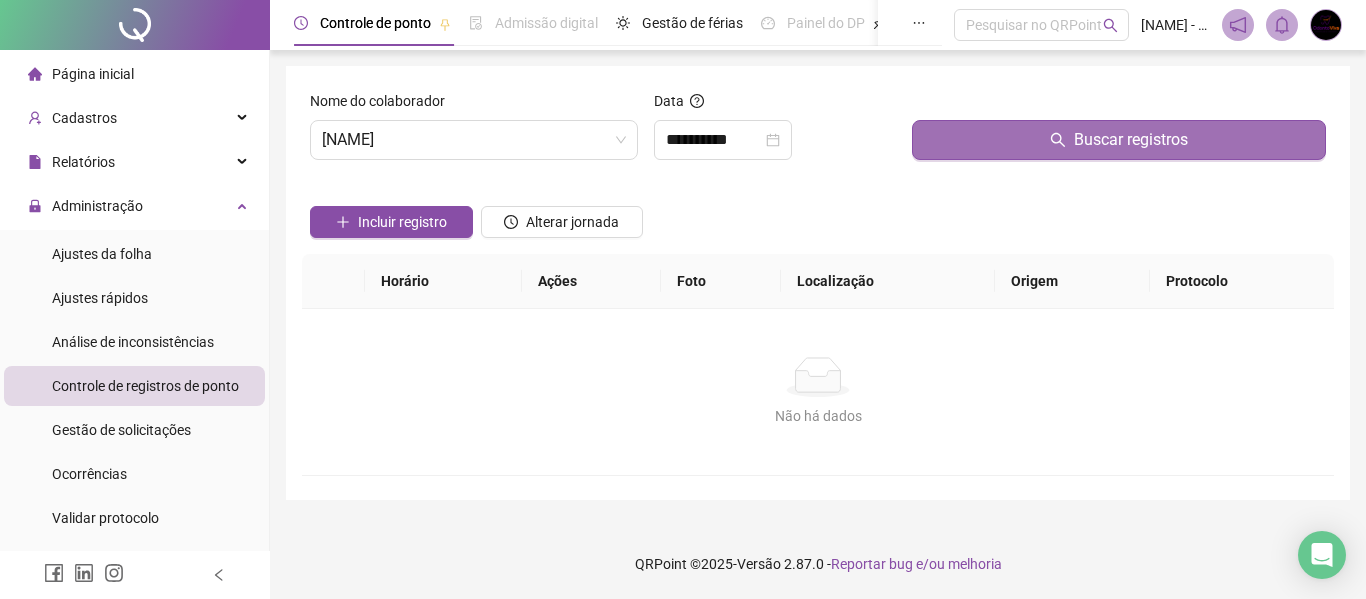 click on "Buscar registros" at bounding box center (1119, 140) 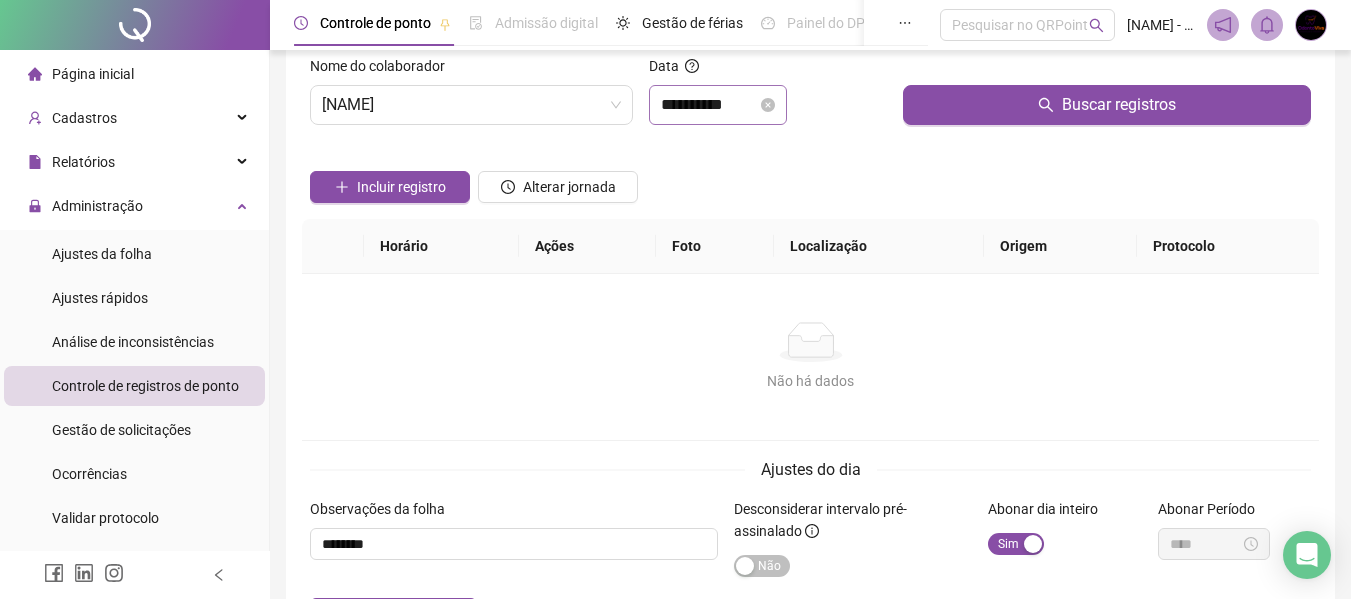 scroll, scrollTop: 0, scrollLeft: 0, axis: both 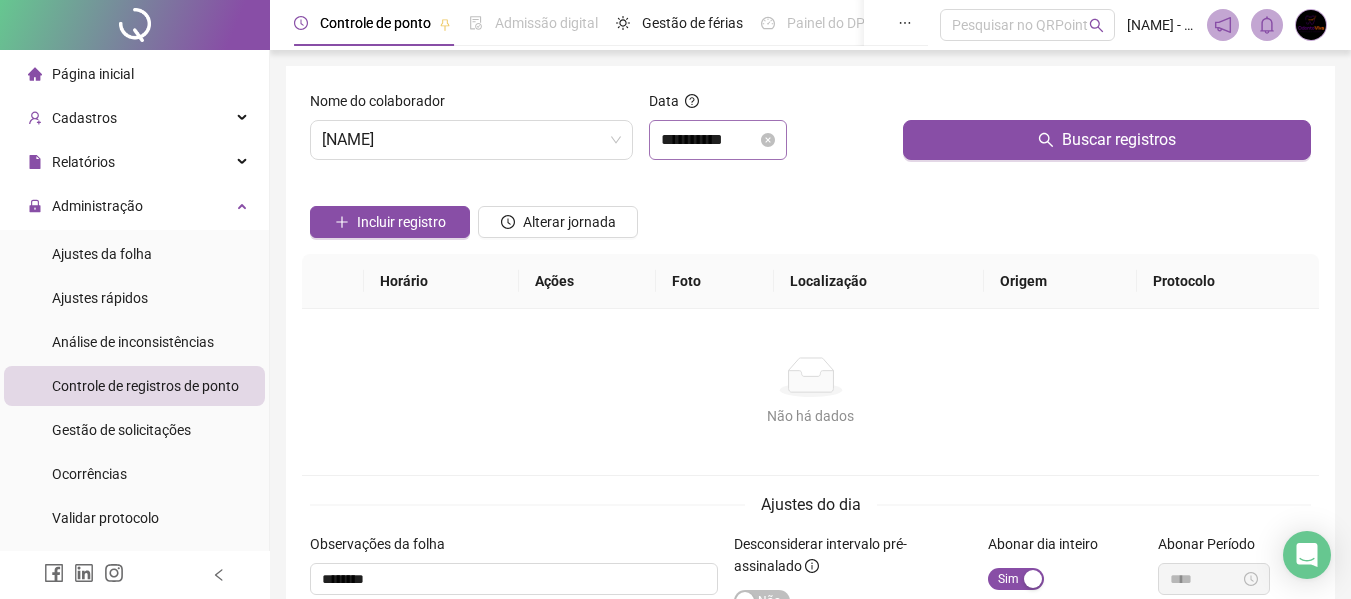 click on "**********" at bounding box center (718, 140) 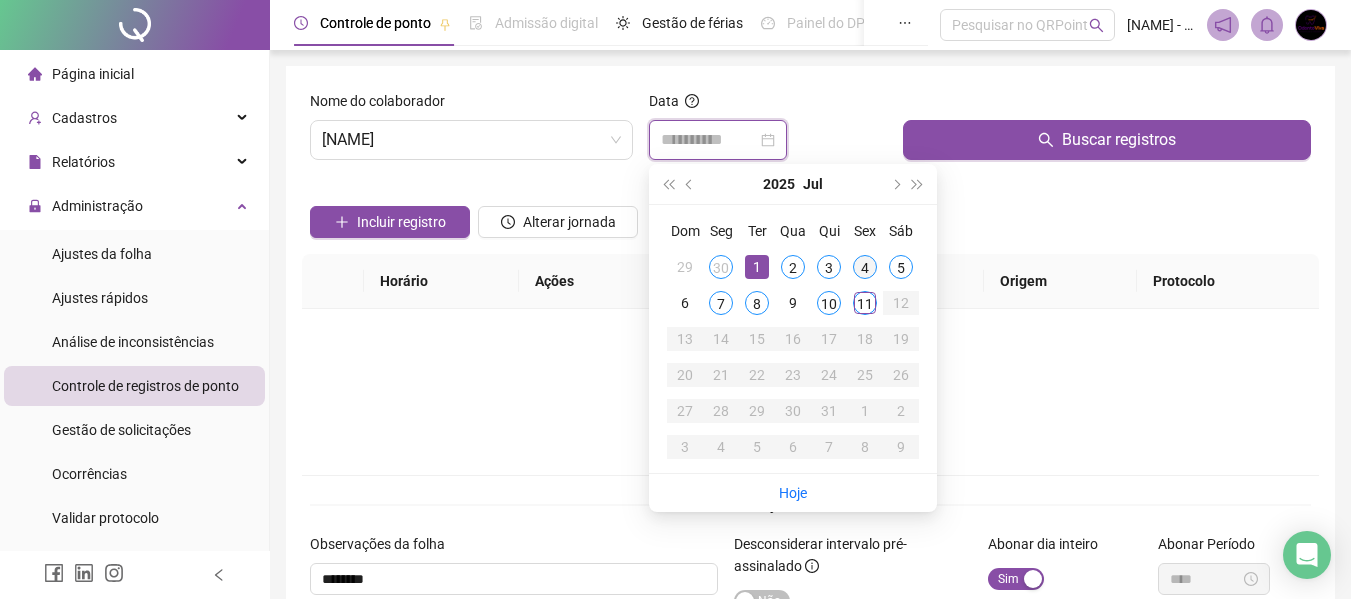 type on "**********" 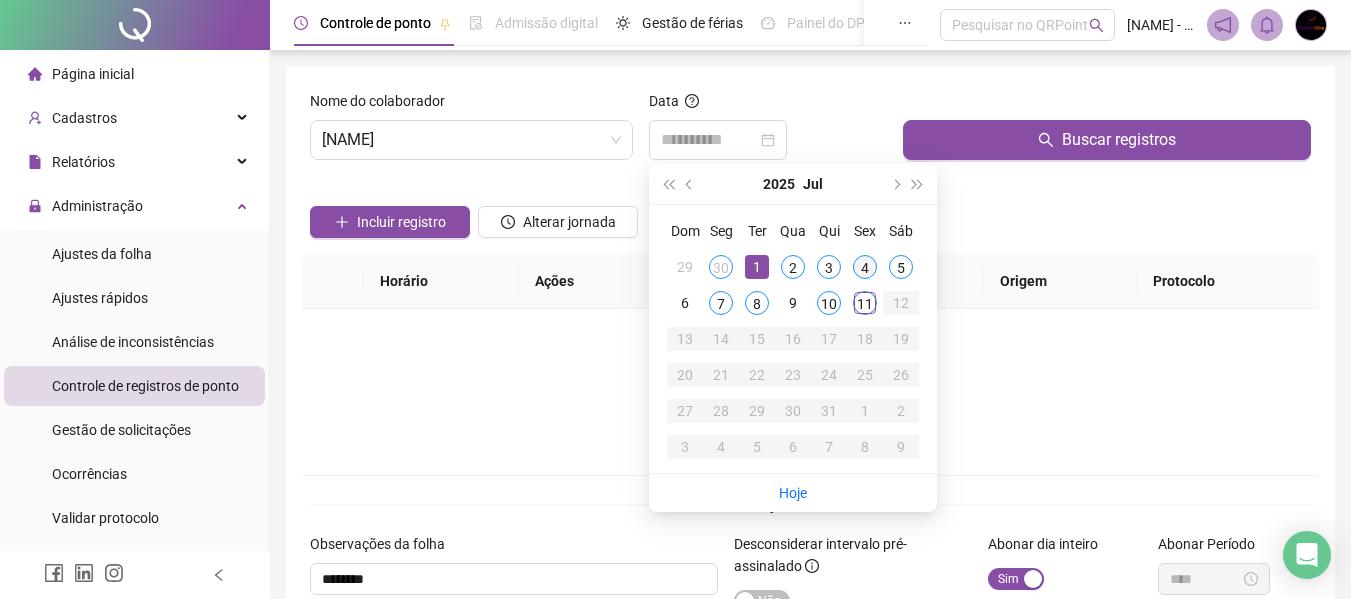 click on "4" at bounding box center (865, 267) 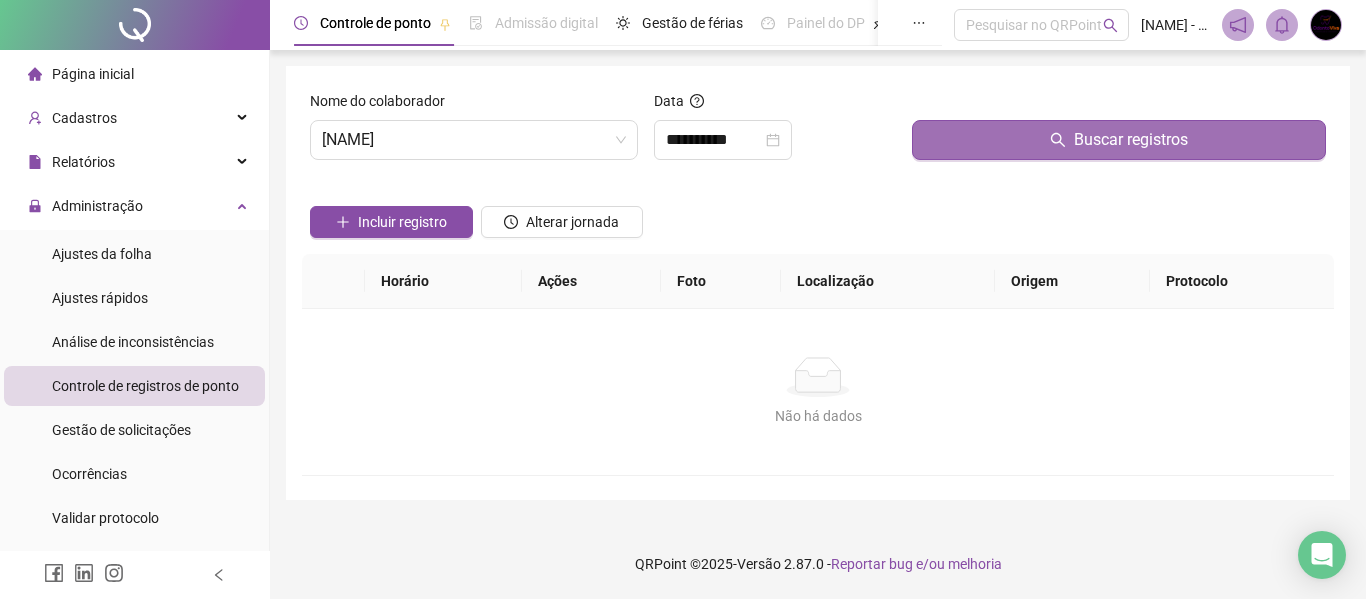 click on "Buscar registros" at bounding box center (1119, 140) 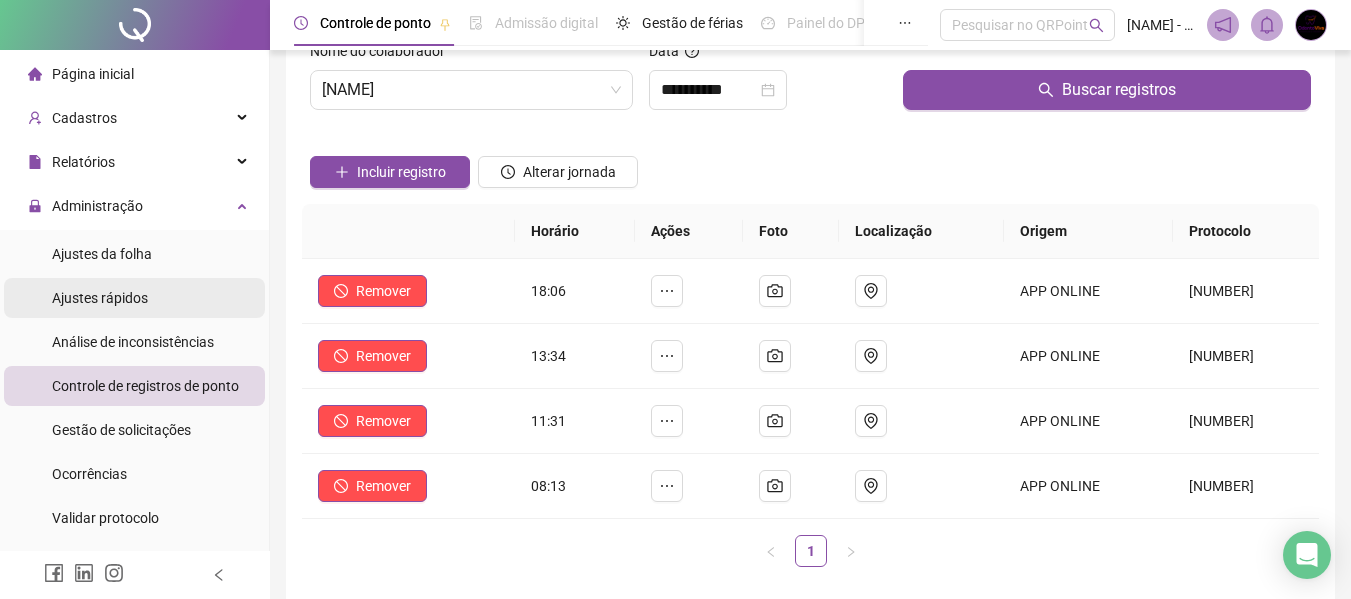 scroll, scrollTop: 0, scrollLeft: 0, axis: both 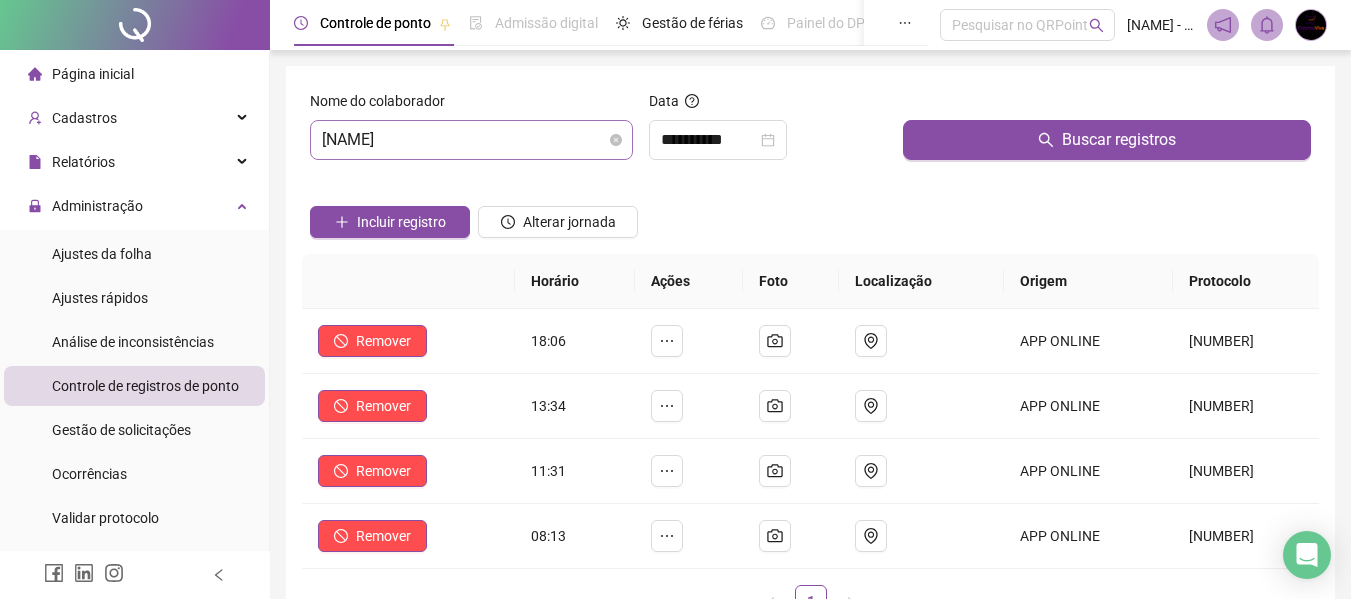 click on "[NAME]" at bounding box center (471, 140) 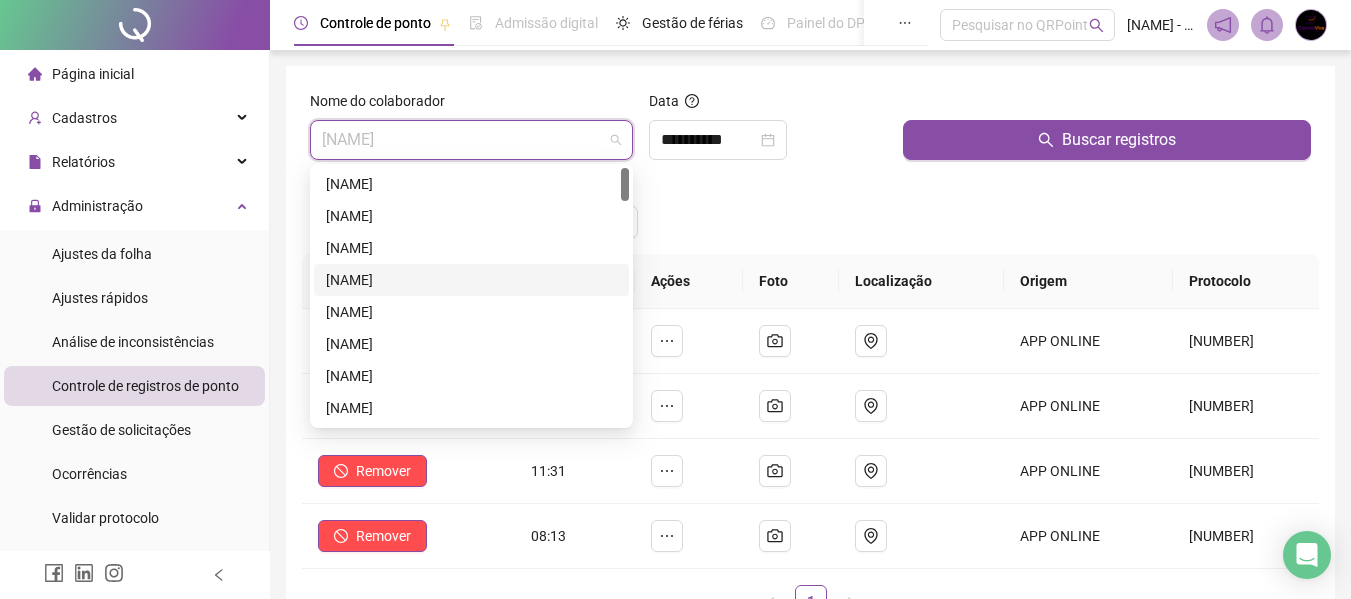 scroll, scrollTop: 100, scrollLeft: 0, axis: vertical 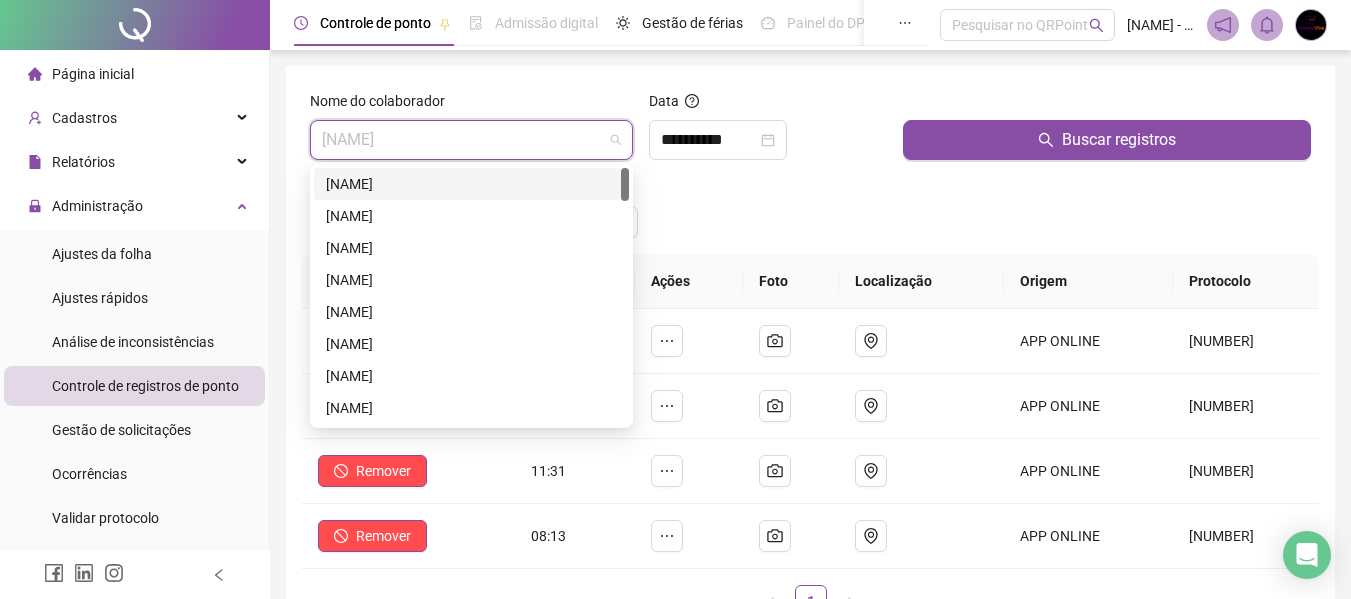 click on "[NAME]" at bounding box center [471, 184] 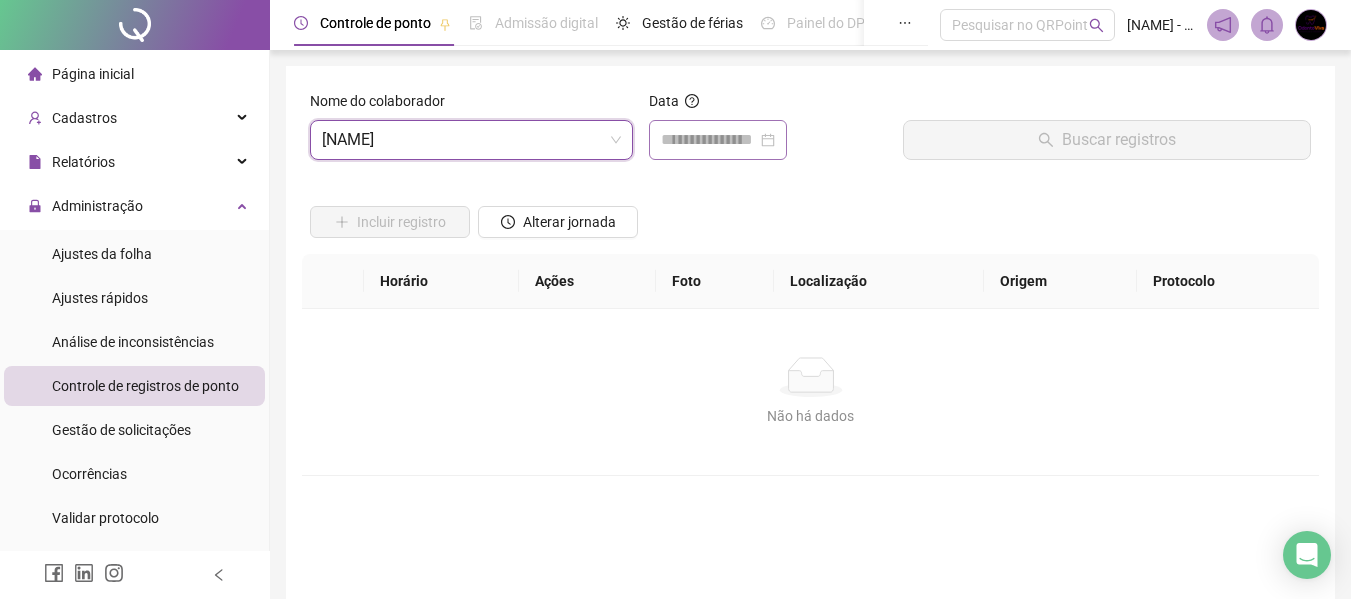 click at bounding box center (718, 140) 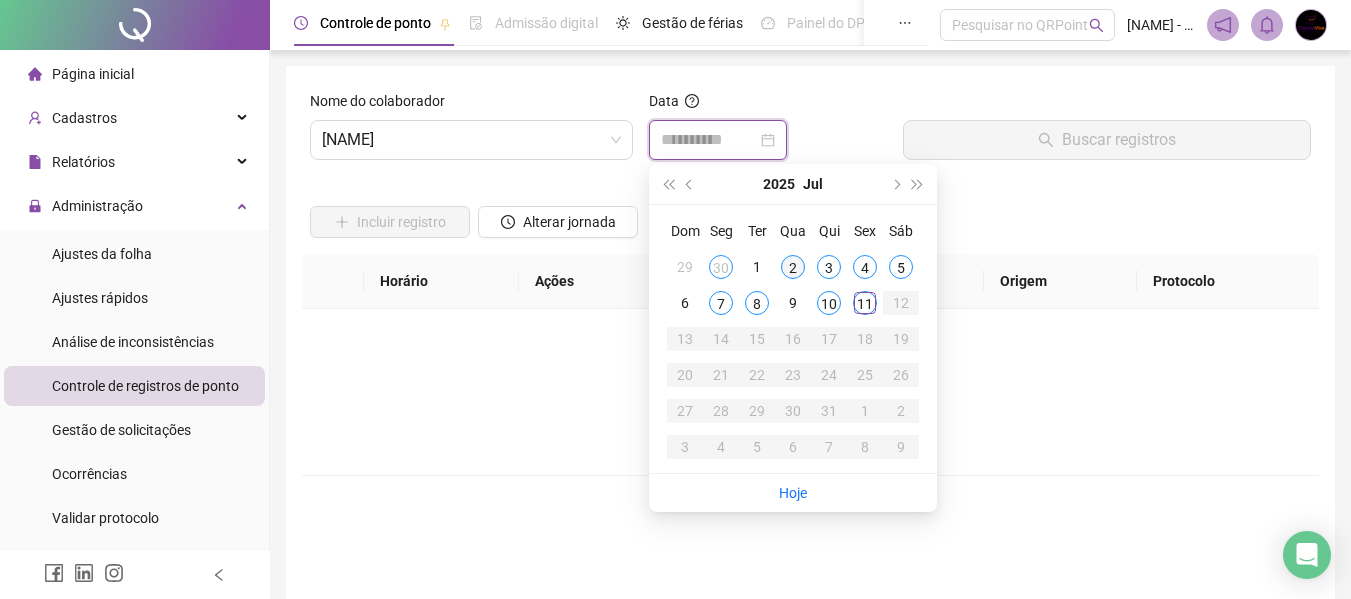 type on "**********" 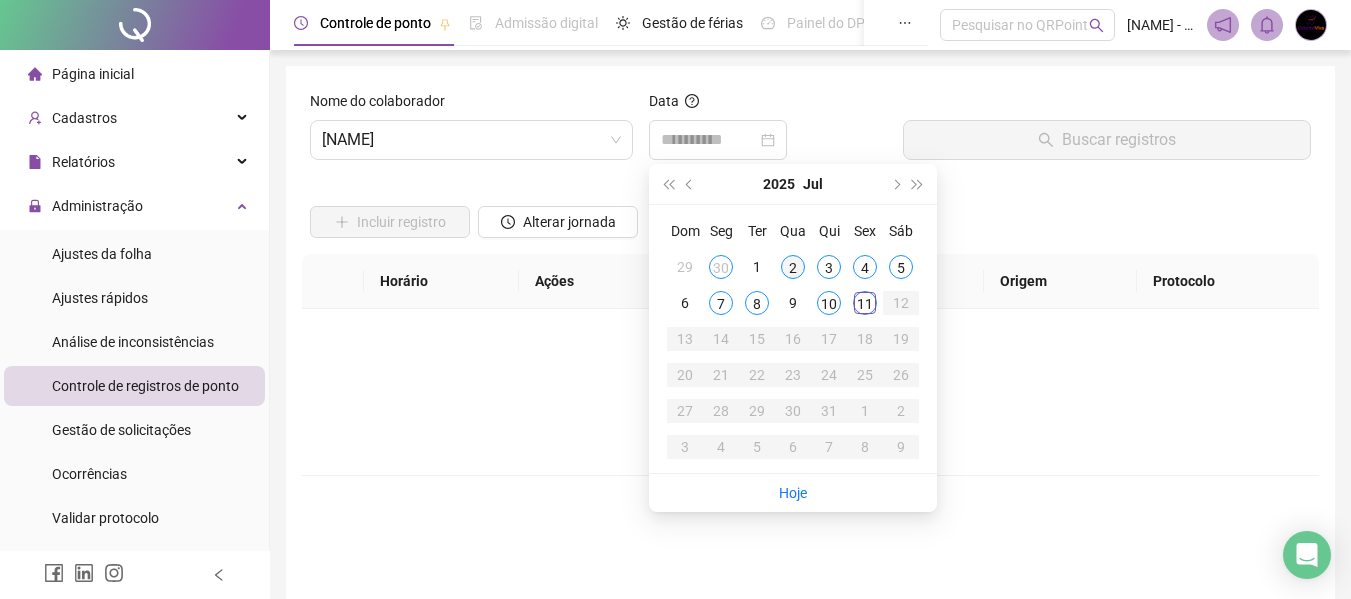 click on "2" at bounding box center [793, 267] 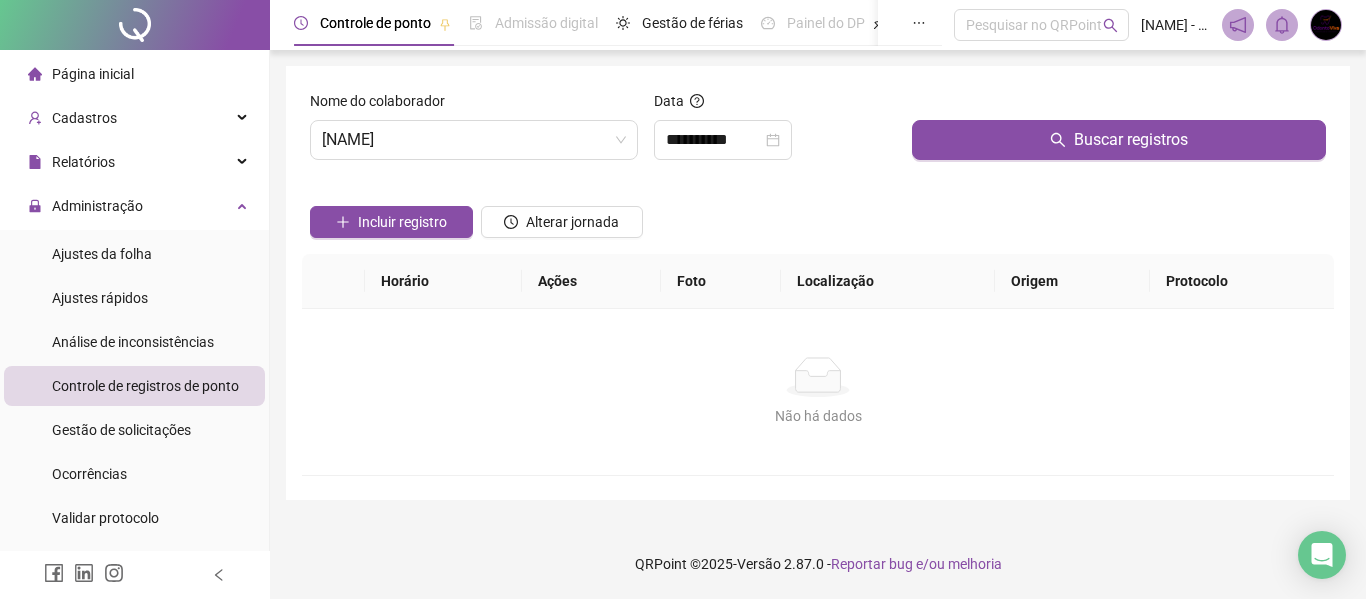 click at bounding box center [1119, 105] 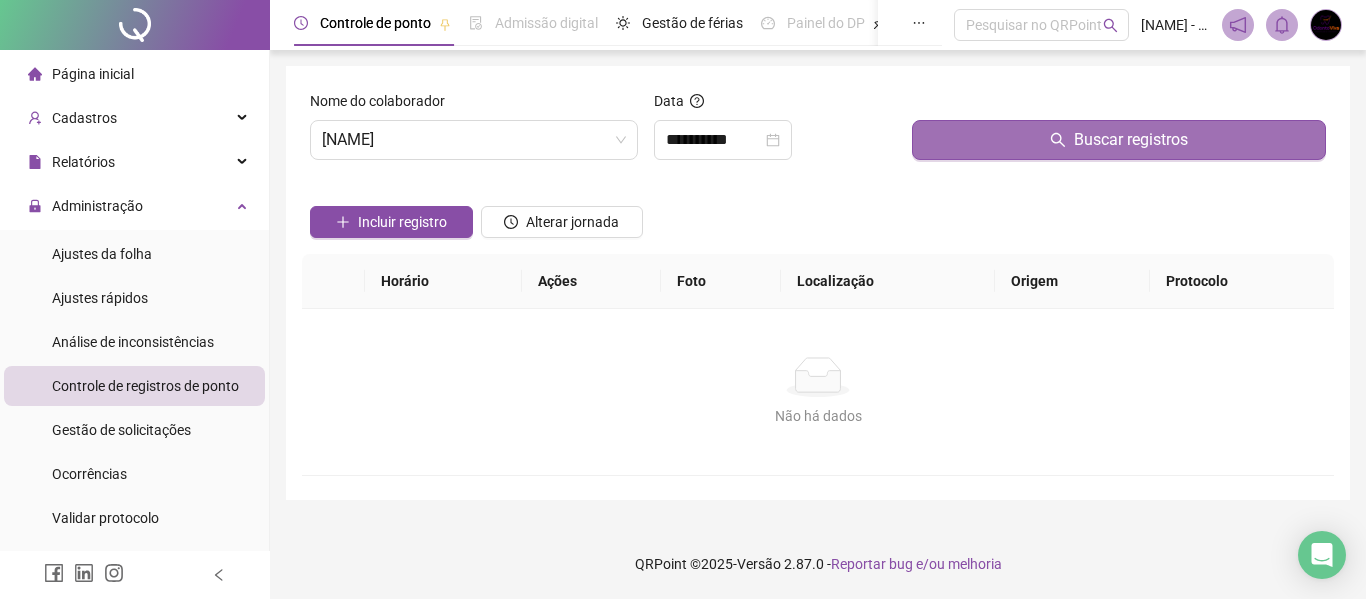 click on "Buscar registros" at bounding box center [1119, 140] 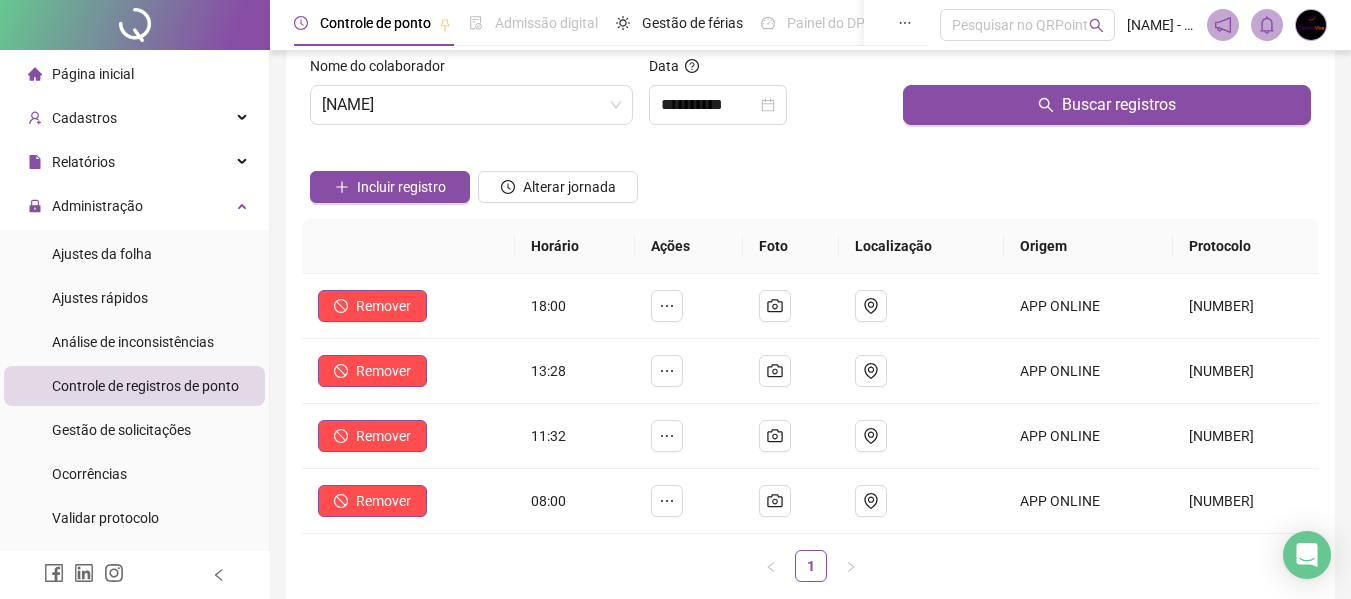 scroll, scrollTop: 0, scrollLeft: 0, axis: both 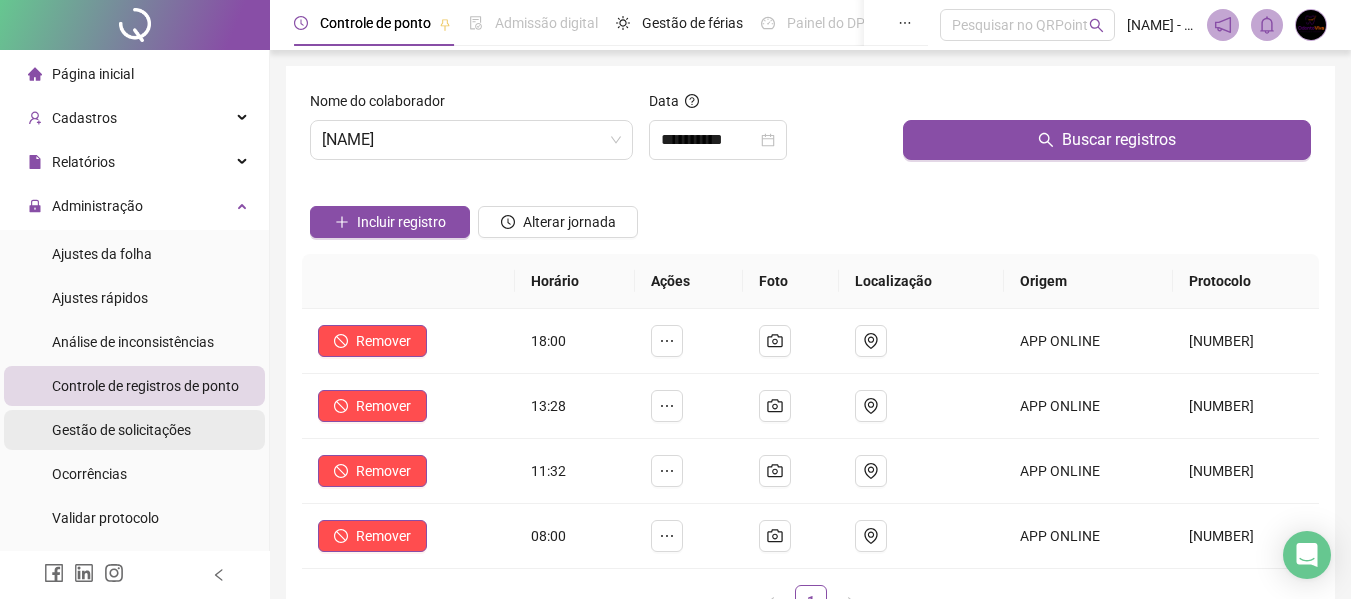 click on "Gestão de solicitações" at bounding box center [121, 430] 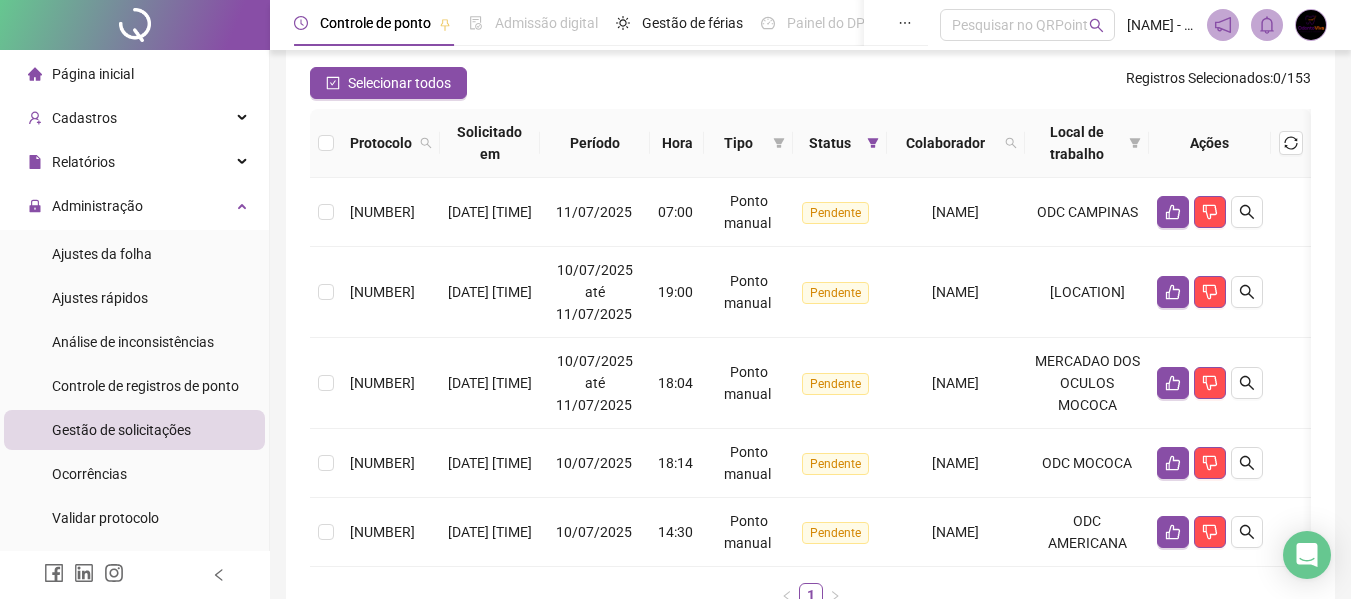scroll, scrollTop: 200, scrollLeft: 0, axis: vertical 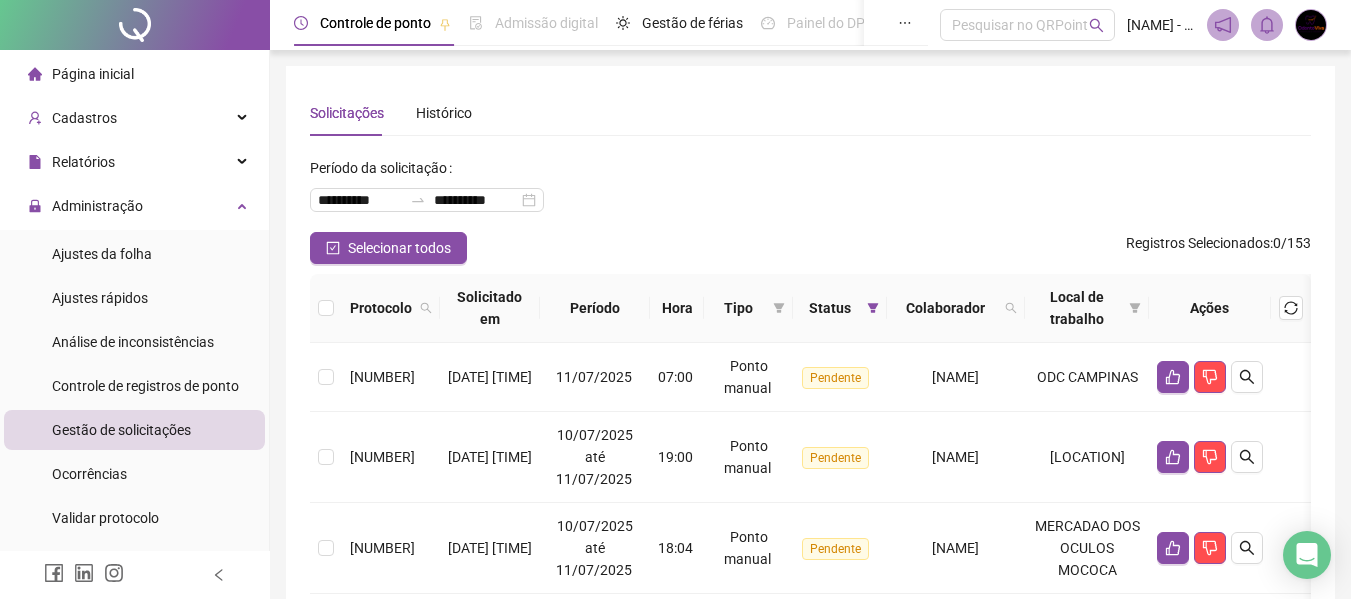click on "Página inicial" at bounding box center [134, 74] 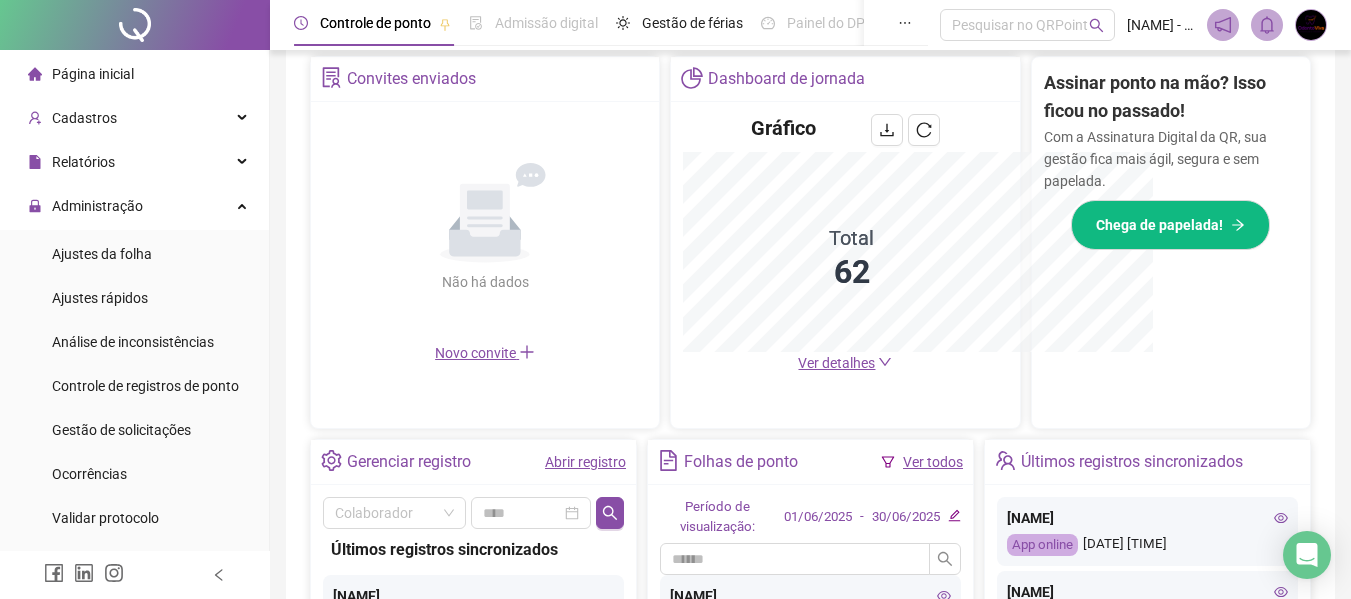 scroll, scrollTop: 681, scrollLeft: 0, axis: vertical 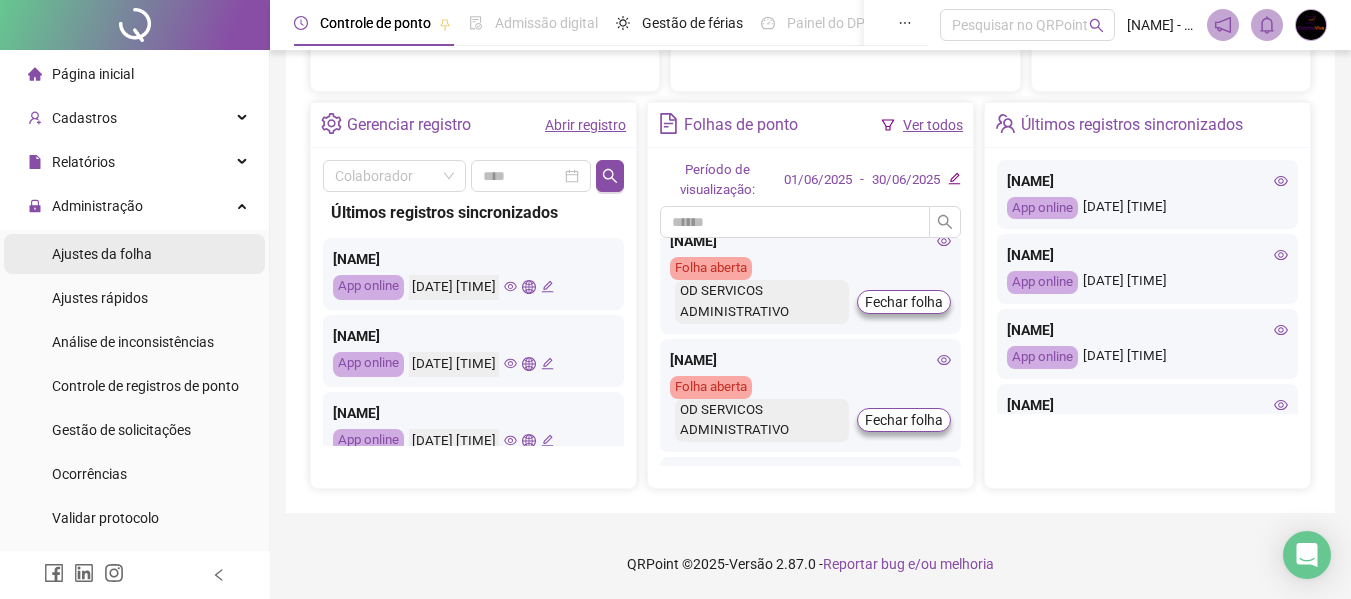 click on "Ajustes da folha" at bounding box center (134, 254) 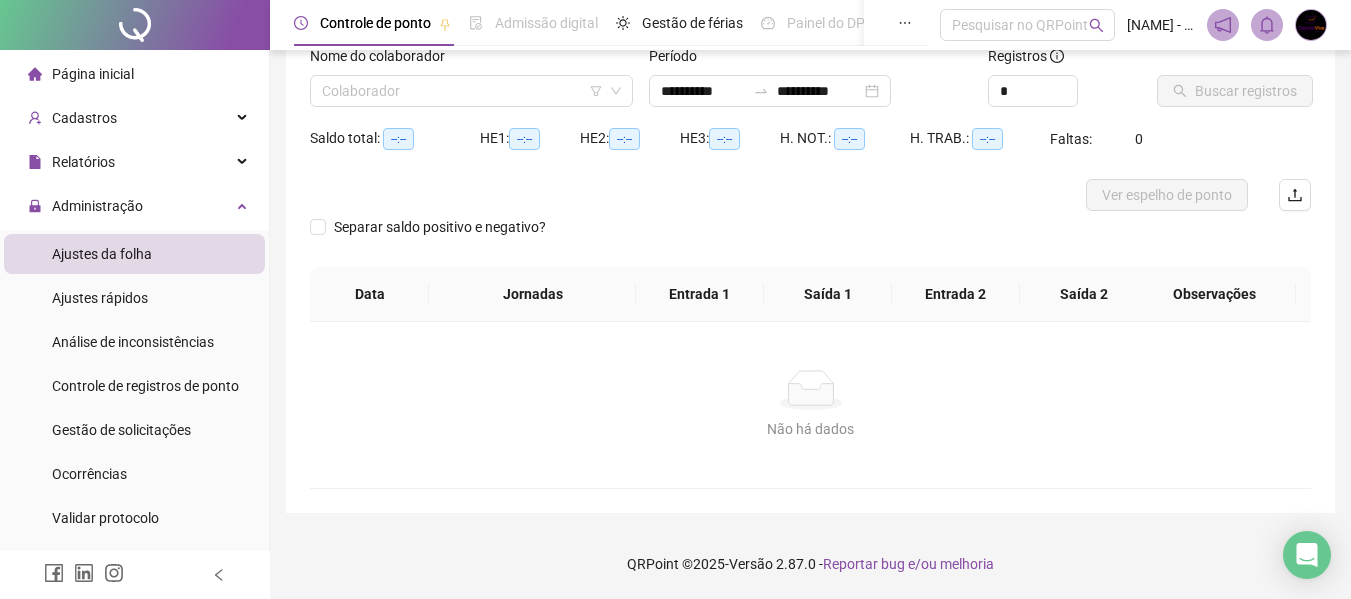 scroll, scrollTop: 139, scrollLeft: 0, axis: vertical 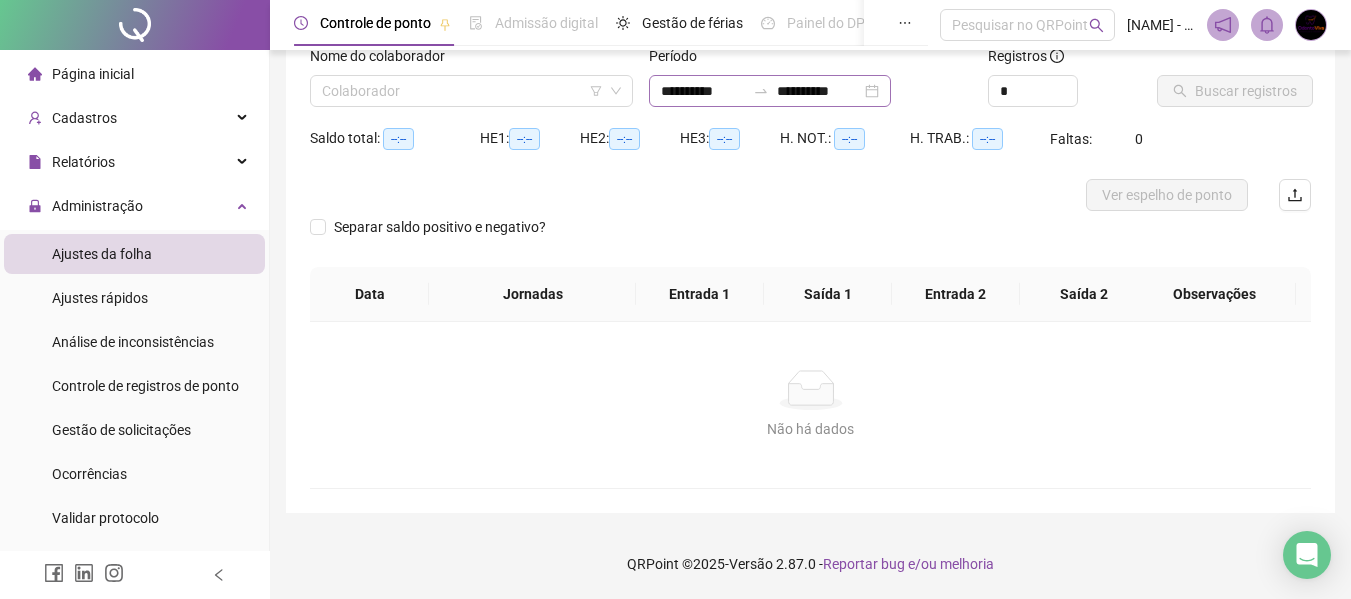 click on "**********" at bounding box center [770, 91] 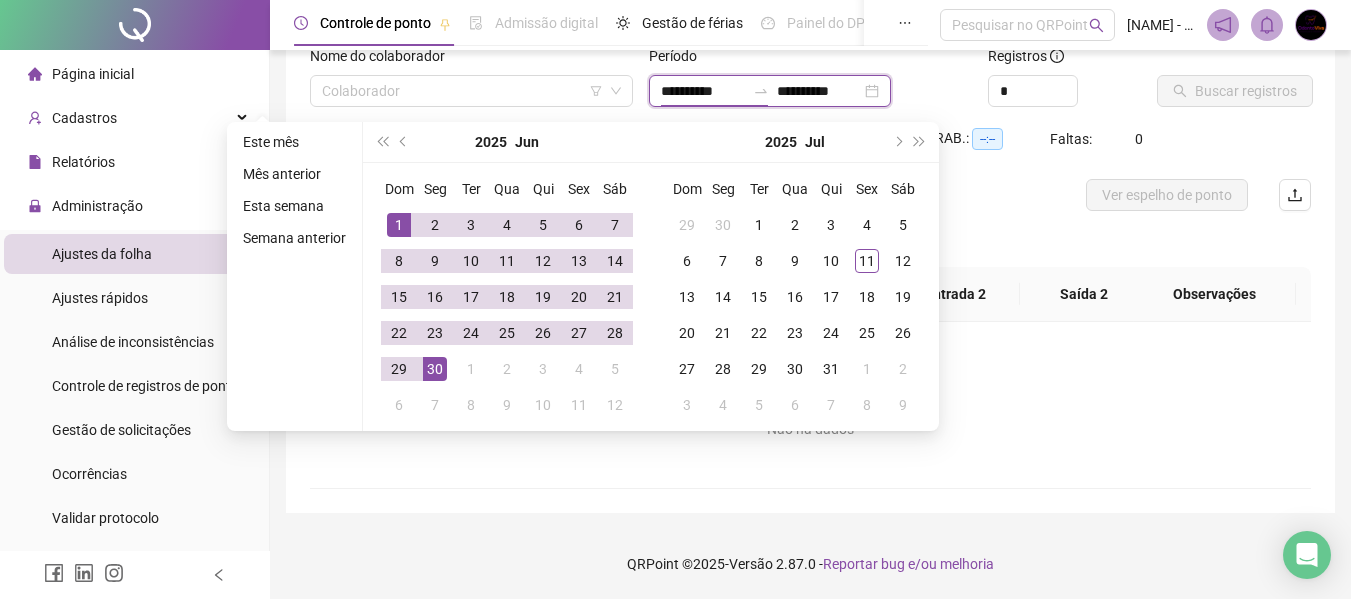 type on "**********" 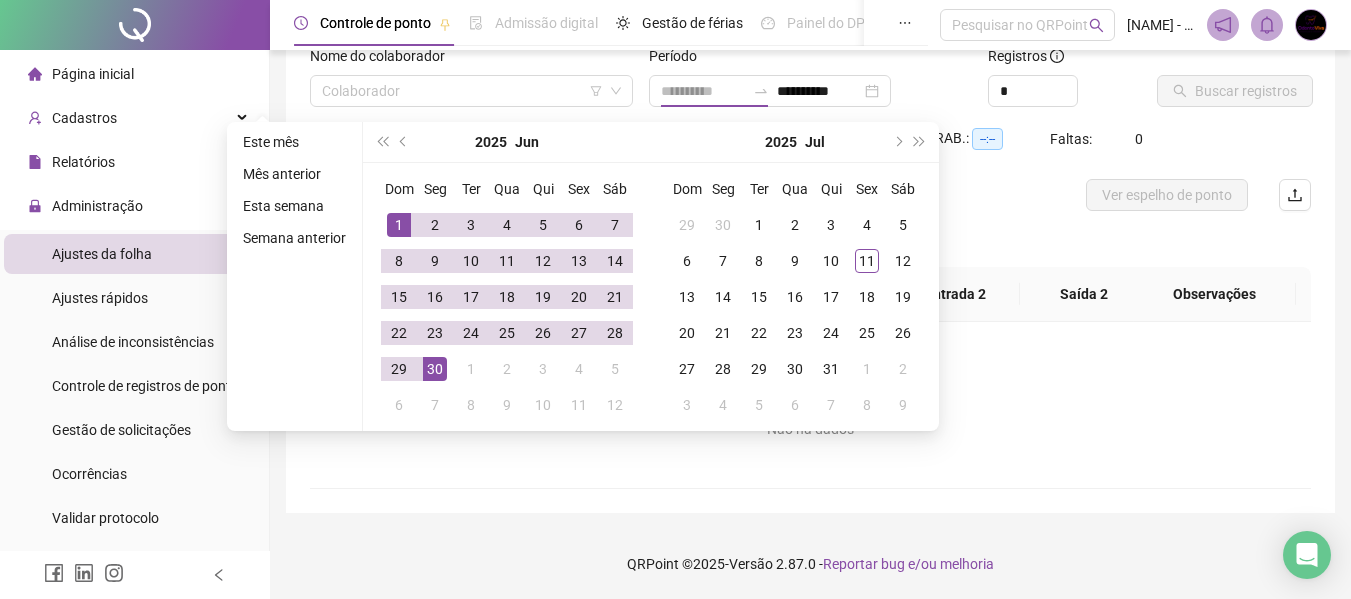 click on "1" at bounding box center [399, 225] 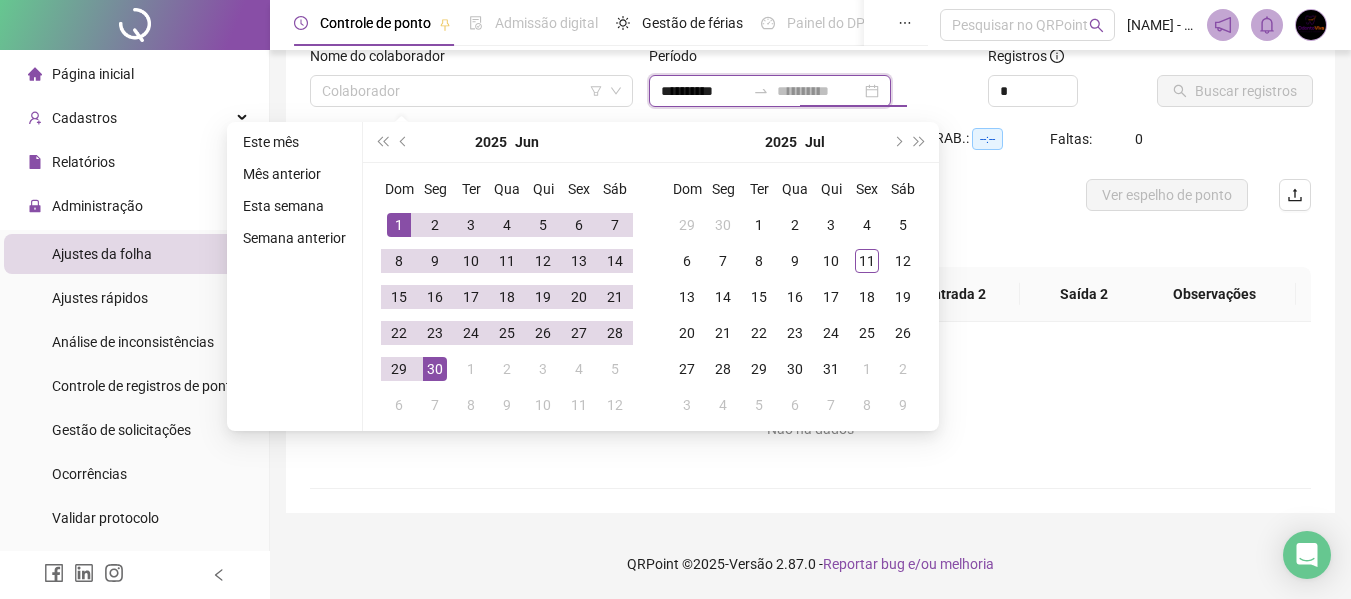 type on "**********" 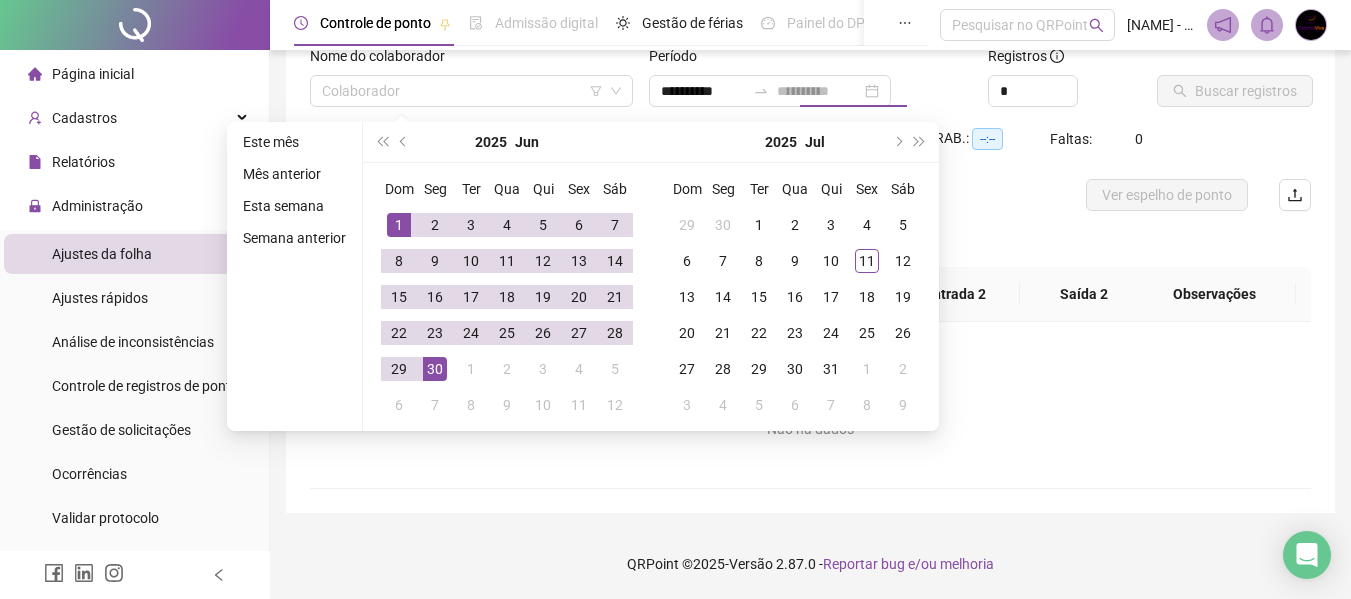 click on "30" at bounding box center (435, 369) 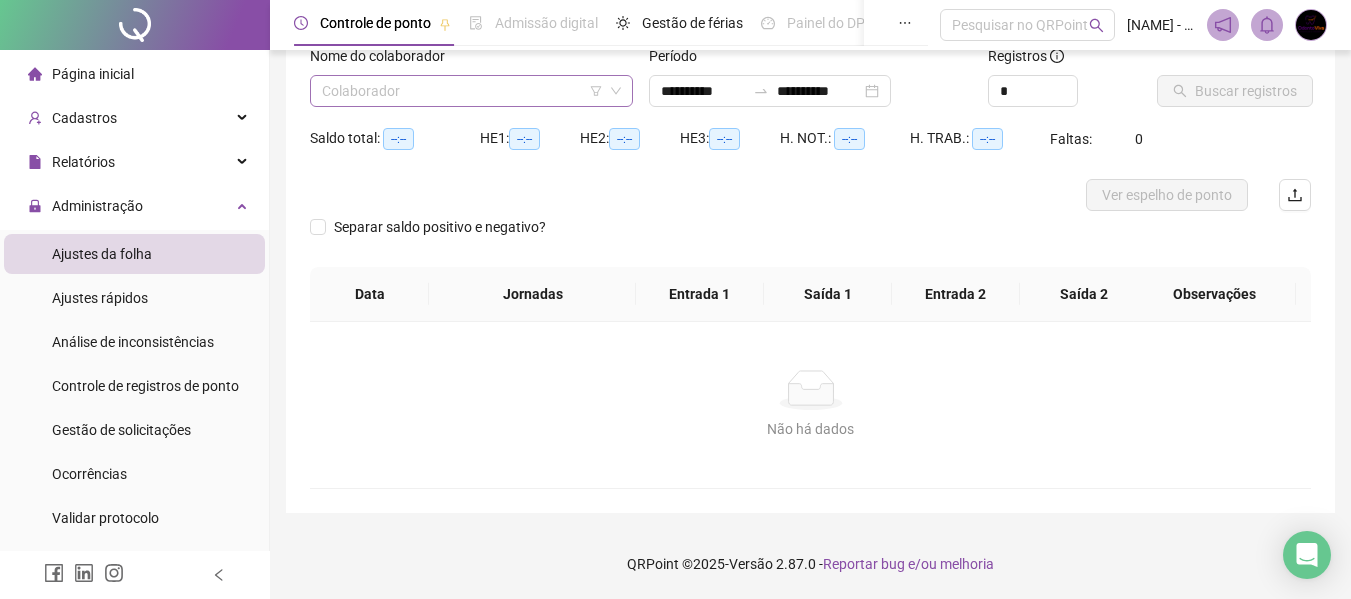 click at bounding box center [465, 91] 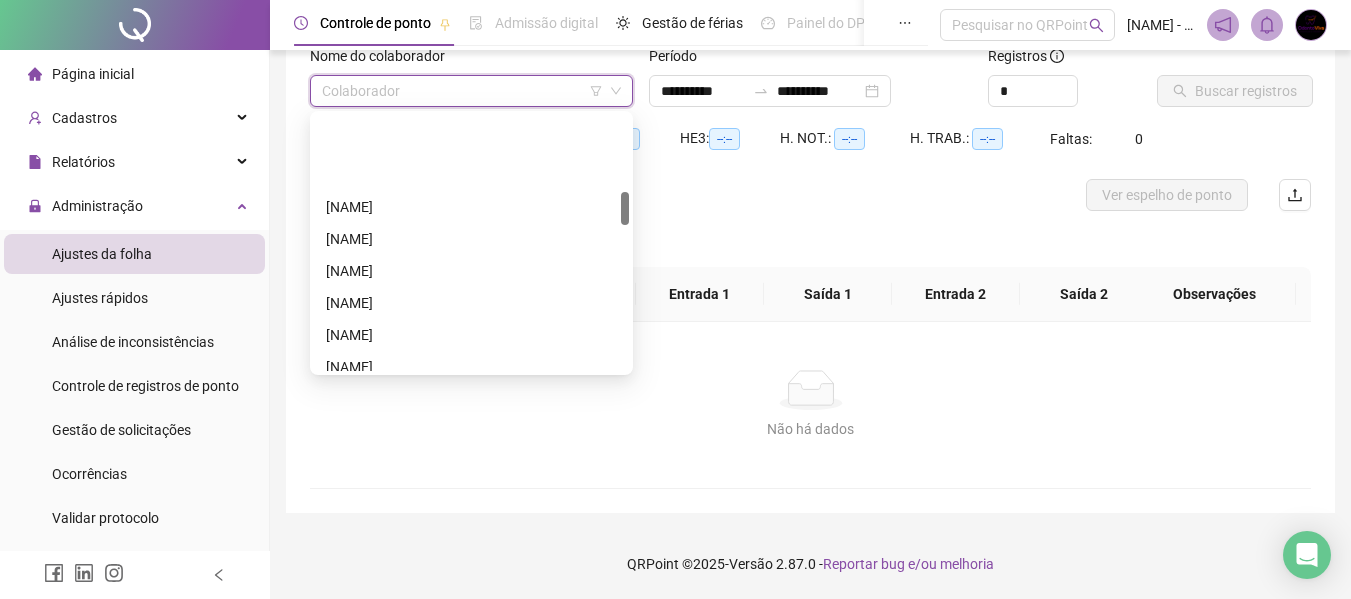 scroll, scrollTop: 600, scrollLeft: 0, axis: vertical 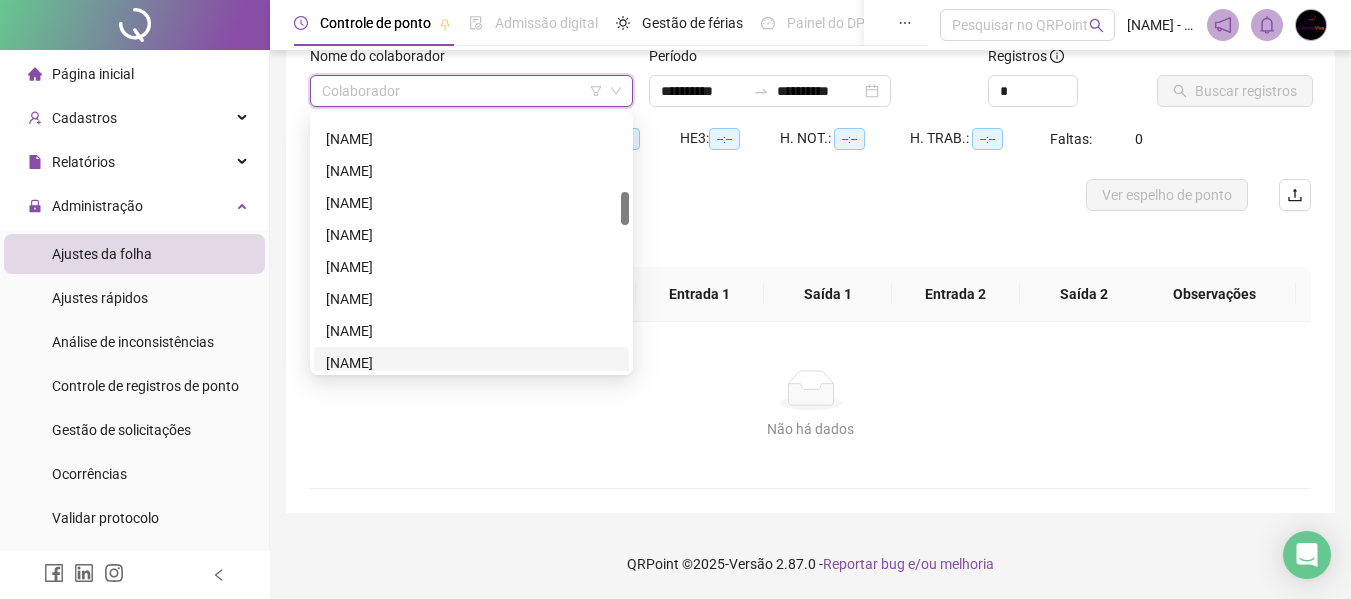 click on "[NAME]" at bounding box center [471, 363] 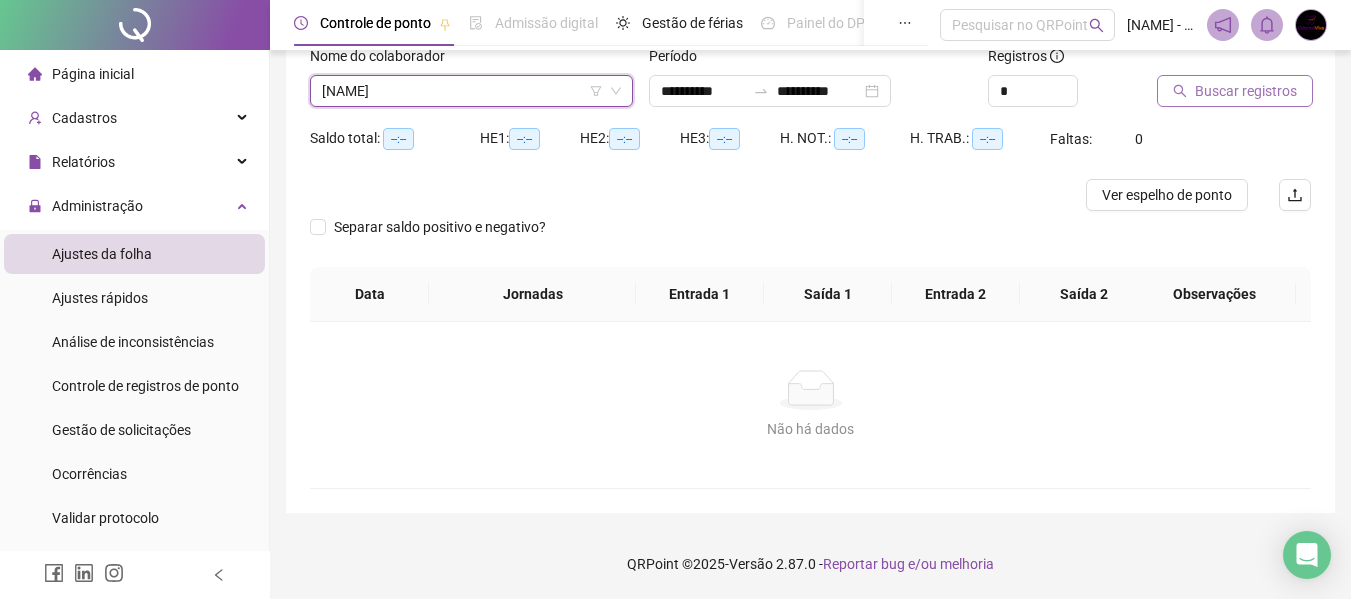 click on "Buscar registros" at bounding box center (1246, 91) 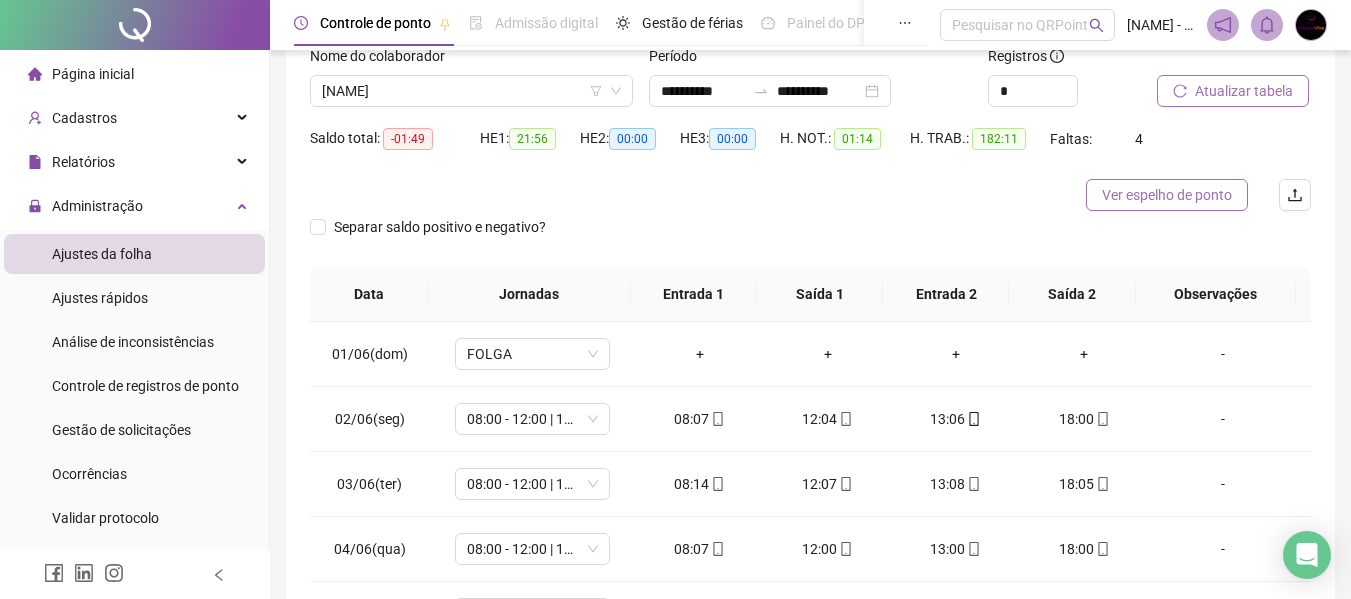 click on "Ver espelho de ponto" at bounding box center [1167, 195] 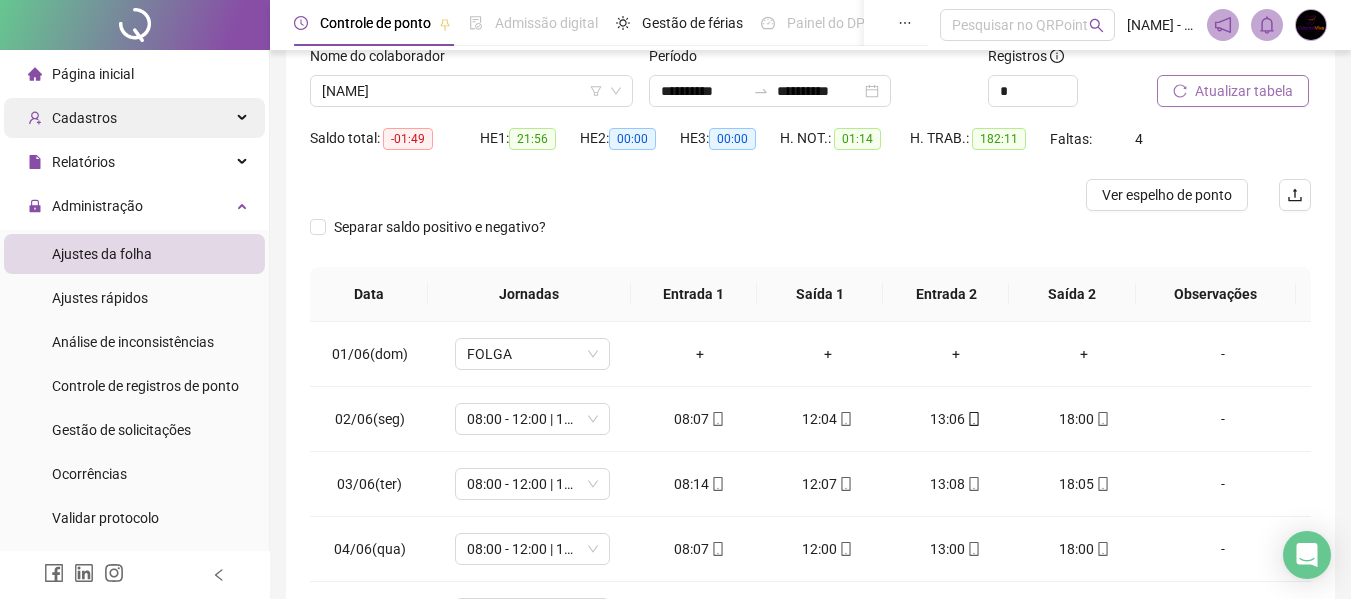 click on "Cadastros" at bounding box center (134, 118) 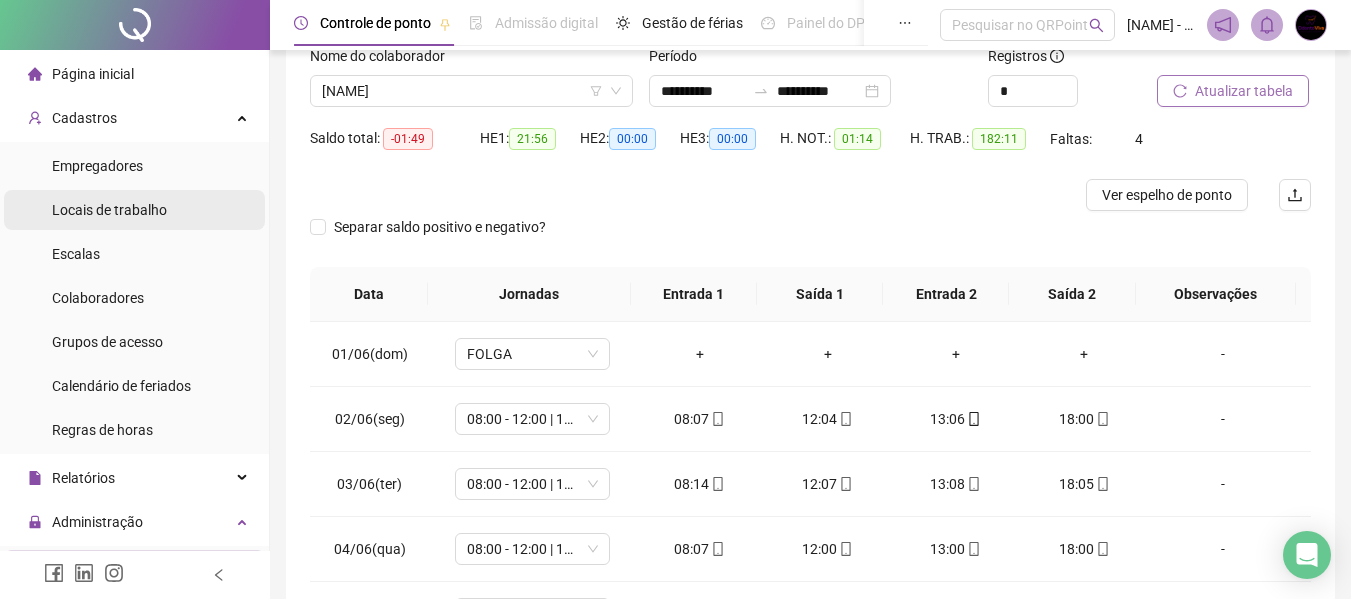 click on "Locais de trabalho" at bounding box center (134, 210) 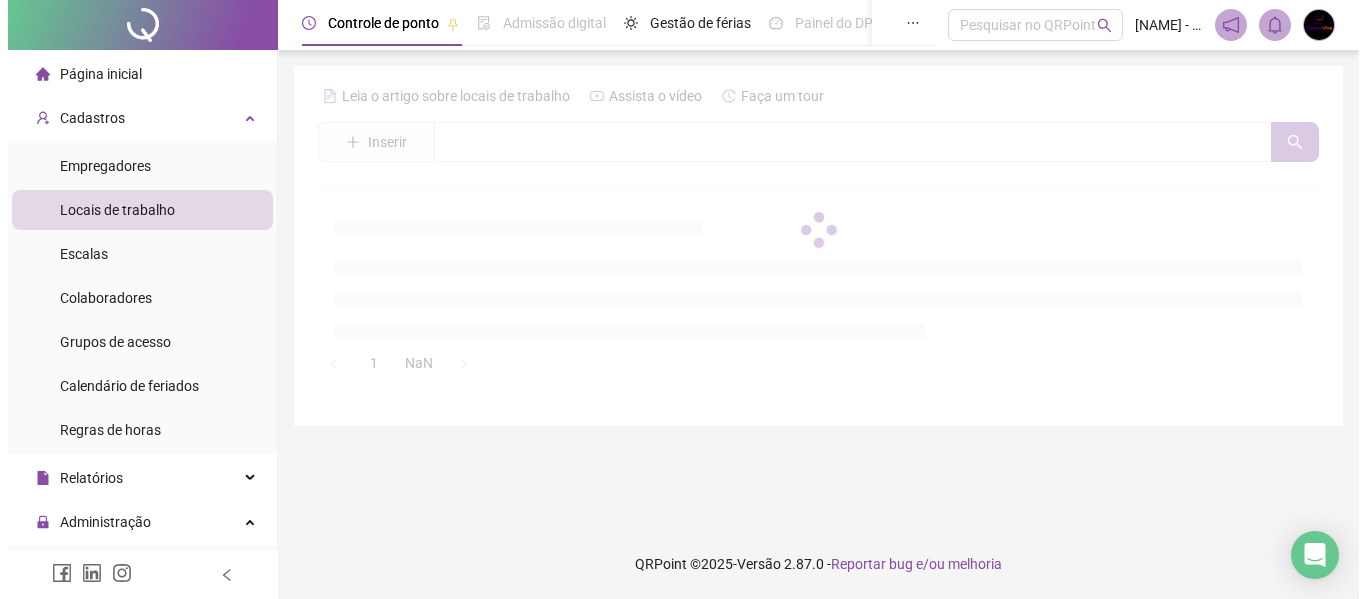scroll, scrollTop: 0, scrollLeft: 0, axis: both 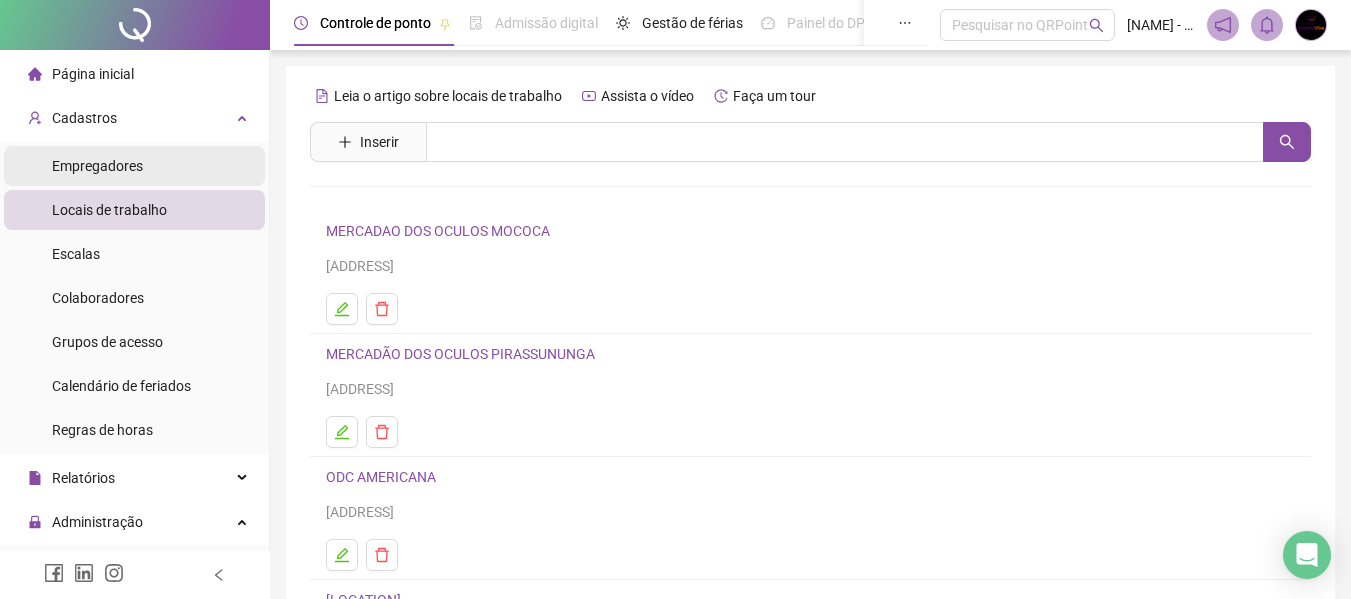 click on "Empregadores" at bounding box center (134, 166) 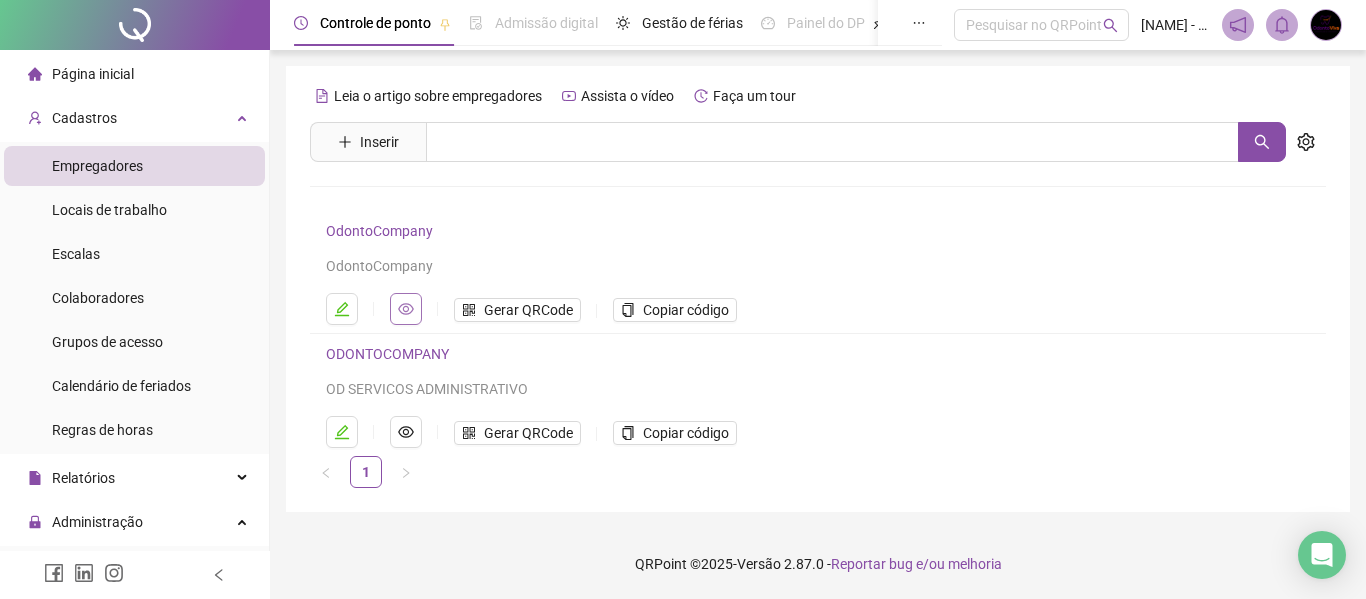 click 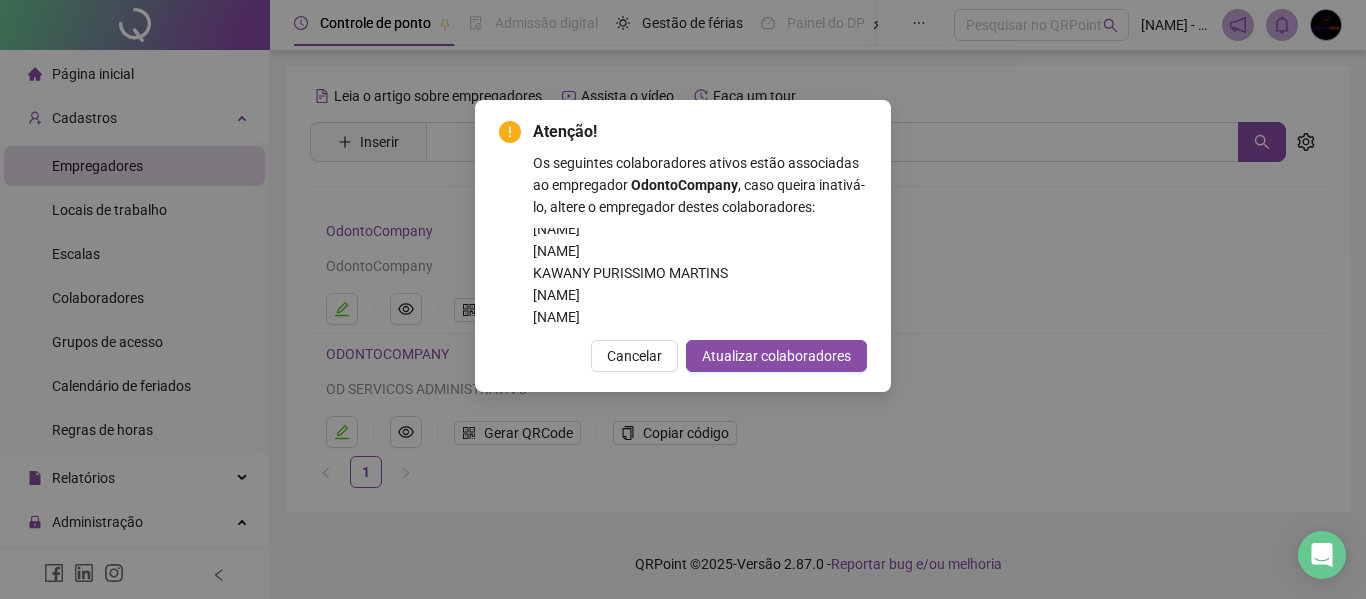 scroll, scrollTop: 0, scrollLeft: 0, axis: both 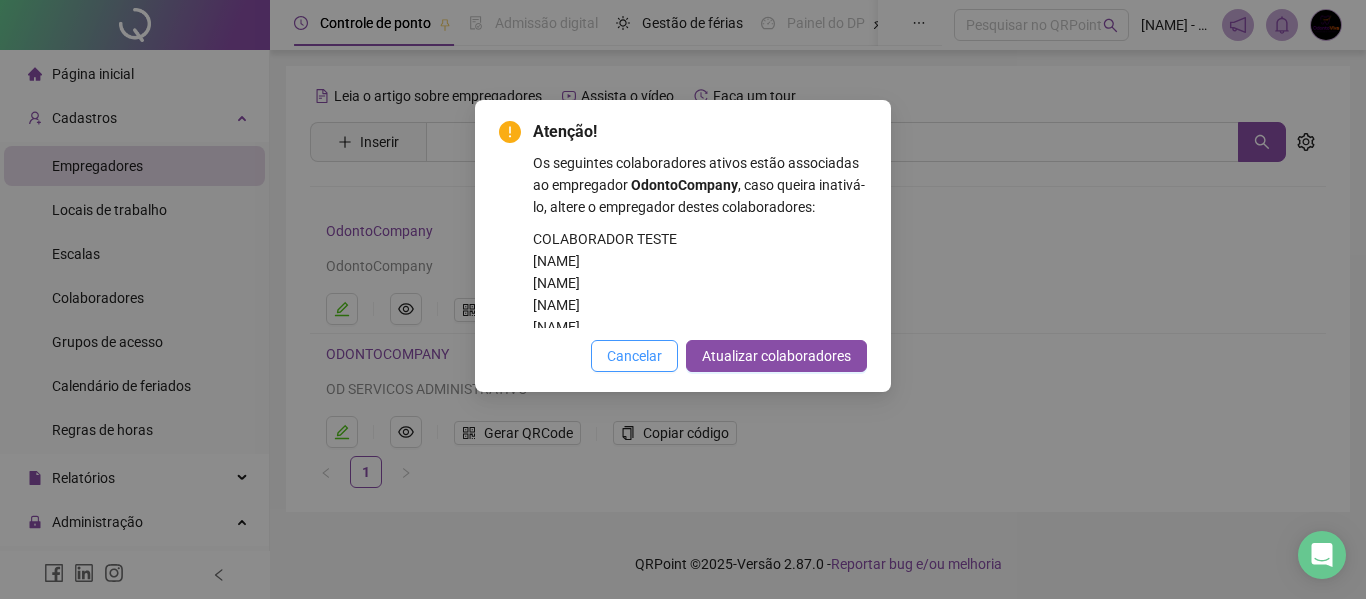 click on "Cancelar" at bounding box center [634, 356] 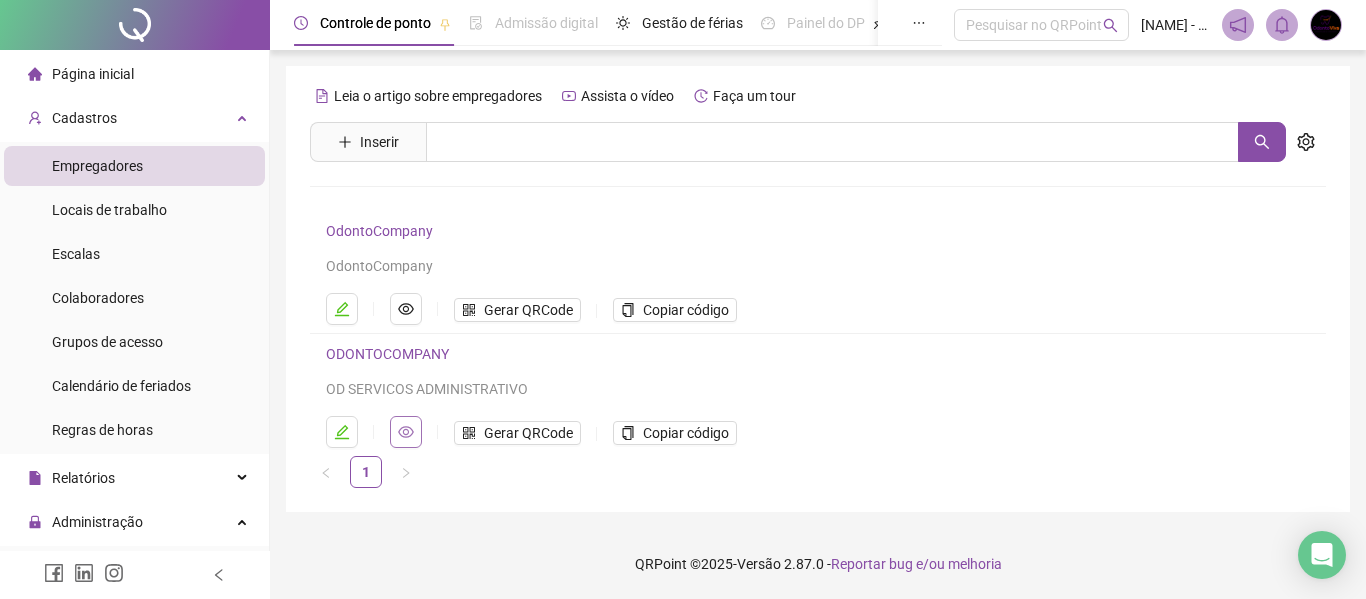 click 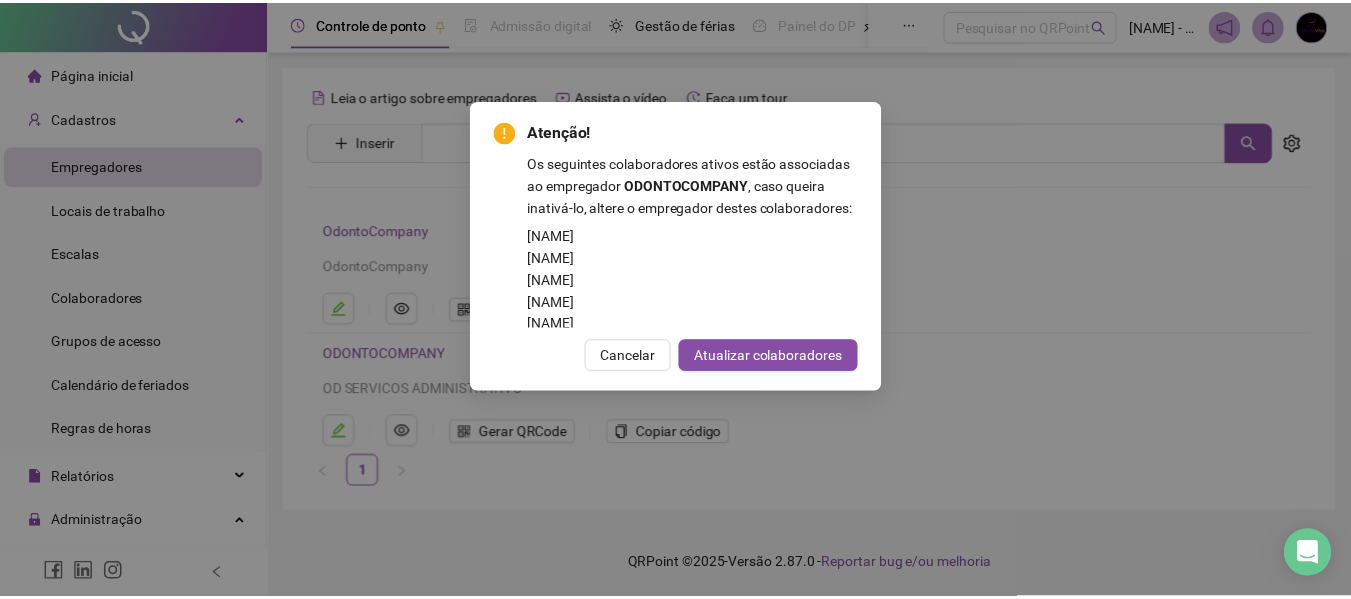 scroll, scrollTop: 0, scrollLeft: 0, axis: both 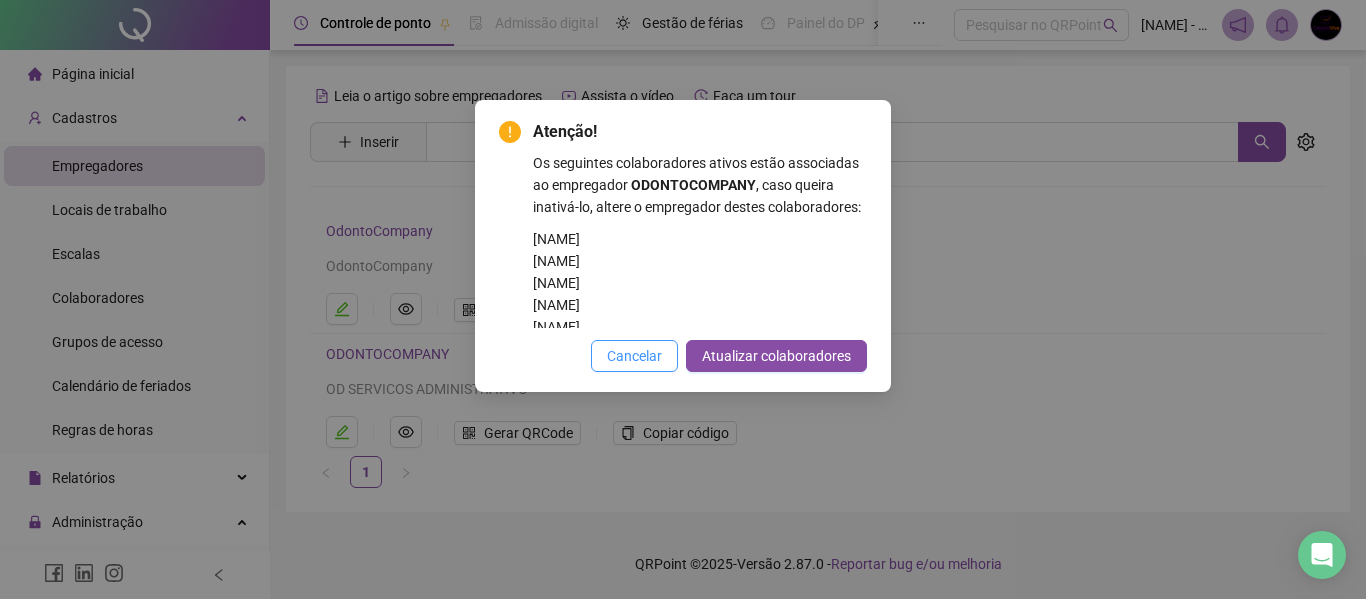 click on "Cancelar" at bounding box center (634, 356) 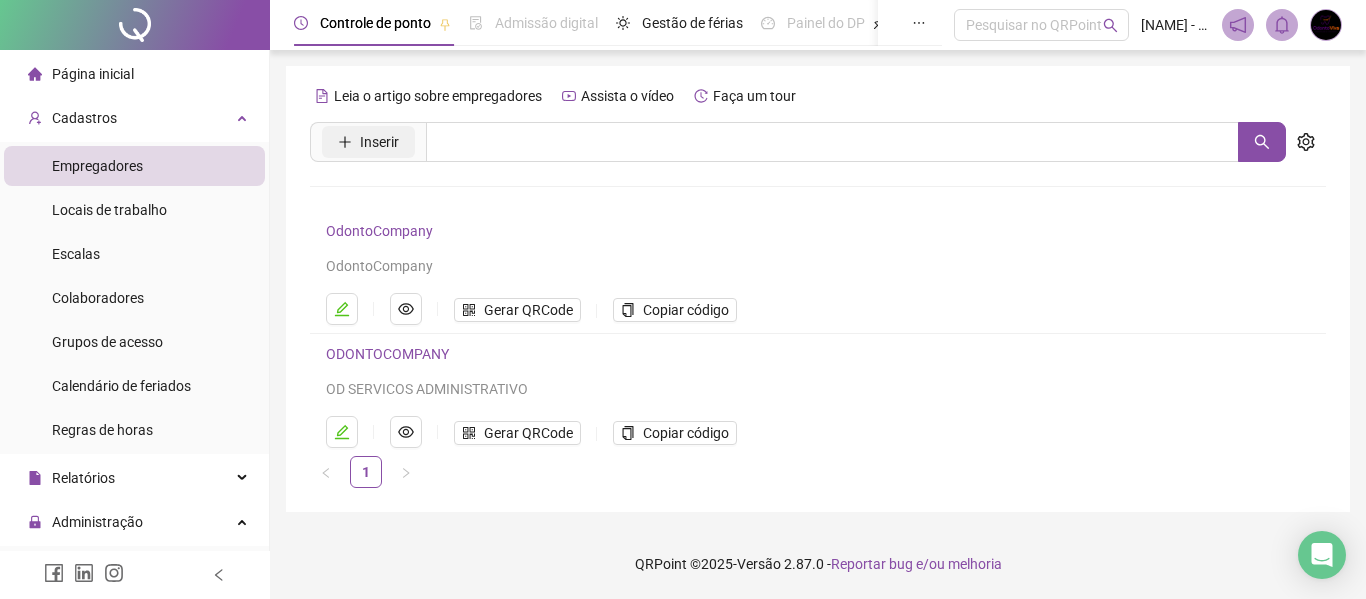 click on "Inserir" at bounding box center [368, 142] 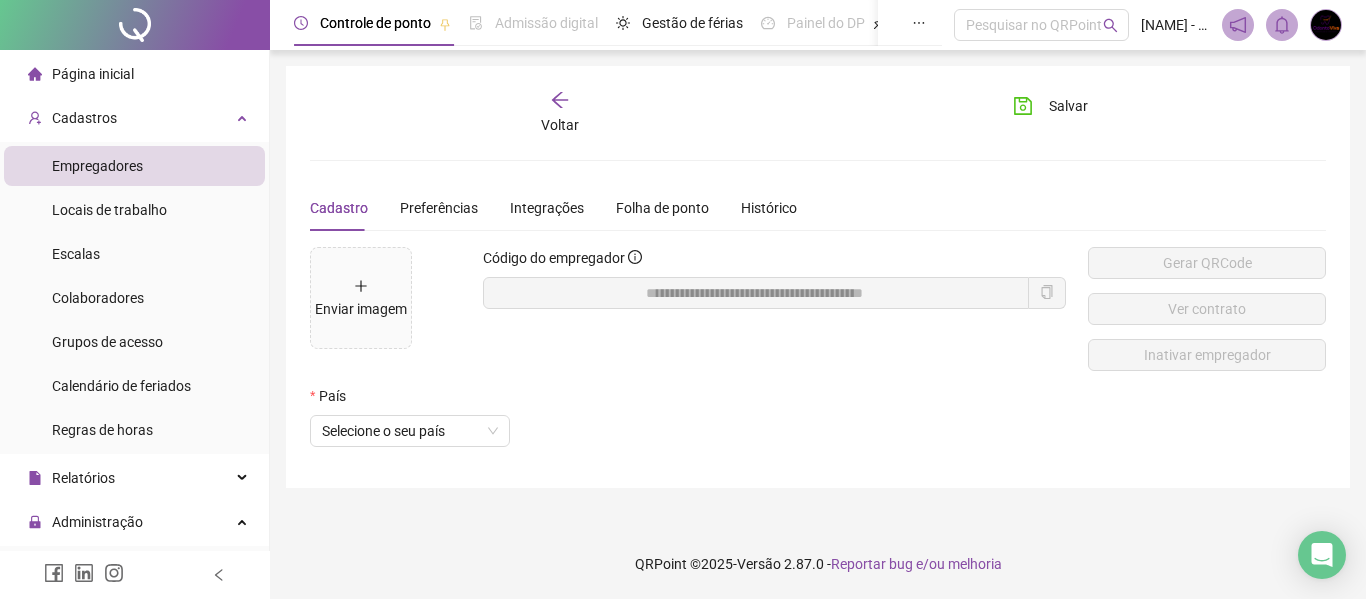 click 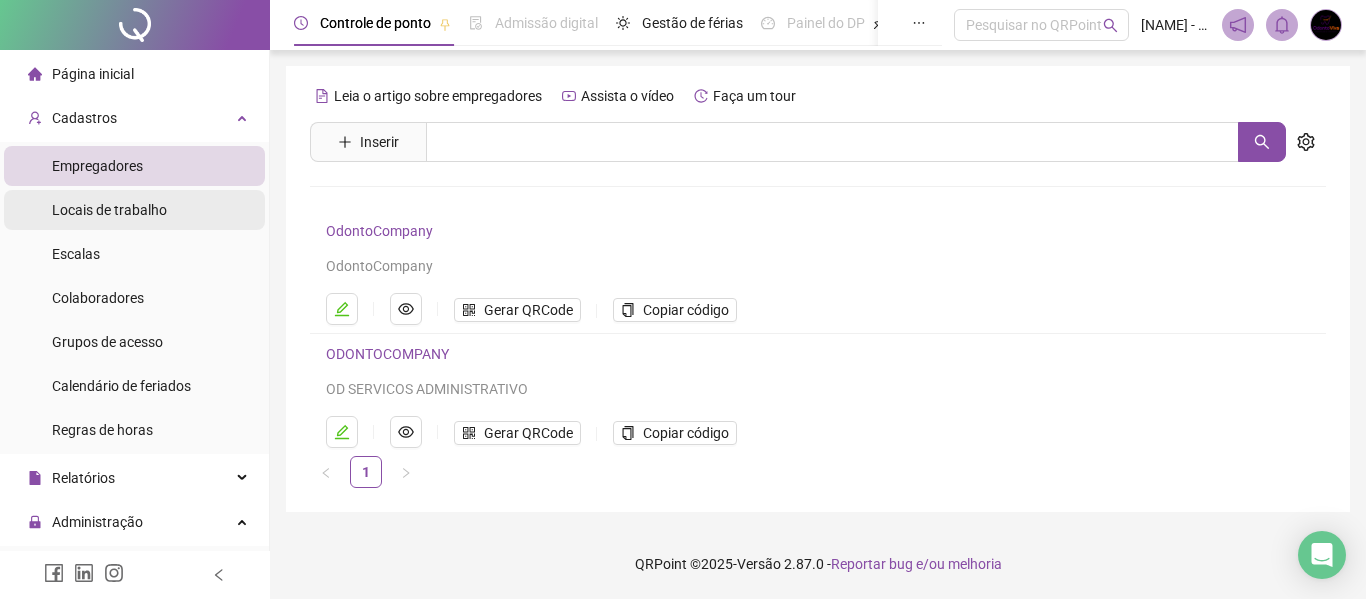 click on "Locais de trabalho" at bounding box center [134, 210] 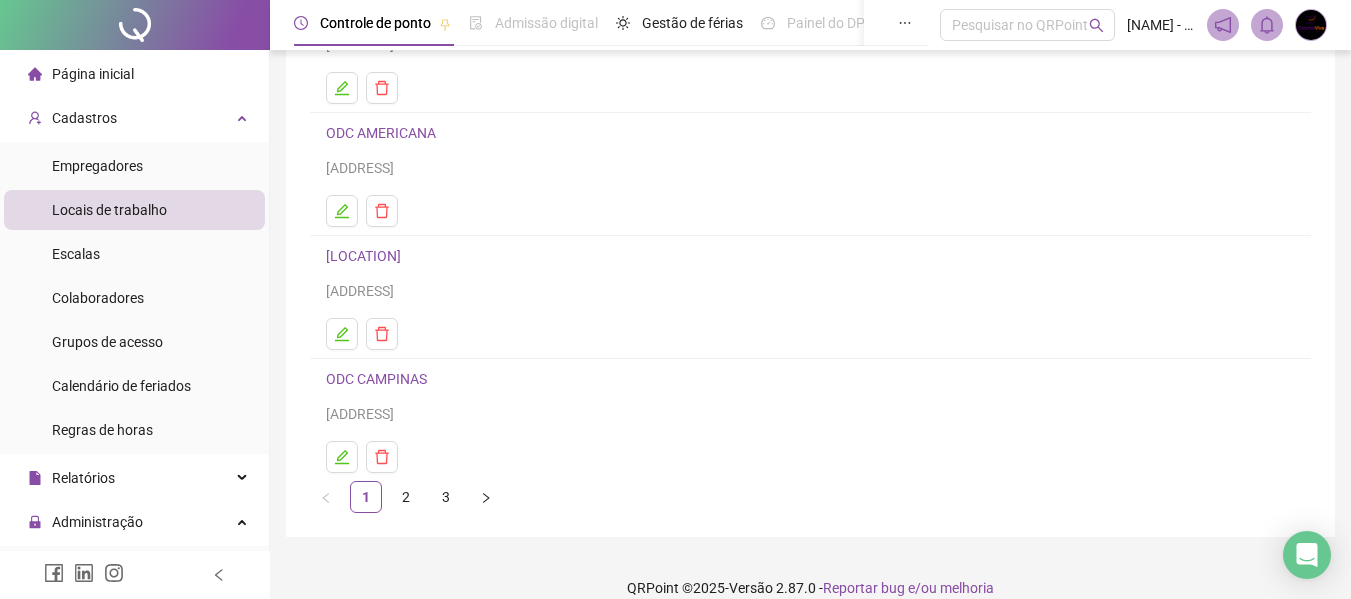 scroll, scrollTop: 368, scrollLeft: 0, axis: vertical 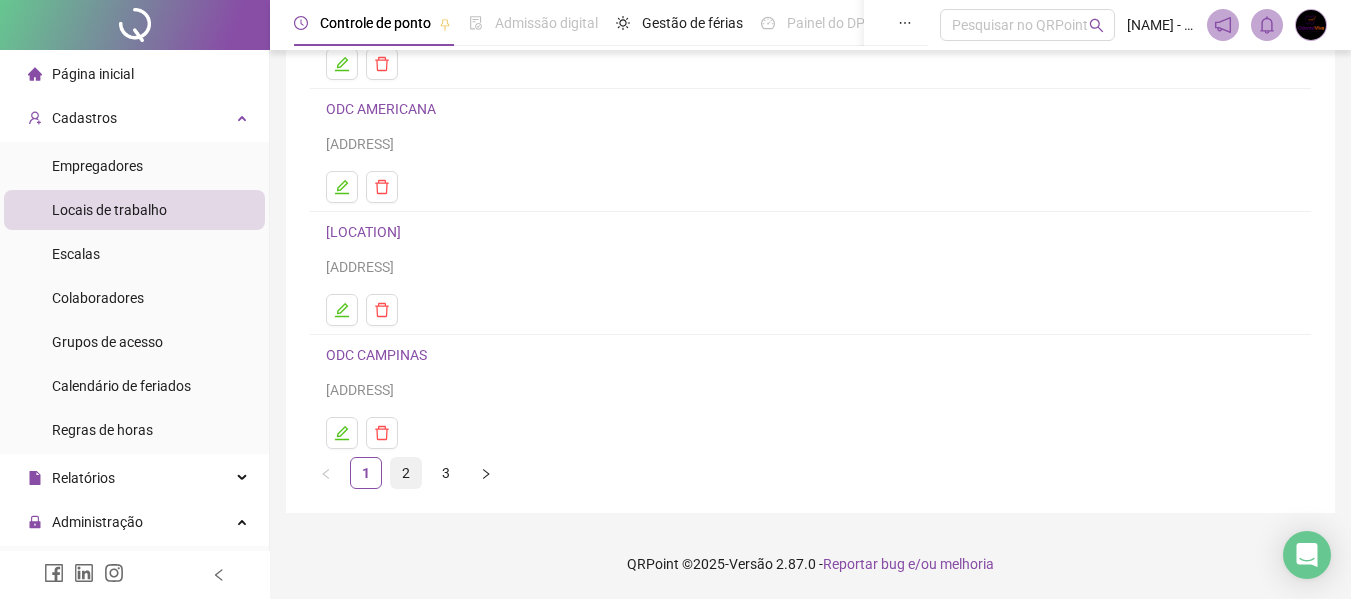 click on "2" at bounding box center [406, 473] 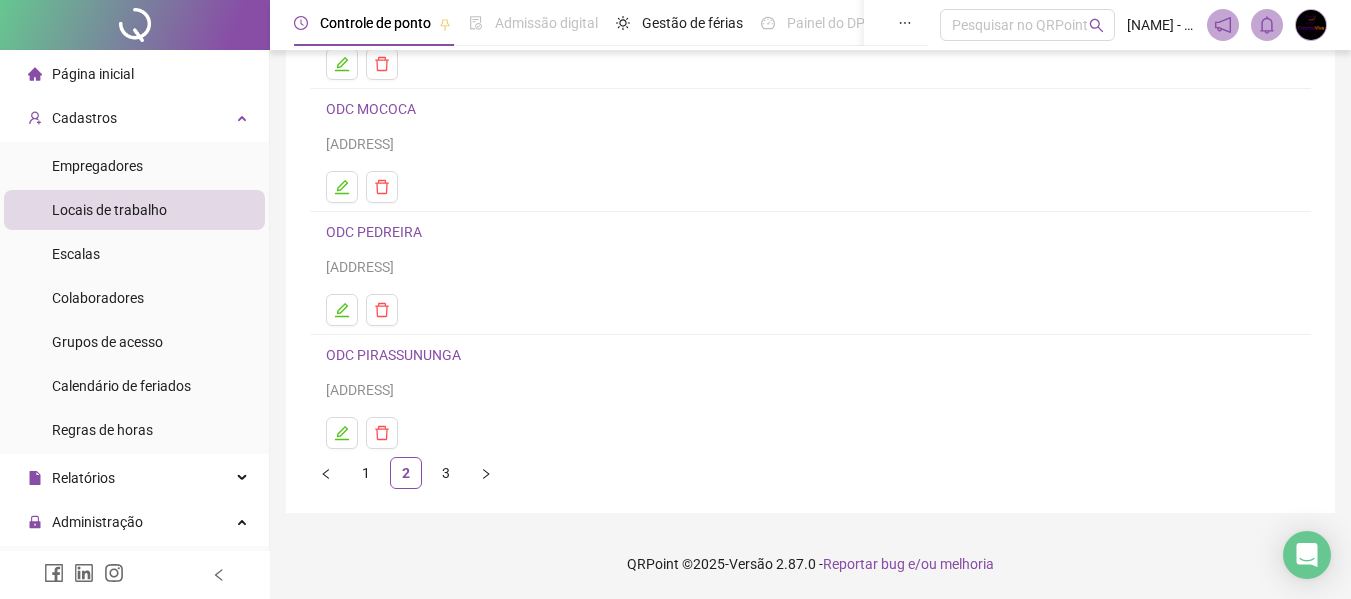 scroll, scrollTop: 368, scrollLeft: 0, axis: vertical 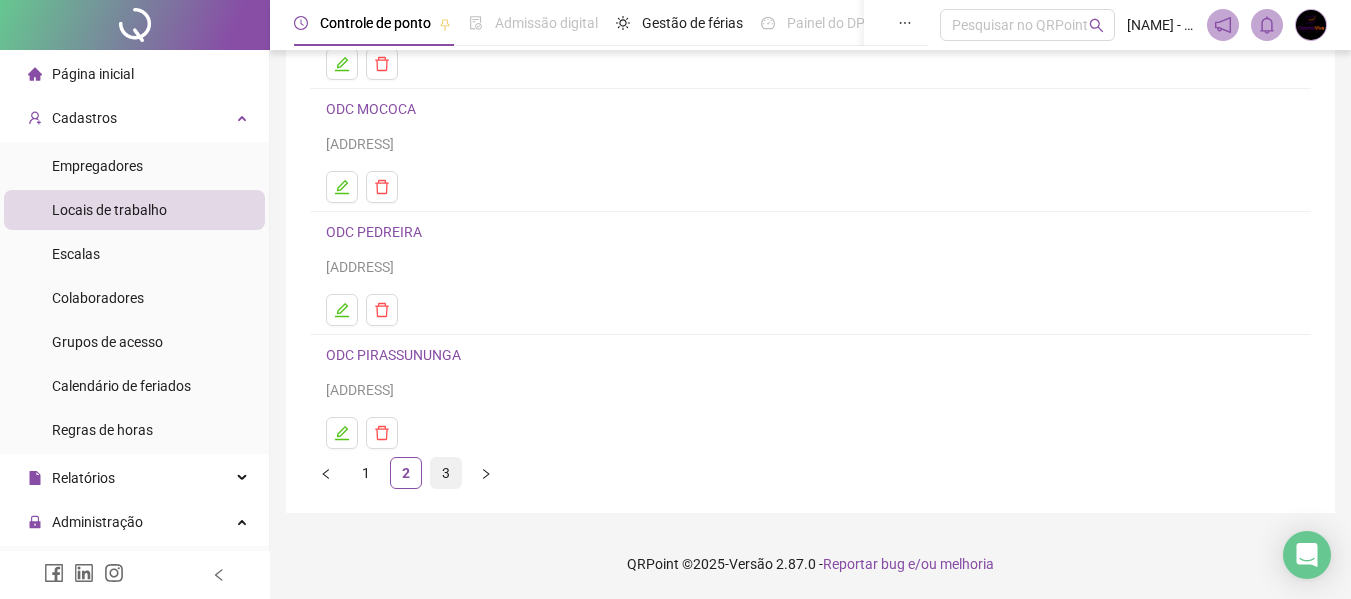click on "3" at bounding box center (446, 473) 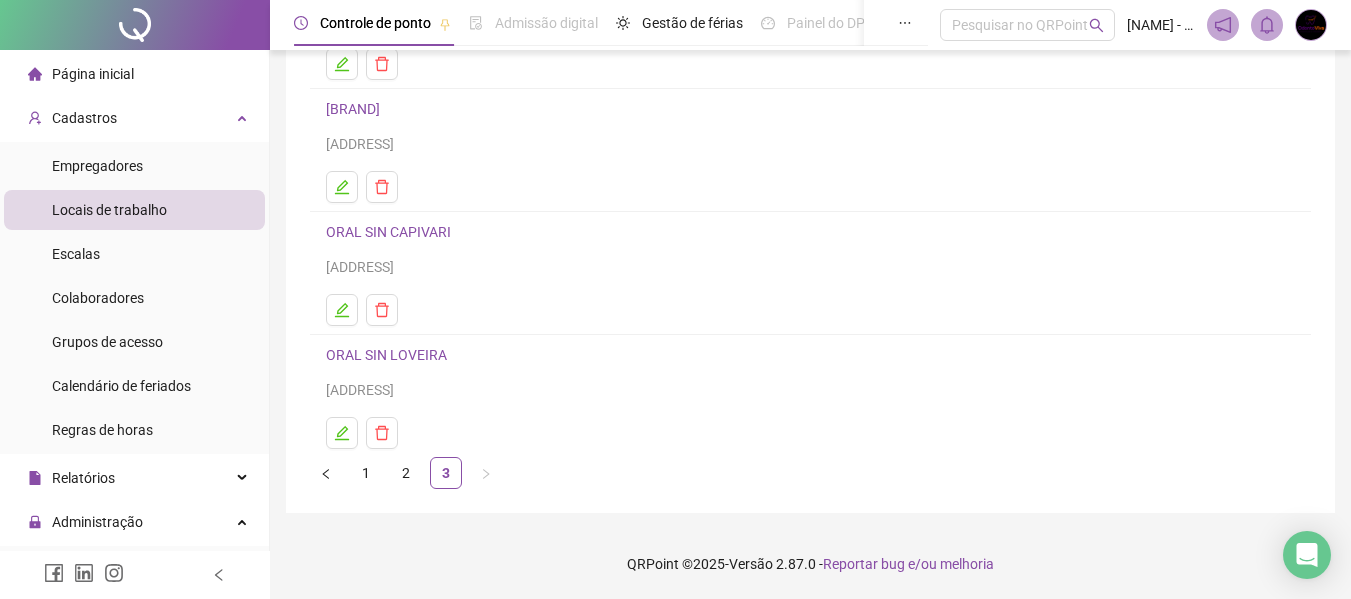 scroll, scrollTop: 245, scrollLeft: 0, axis: vertical 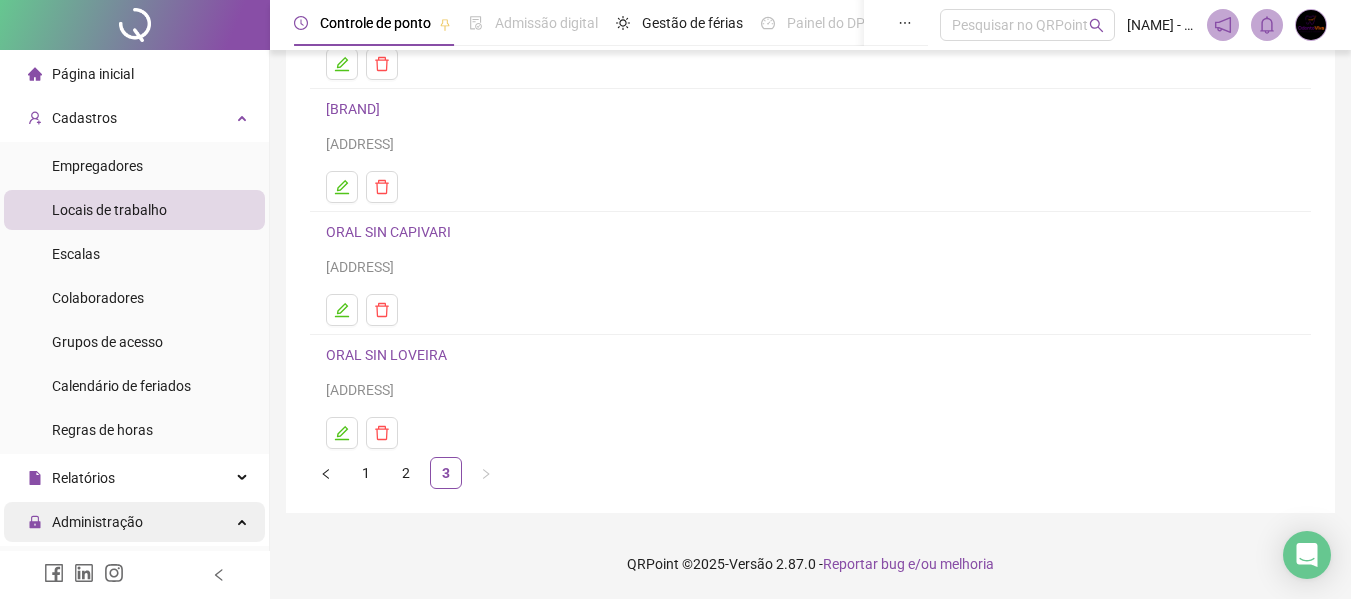 click on "Administração" at bounding box center [134, 522] 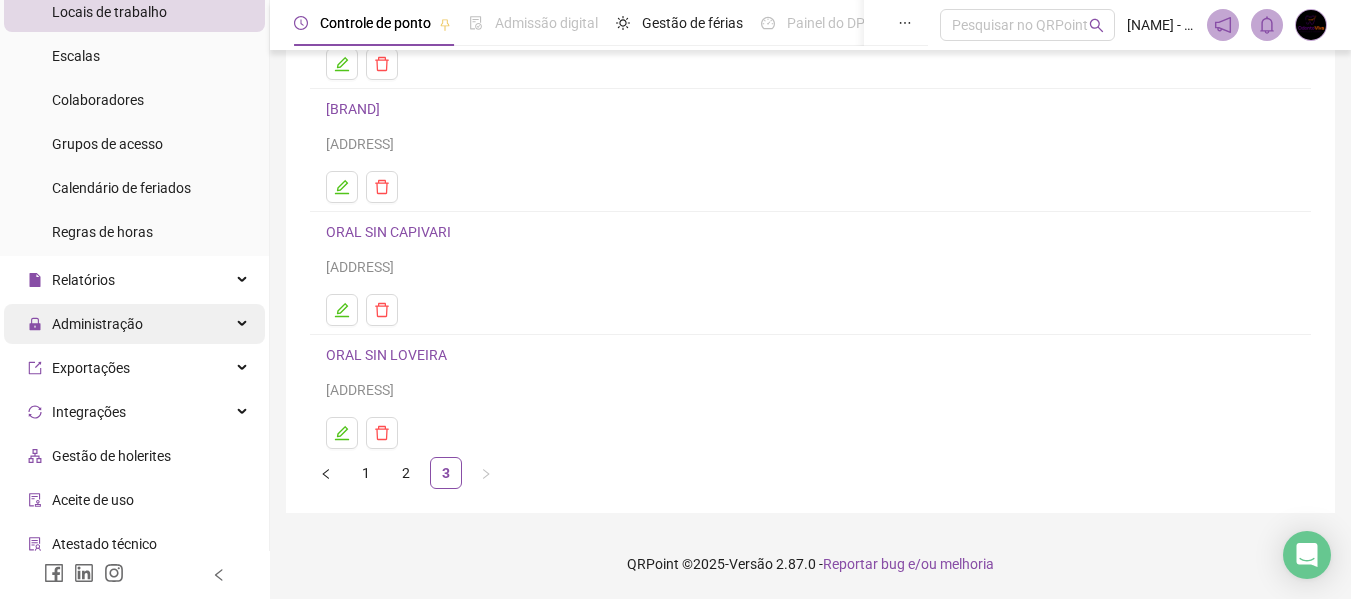 scroll, scrollTop: 200, scrollLeft: 0, axis: vertical 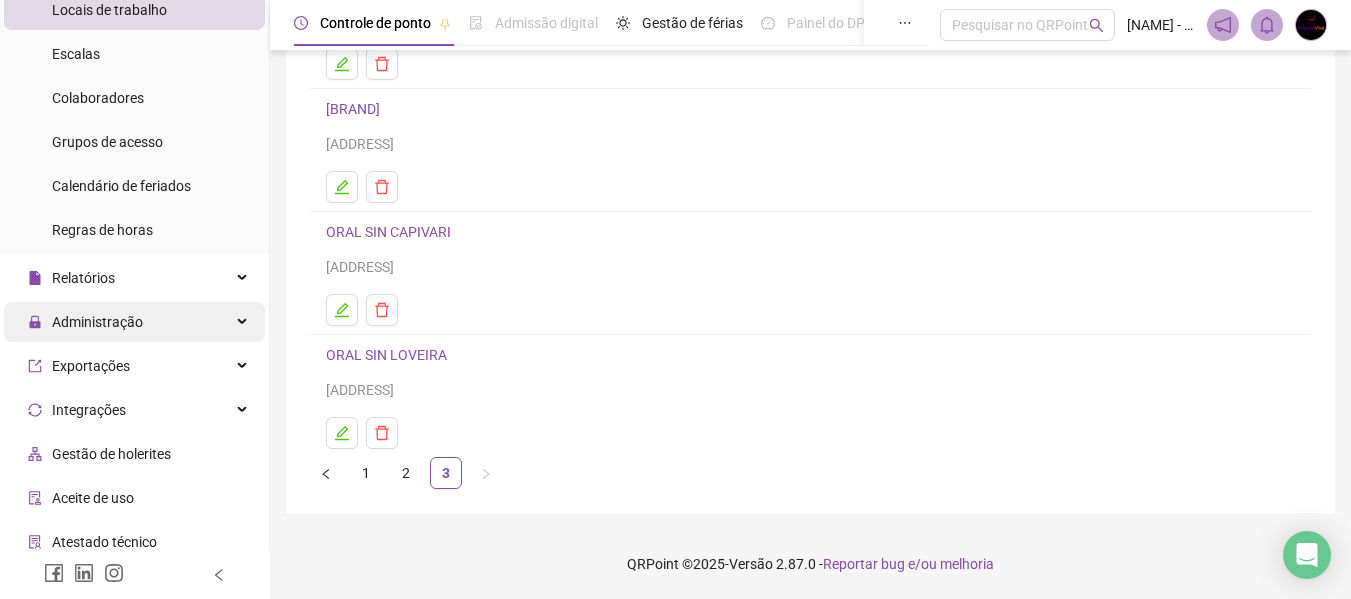 click on "Administração" at bounding box center (134, 322) 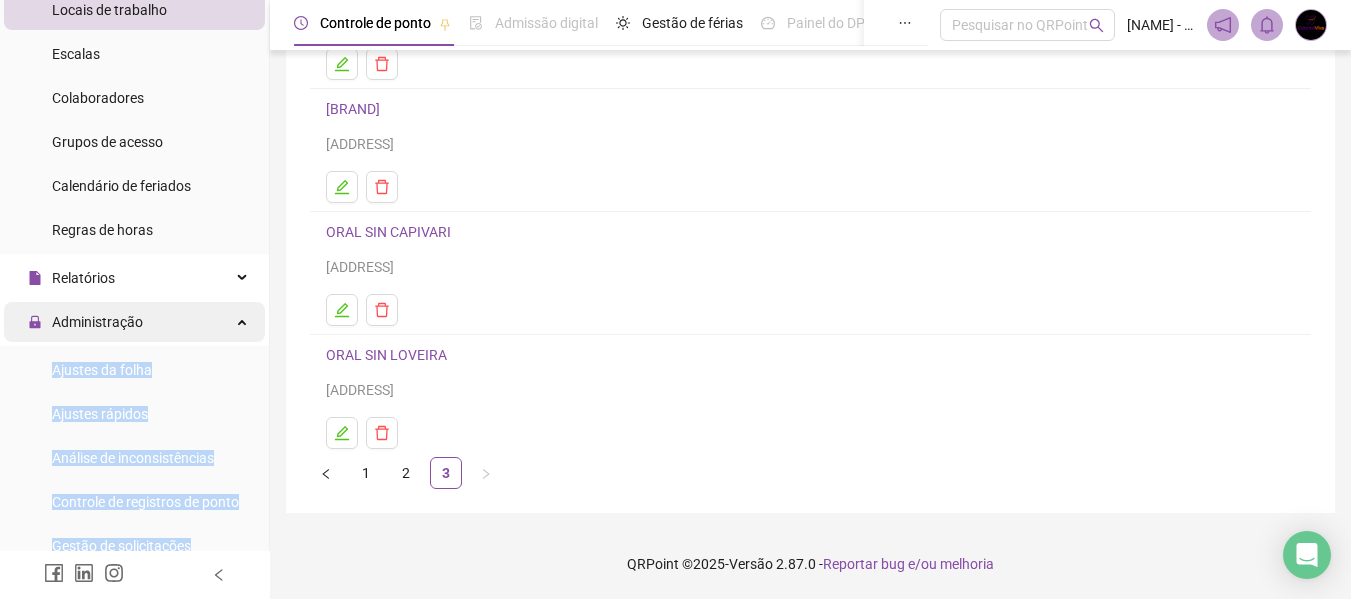 click on "Administração" at bounding box center (134, 322) 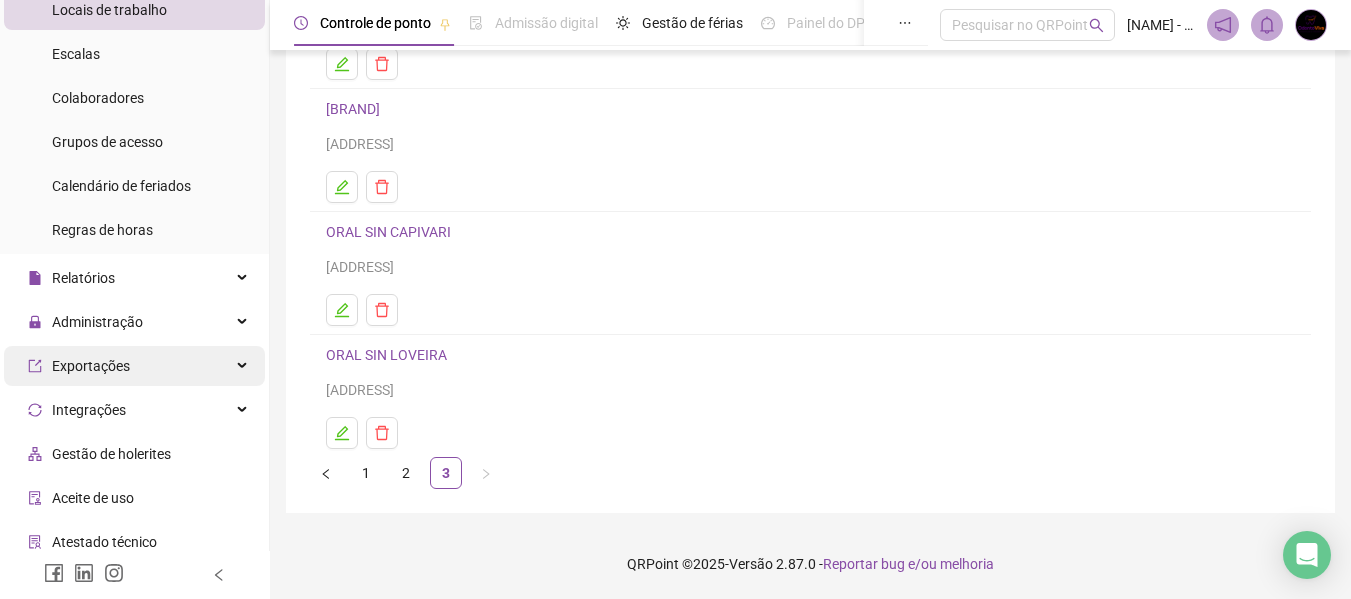 click on "Exportações" at bounding box center (134, 366) 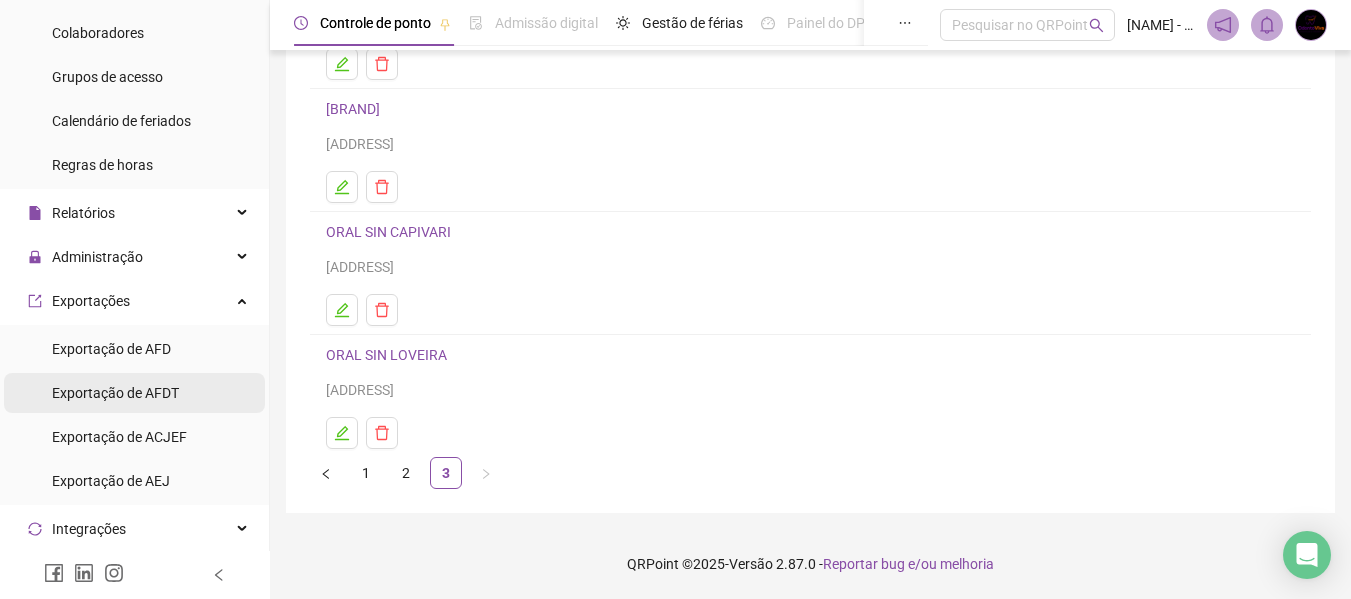 scroll, scrollTop: 300, scrollLeft: 0, axis: vertical 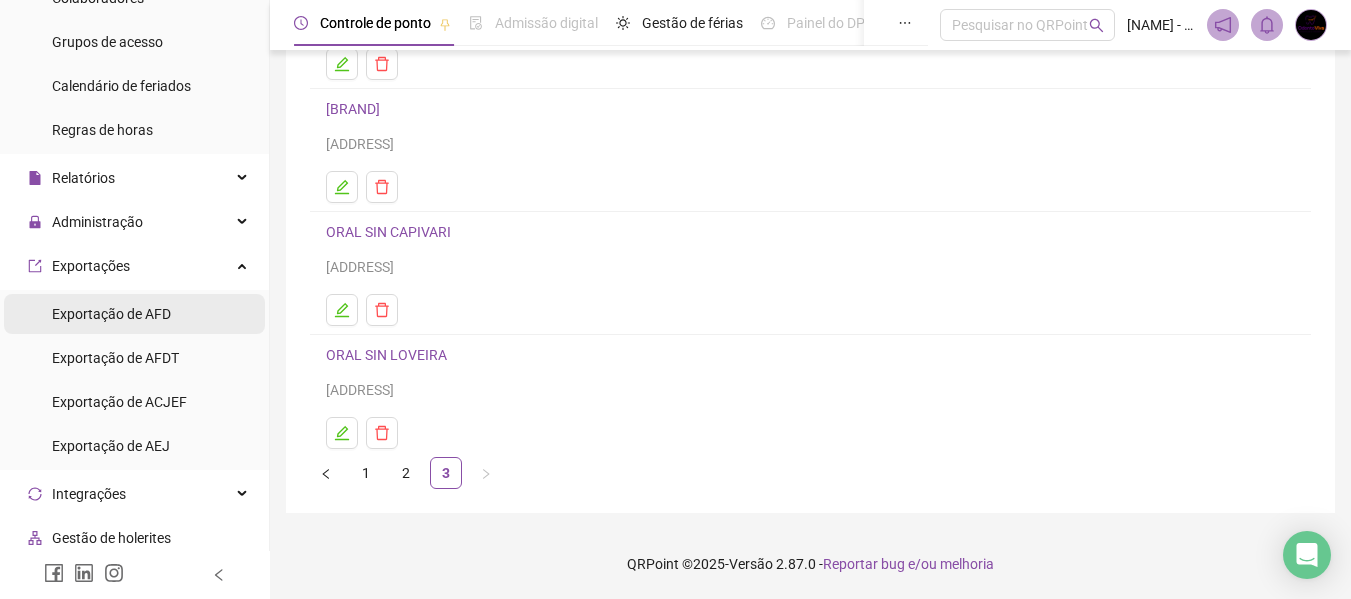click on "Exportação de AFD" at bounding box center (134, 314) 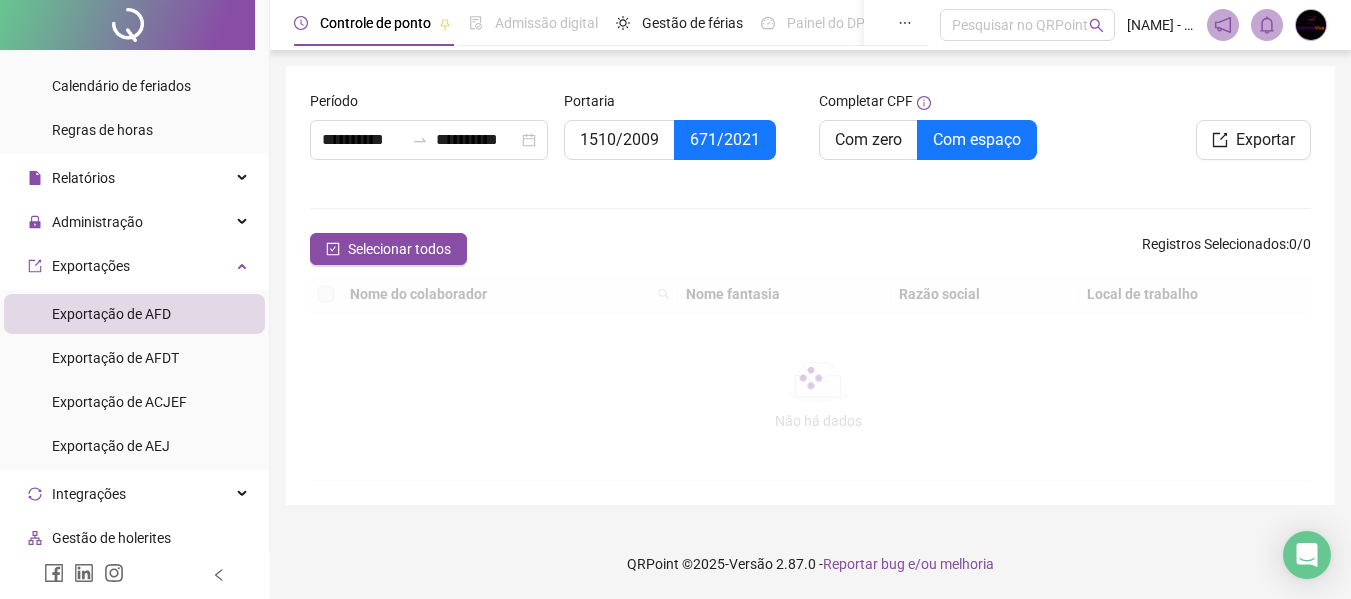 scroll, scrollTop: 0, scrollLeft: 0, axis: both 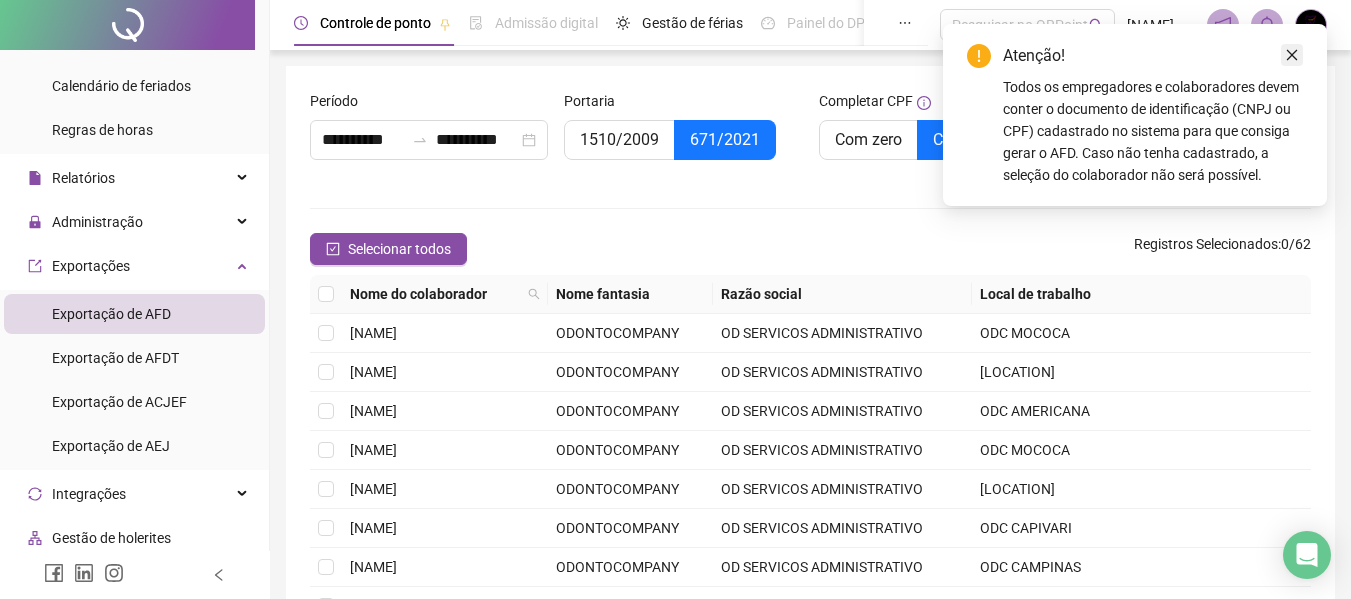 click 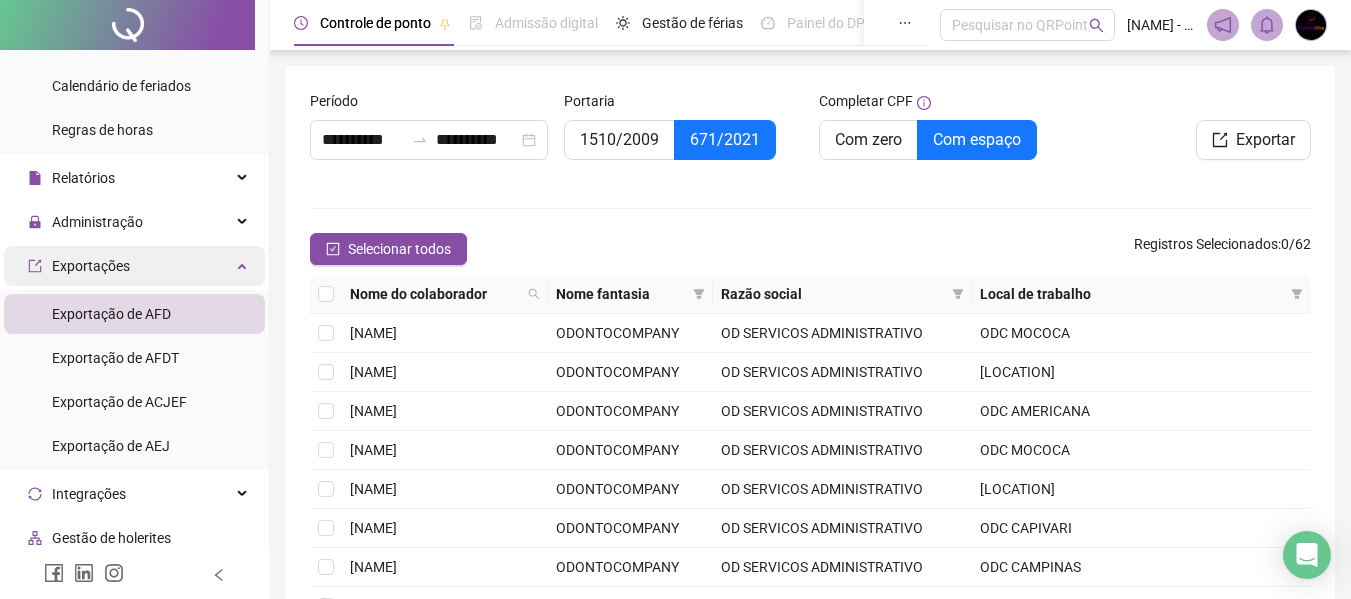 click on "Exportações" at bounding box center (134, 266) 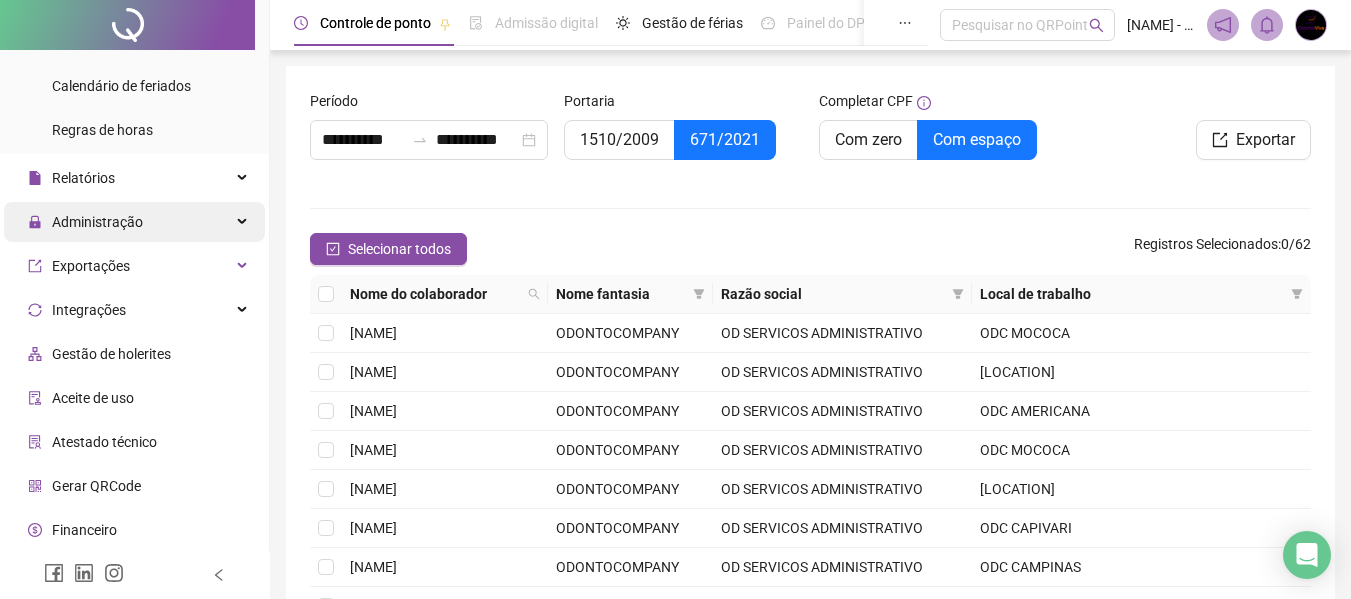 click on "Administração" at bounding box center (134, 222) 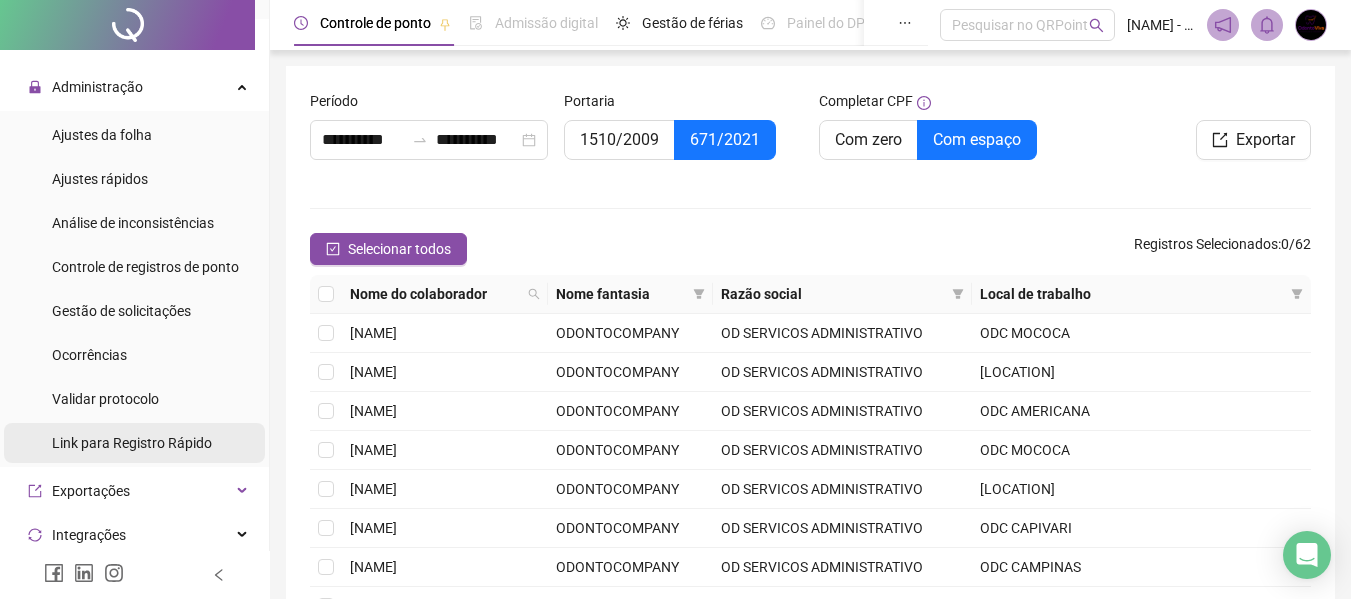 scroll, scrollTop: 400, scrollLeft: 0, axis: vertical 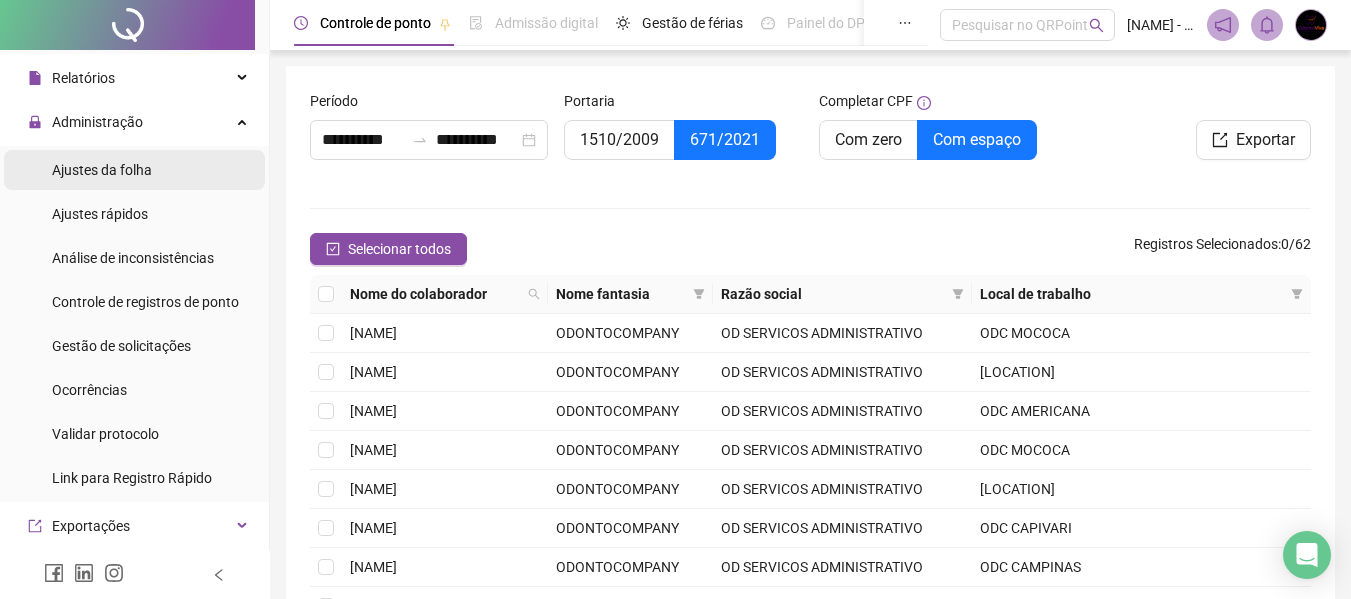 click on "Ajustes da folha" at bounding box center [134, 170] 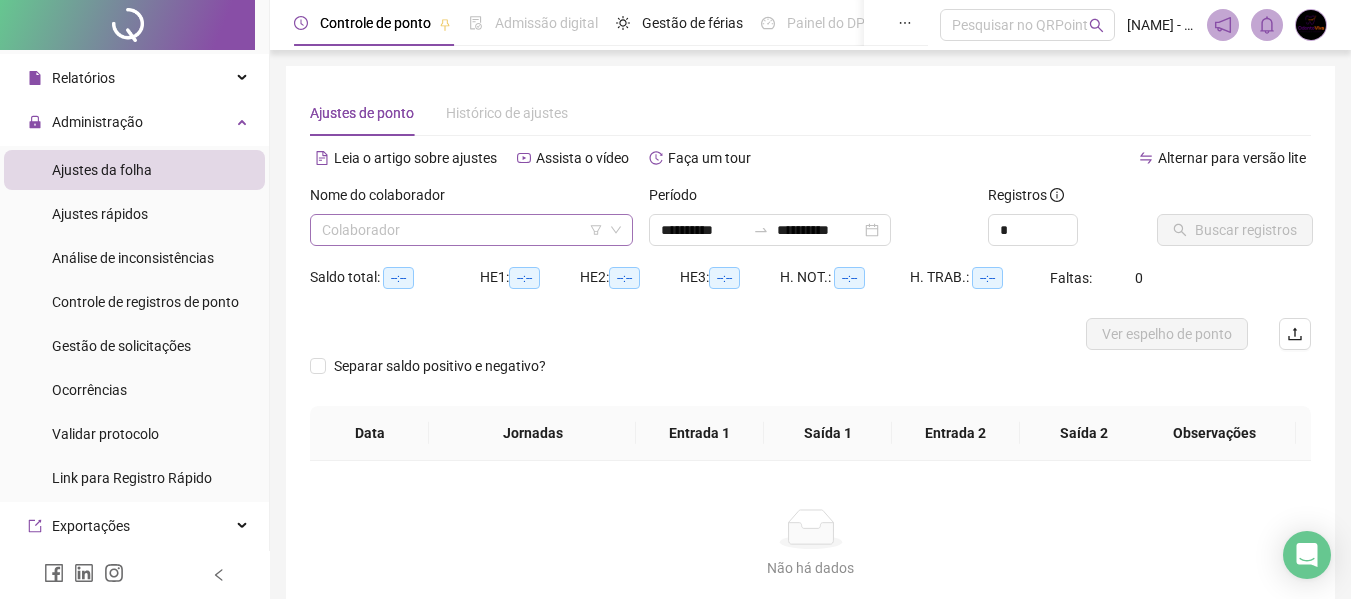click at bounding box center [465, 230] 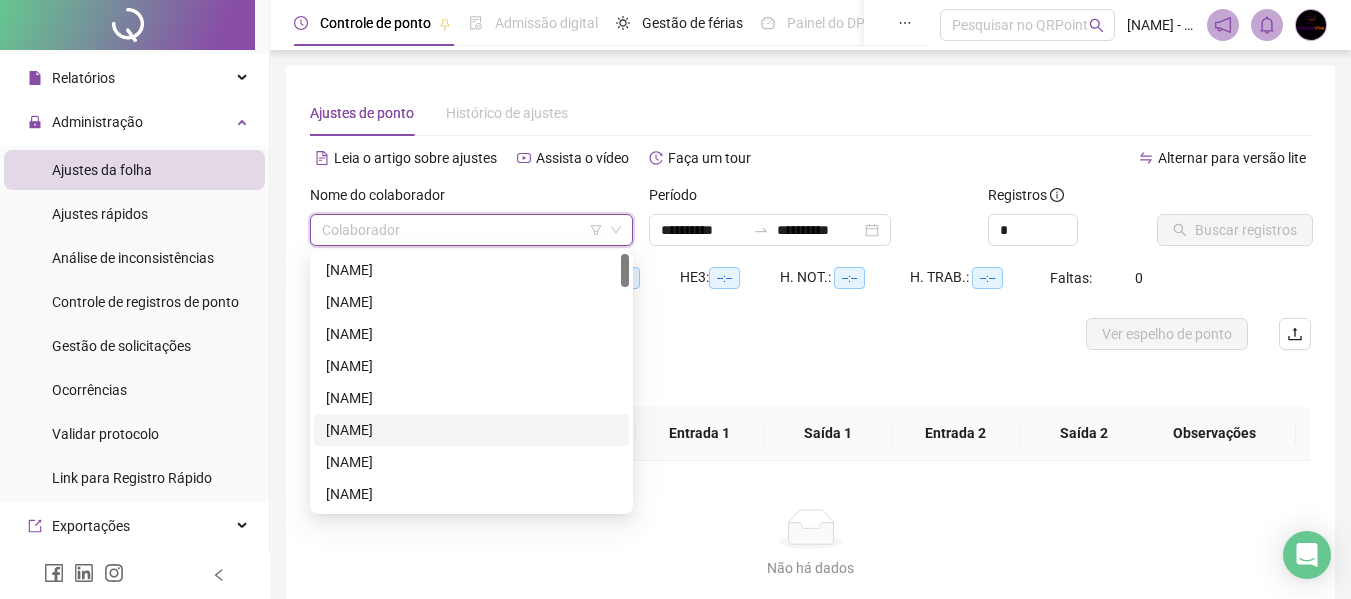 scroll, scrollTop: 600, scrollLeft: 0, axis: vertical 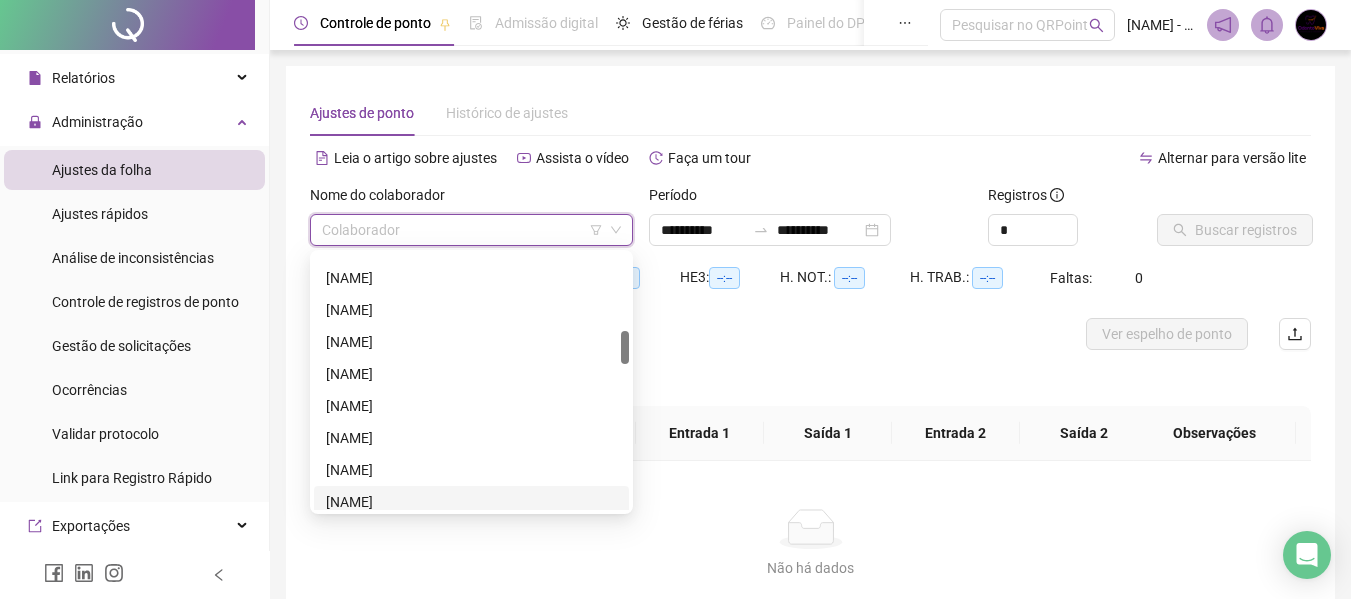 click on "[NAME]" at bounding box center [471, 502] 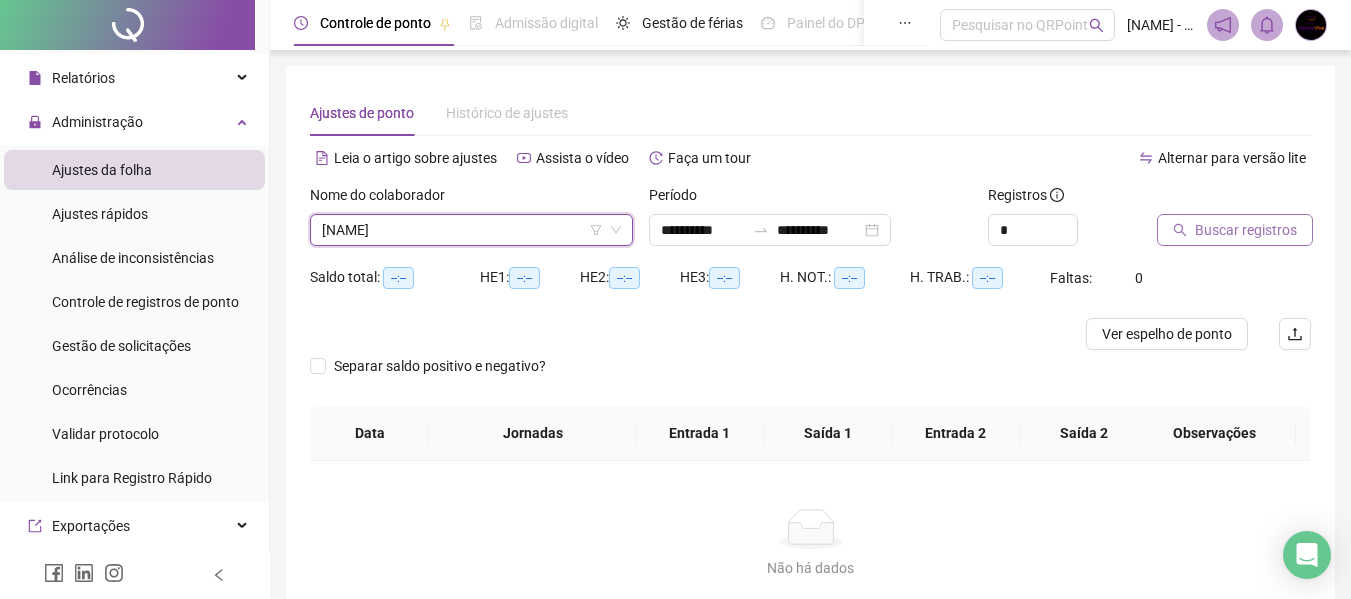 click on "Buscar registros" at bounding box center [1246, 230] 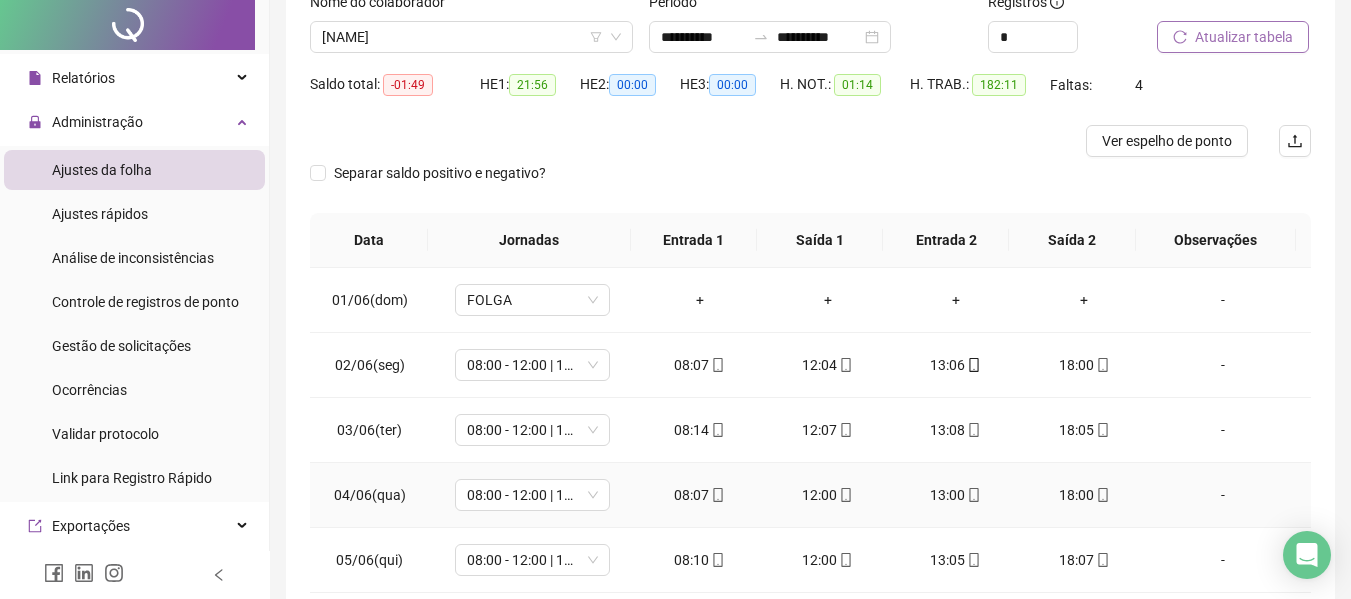scroll, scrollTop: 0, scrollLeft: 0, axis: both 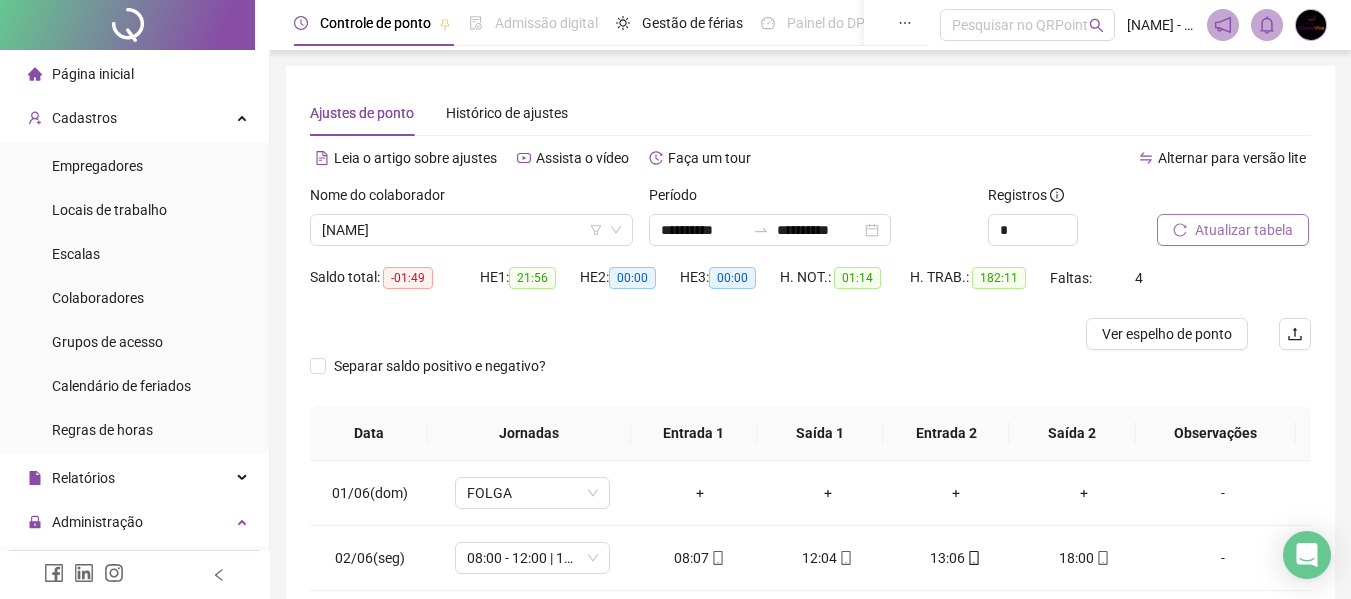 click on "Página inicial" at bounding box center [134, 74] 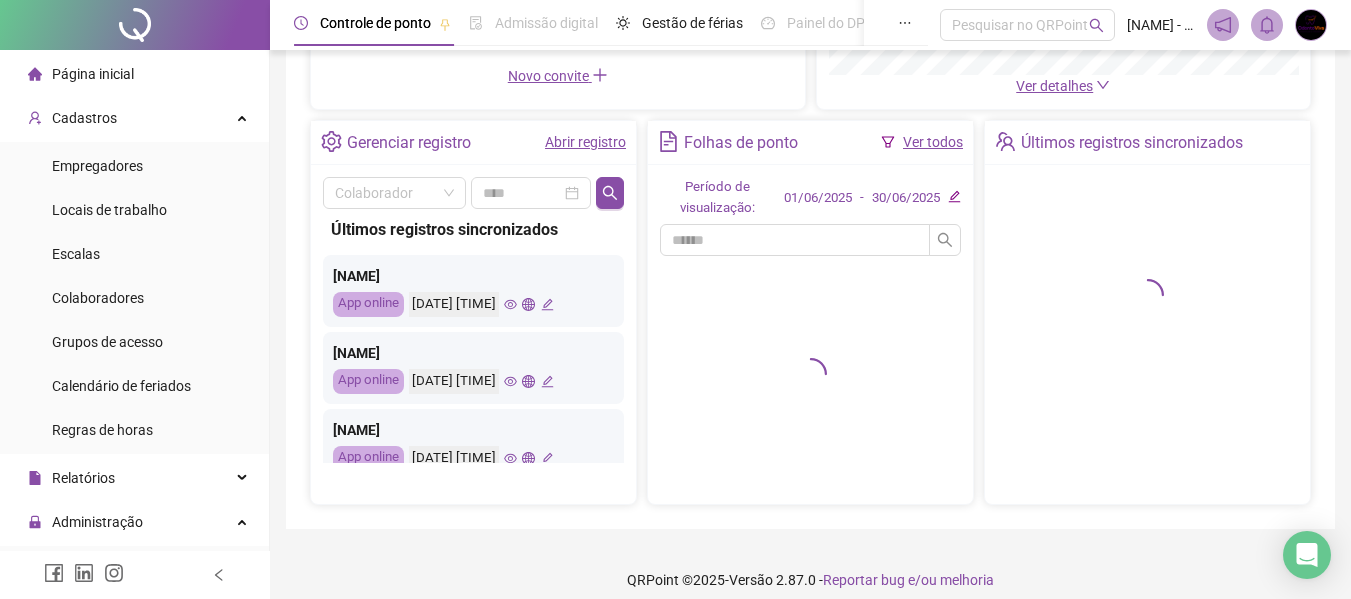scroll, scrollTop: 384, scrollLeft: 0, axis: vertical 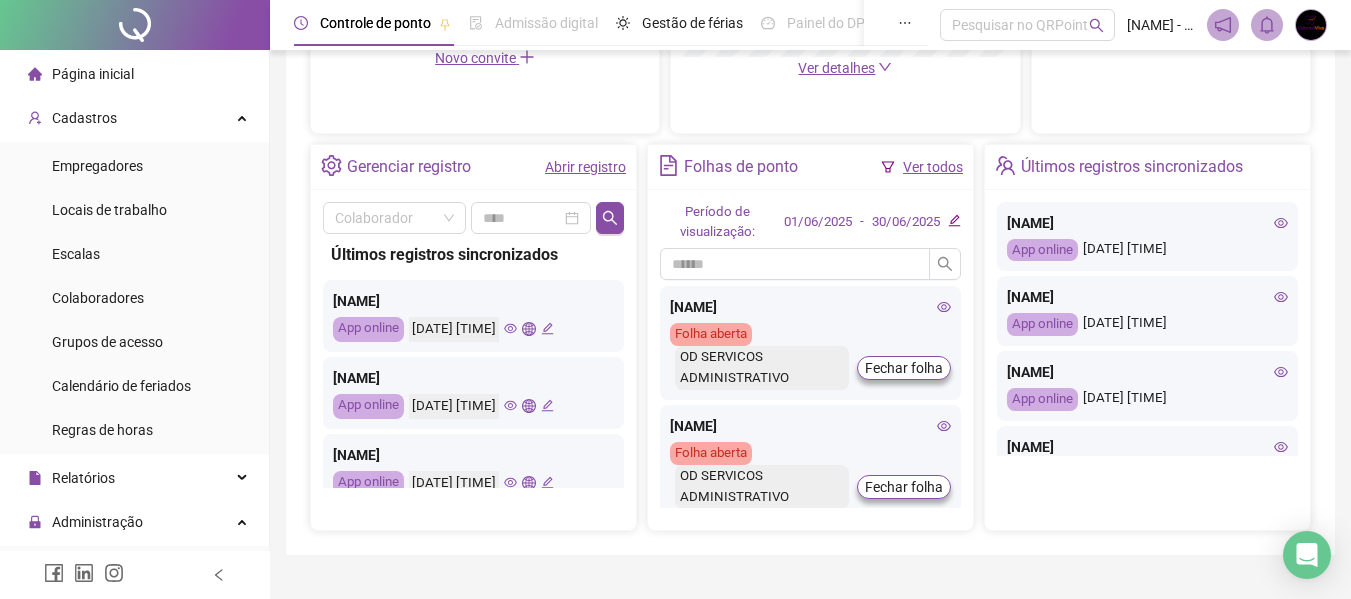 click on "Fechar folha" at bounding box center [840, 259] 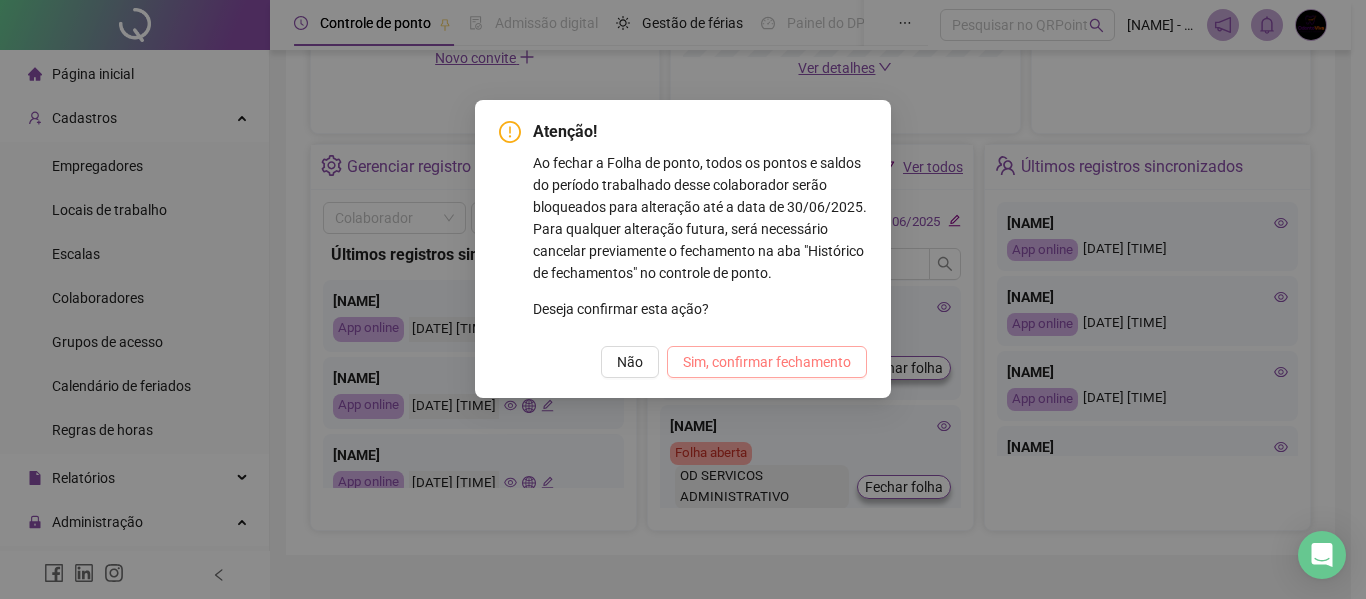 click on "Sim, confirmar fechamento" at bounding box center [767, 362] 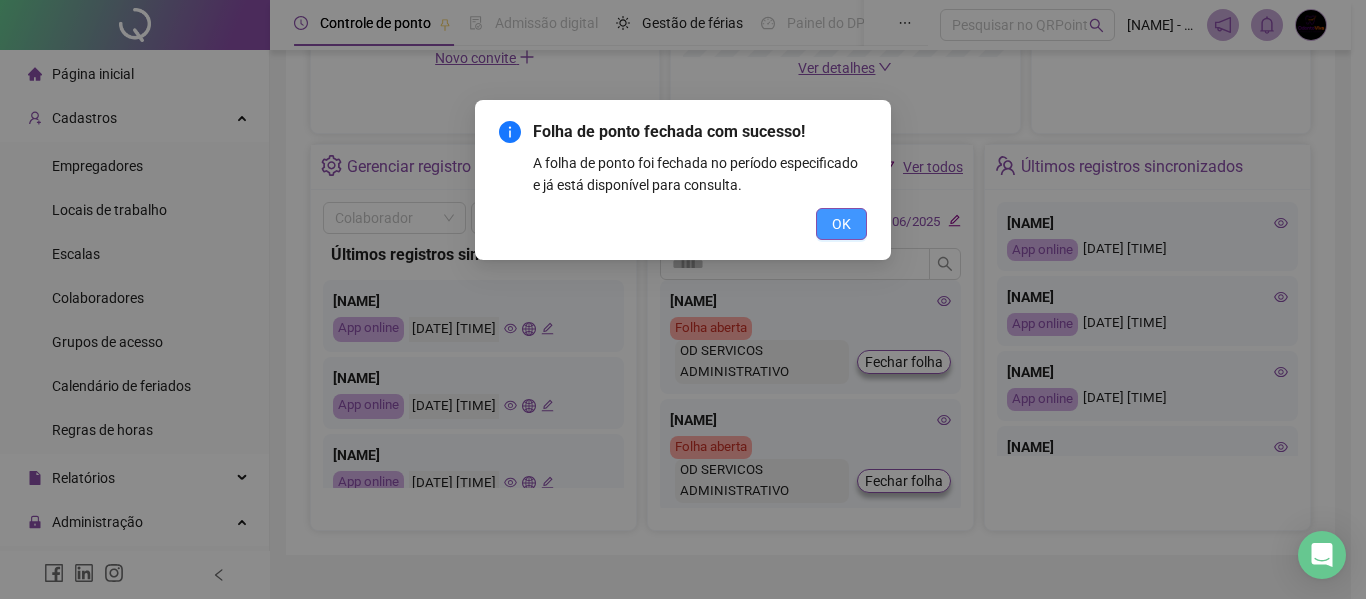 click on "OK" at bounding box center [841, 224] 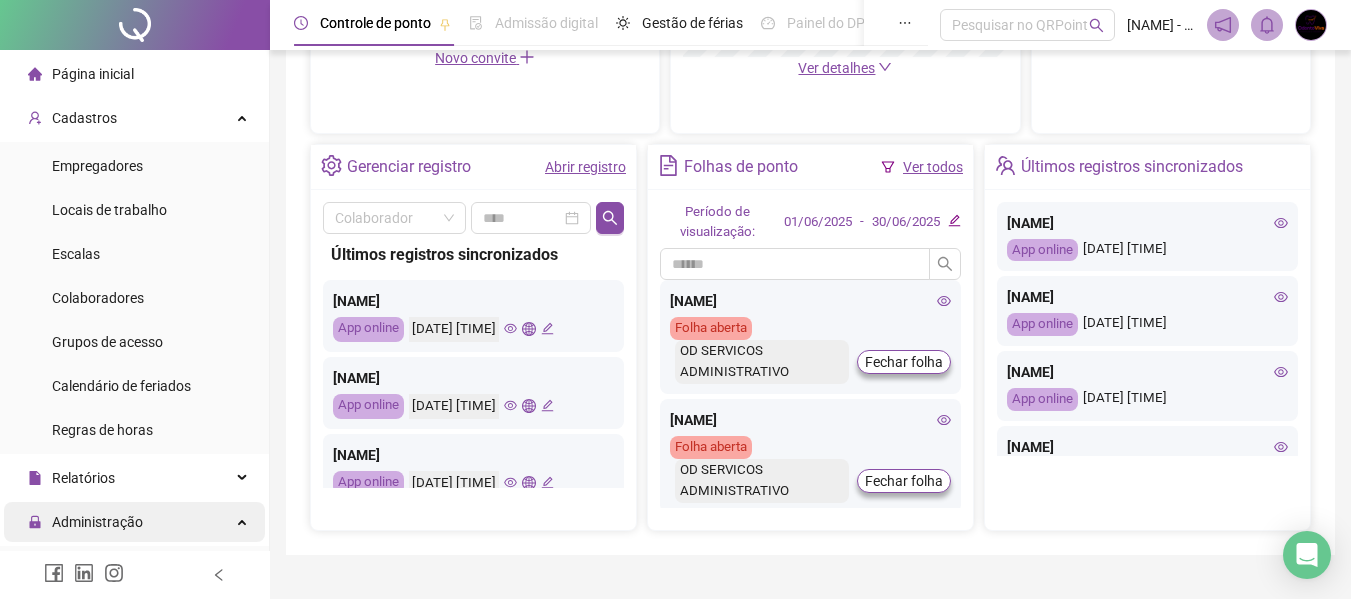 click on "Administração" at bounding box center (134, 522) 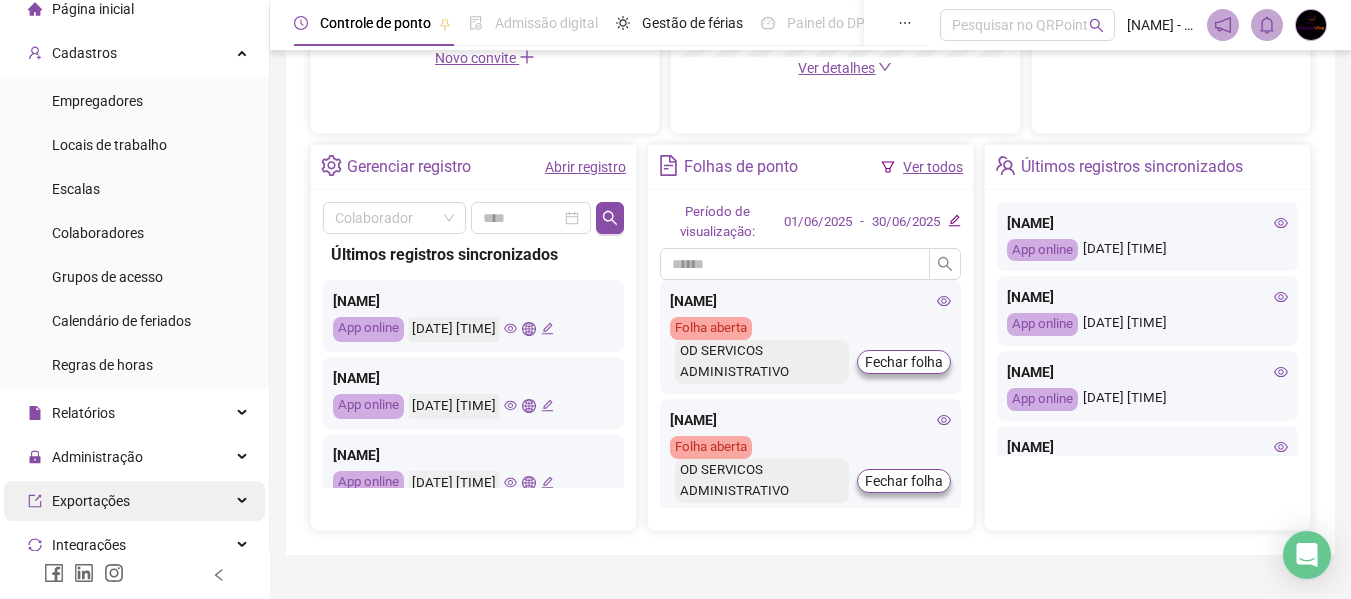 scroll, scrollTop: 100, scrollLeft: 0, axis: vertical 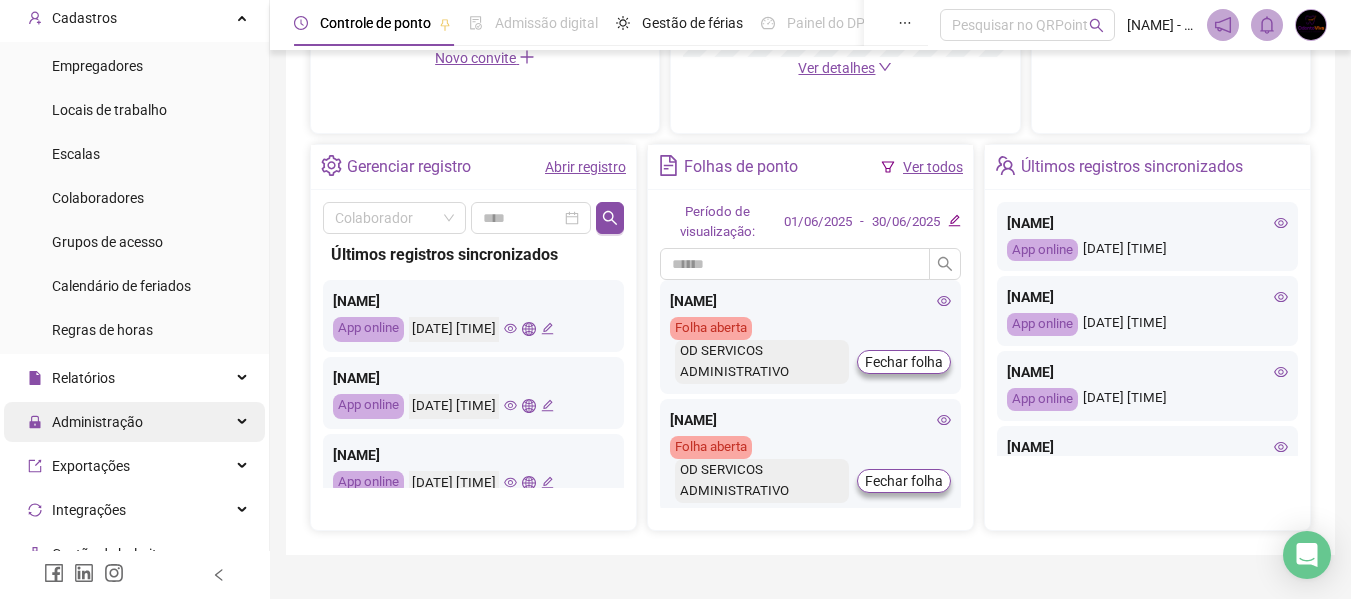 click at bounding box center [244, 422] 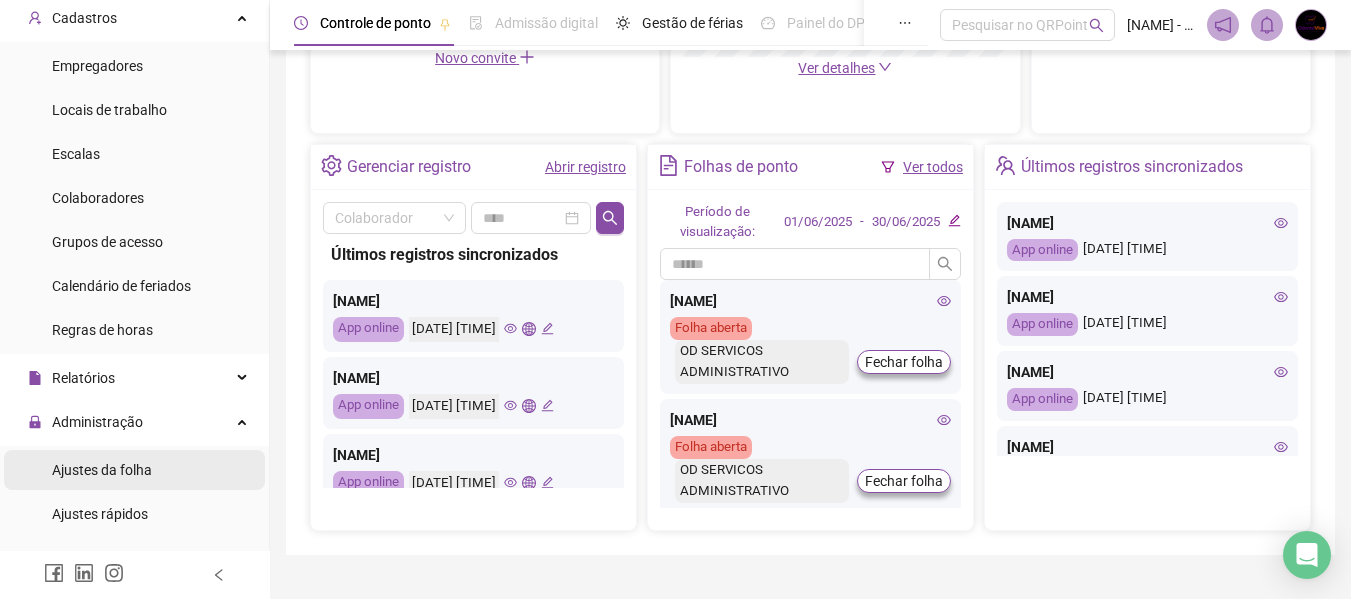 click on "Ajustes da folha" at bounding box center [102, 470] 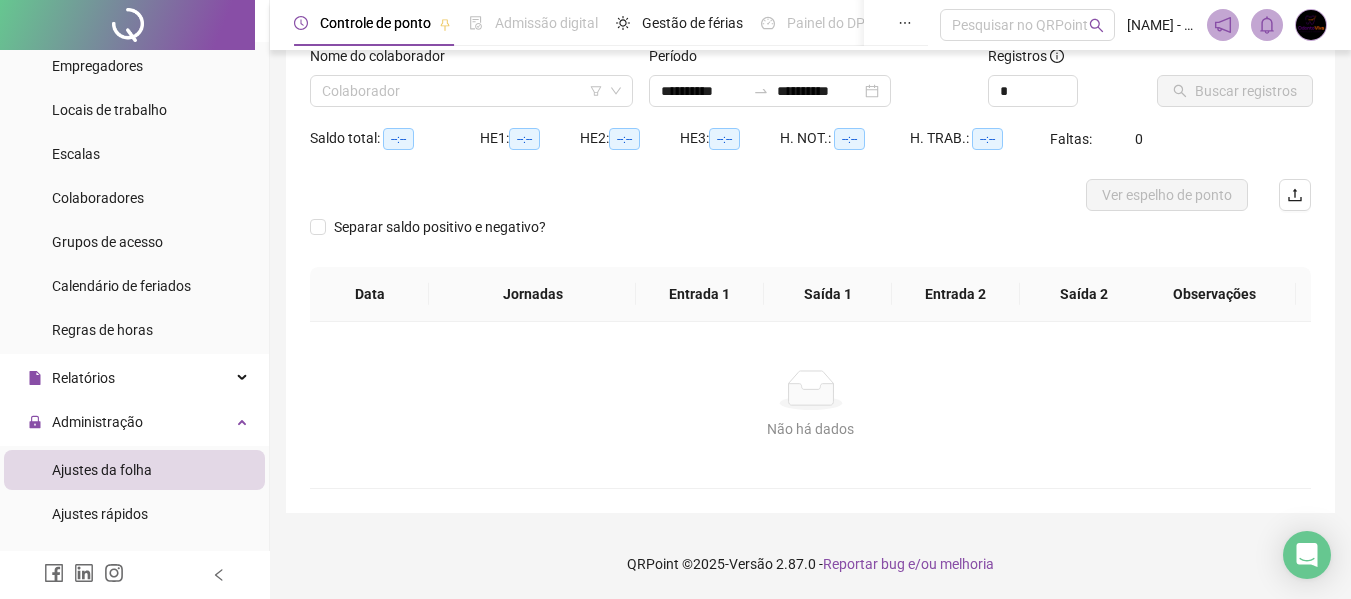 scroll, scrollTop: 139, scrollLeft: 0, axis: vertical 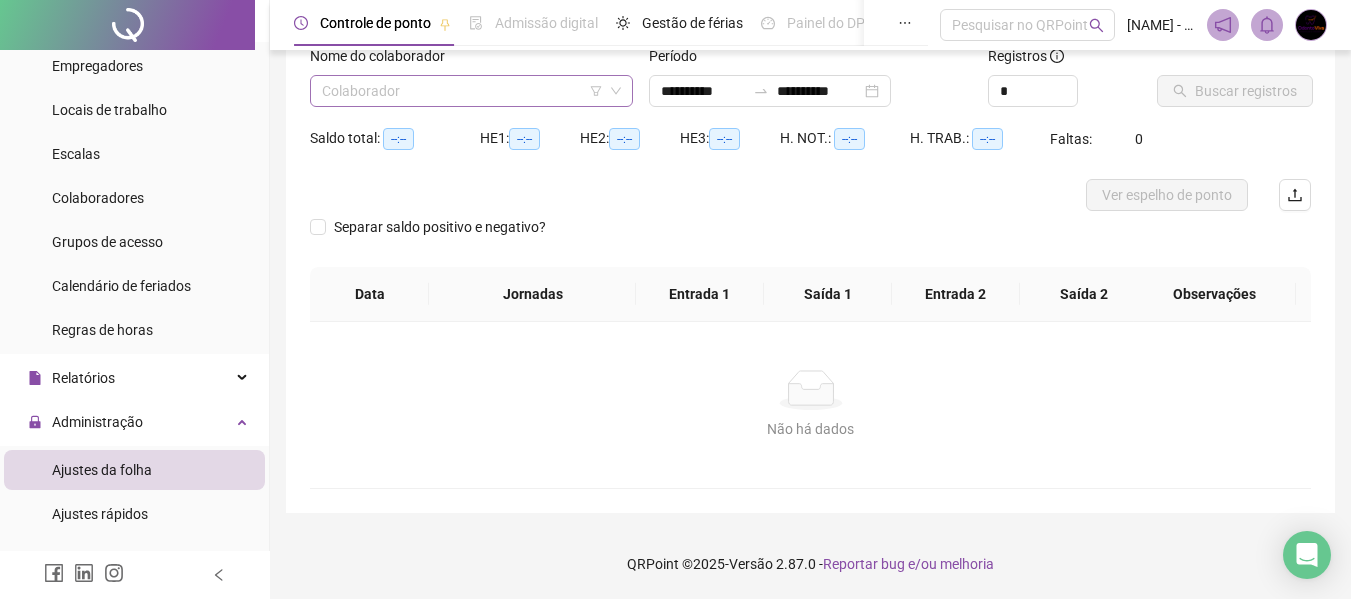 drag, startPoint x: 551, startPoint y: 82, endPoint x: 540, endPoint y: 95, distance: 17.029387 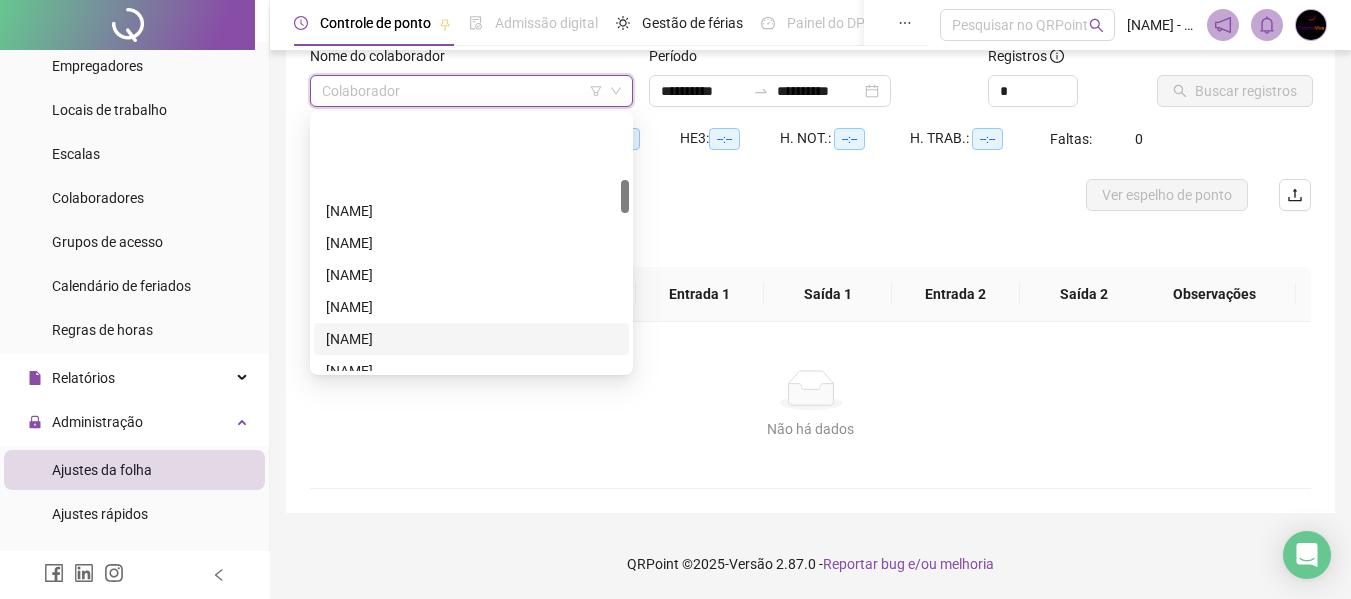 scroll, scrollTop: 600, scrollLeft: 0, axis: vertical 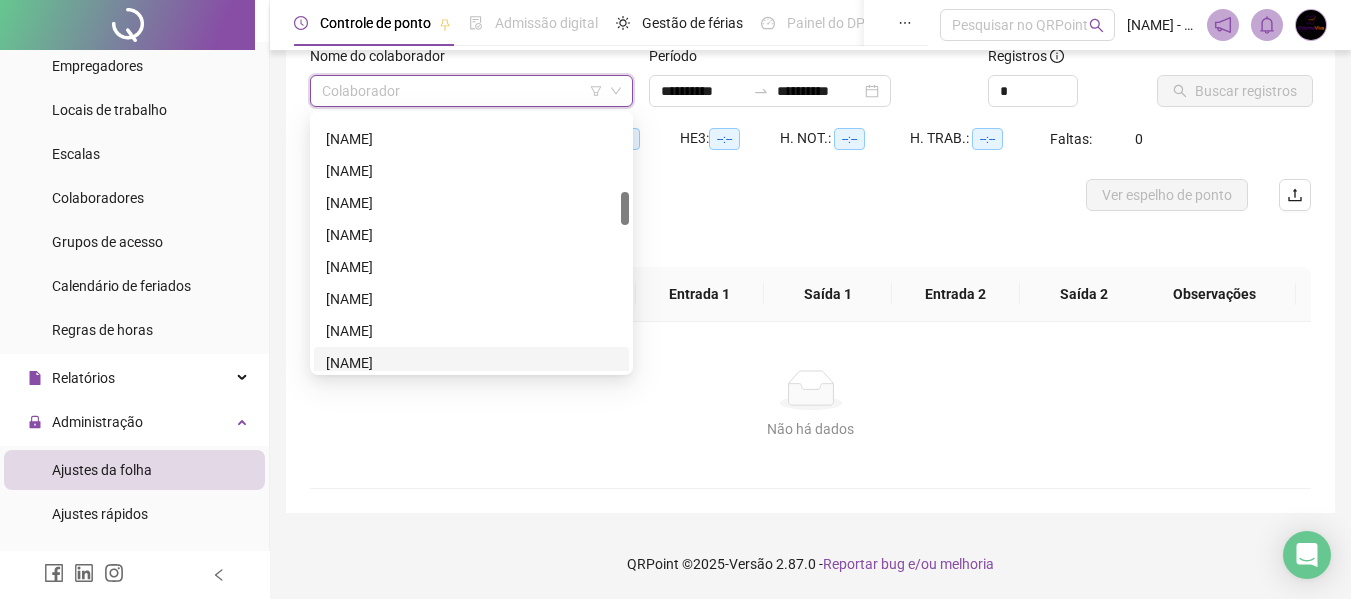 click on "[NAME]" at bounding box center [471, 363] 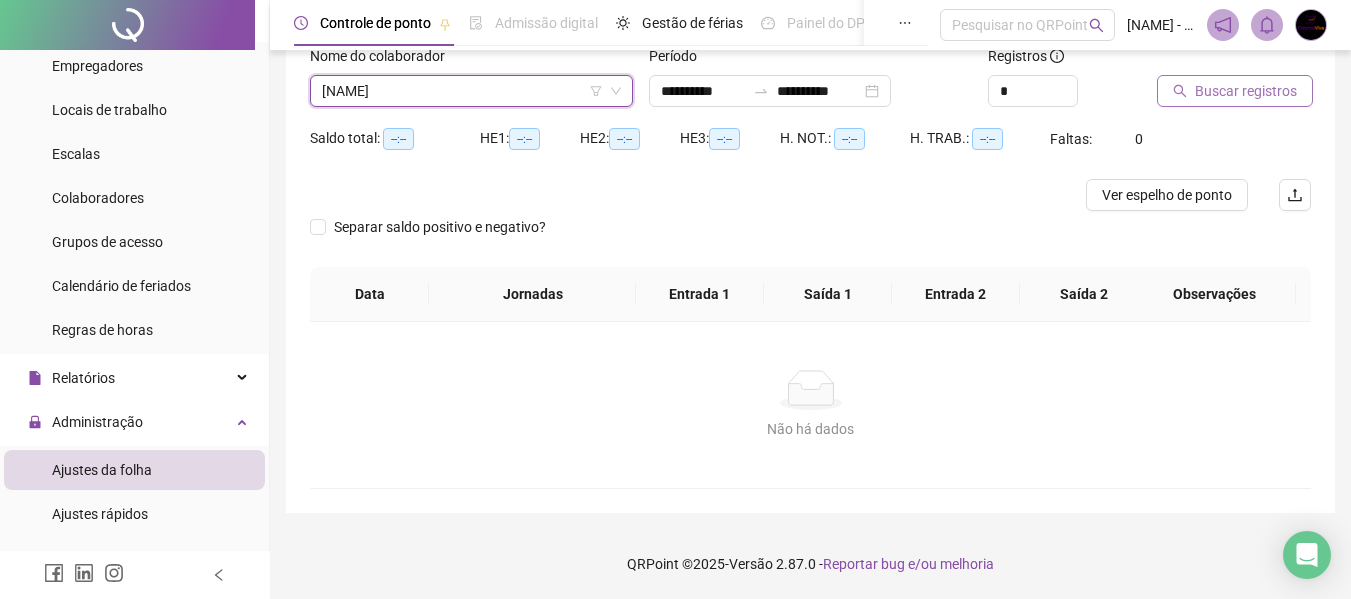 click on "Buscar registros" at bounding box center (1246, 91) 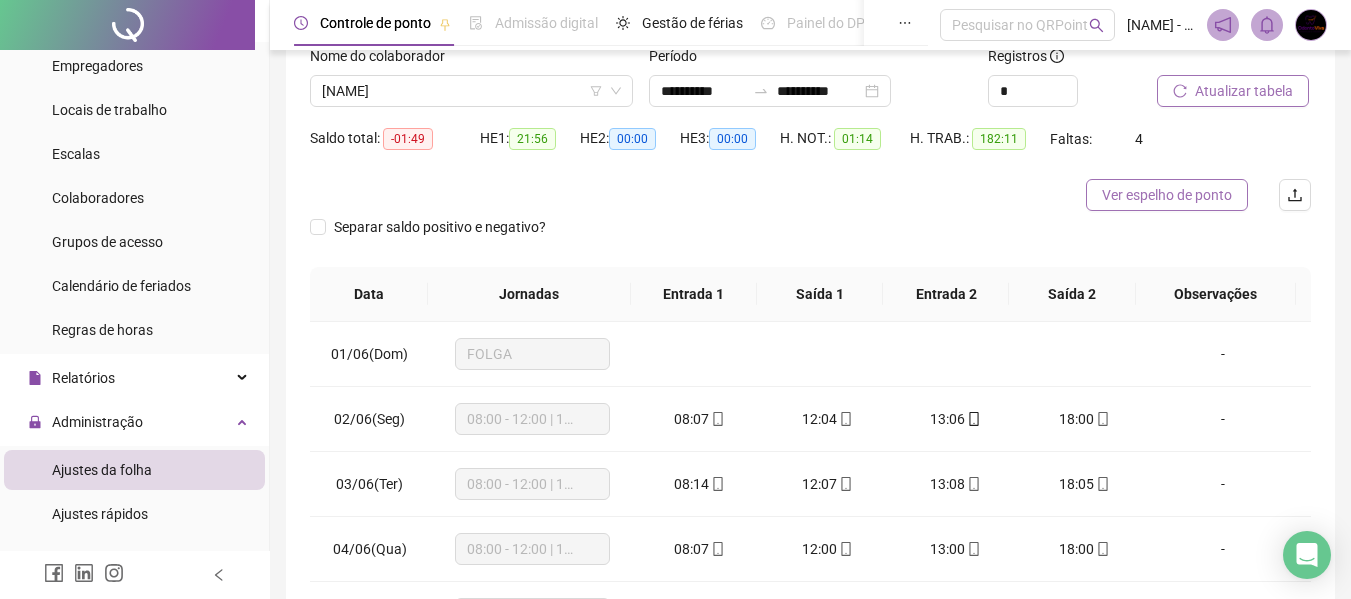click on "Ver espelho de ponto" at bounding box center [1167, 195] 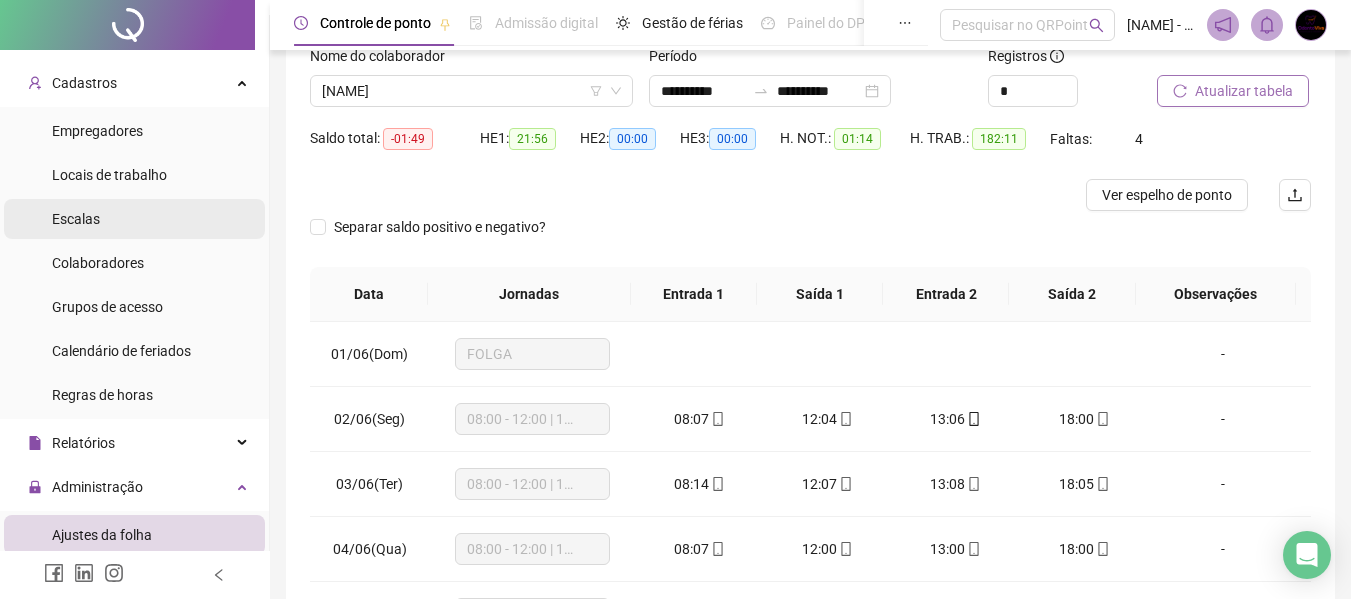 scroll, scrollTop: 0, scrollLeft: 0, axis: both 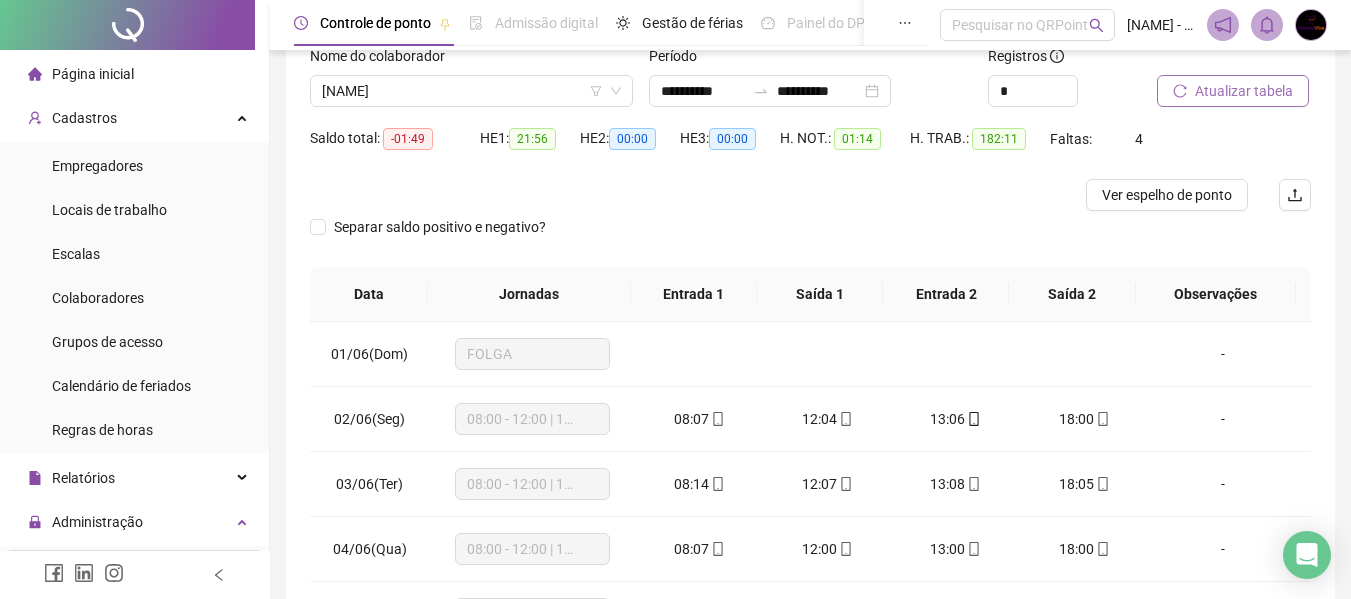 click on "Página inicial" at bounding box center (134, 74) 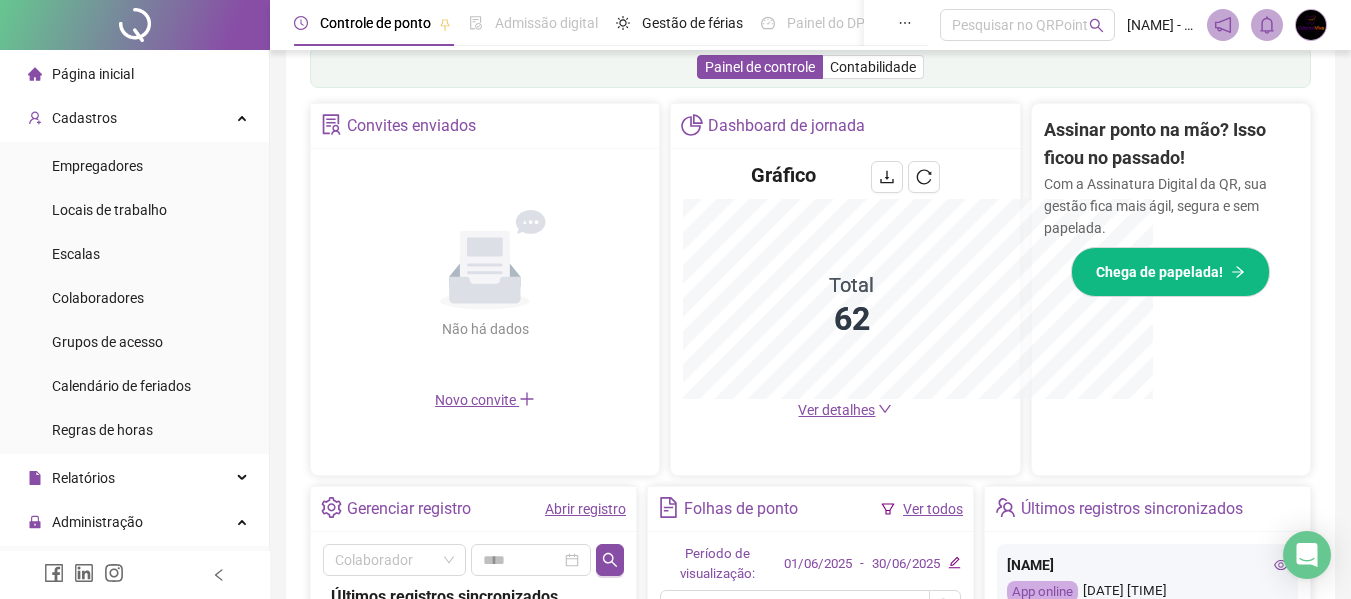 scroll, scrollTop: 634, scrollLeft: 0, axis: vertical 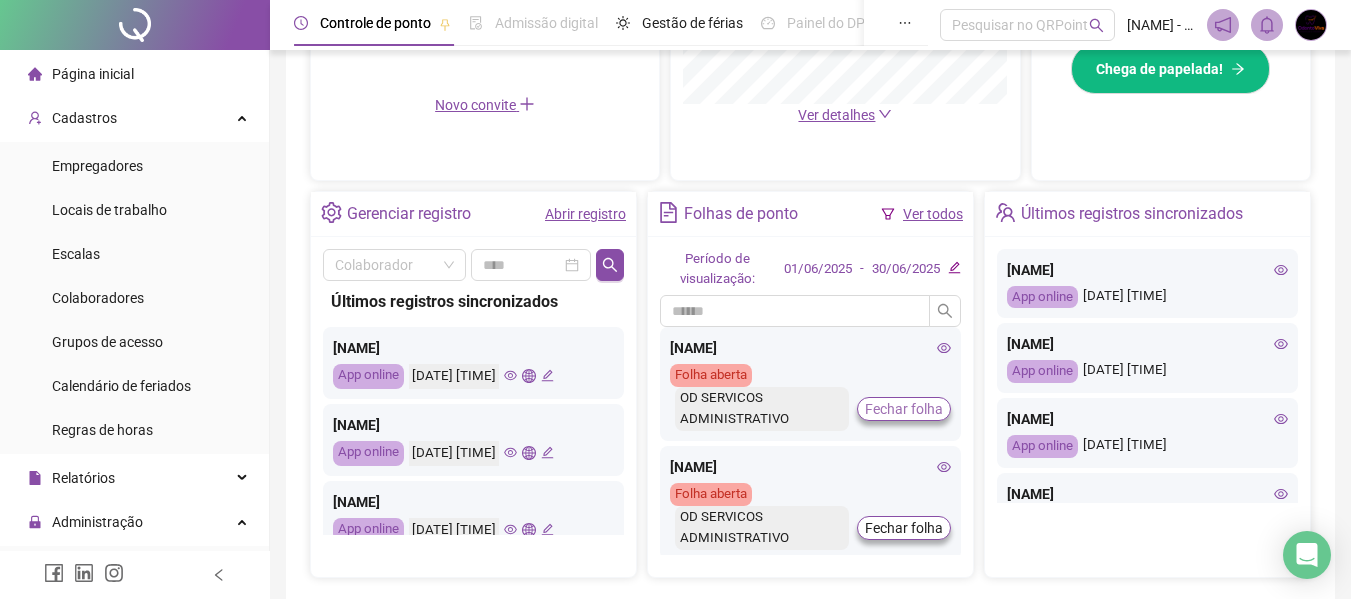 click on "Fechar folha" at bounding box center (904, 409) 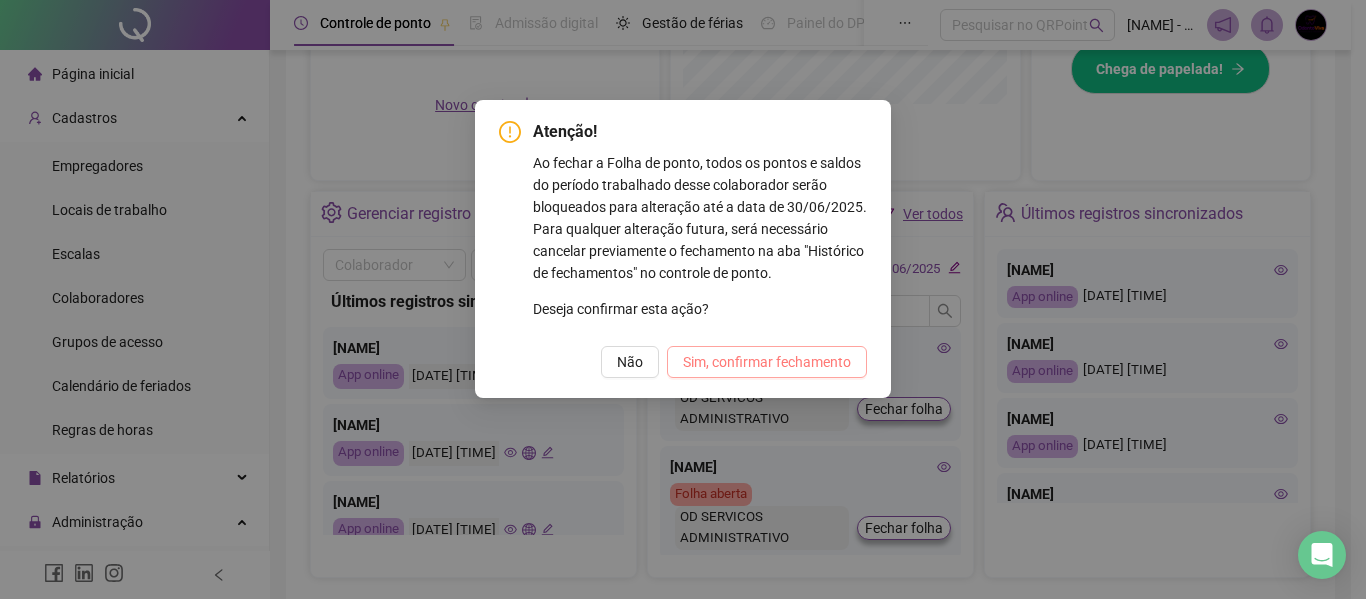 click on "Sim, confirmar fechamento" at bounding box center [767, 362] 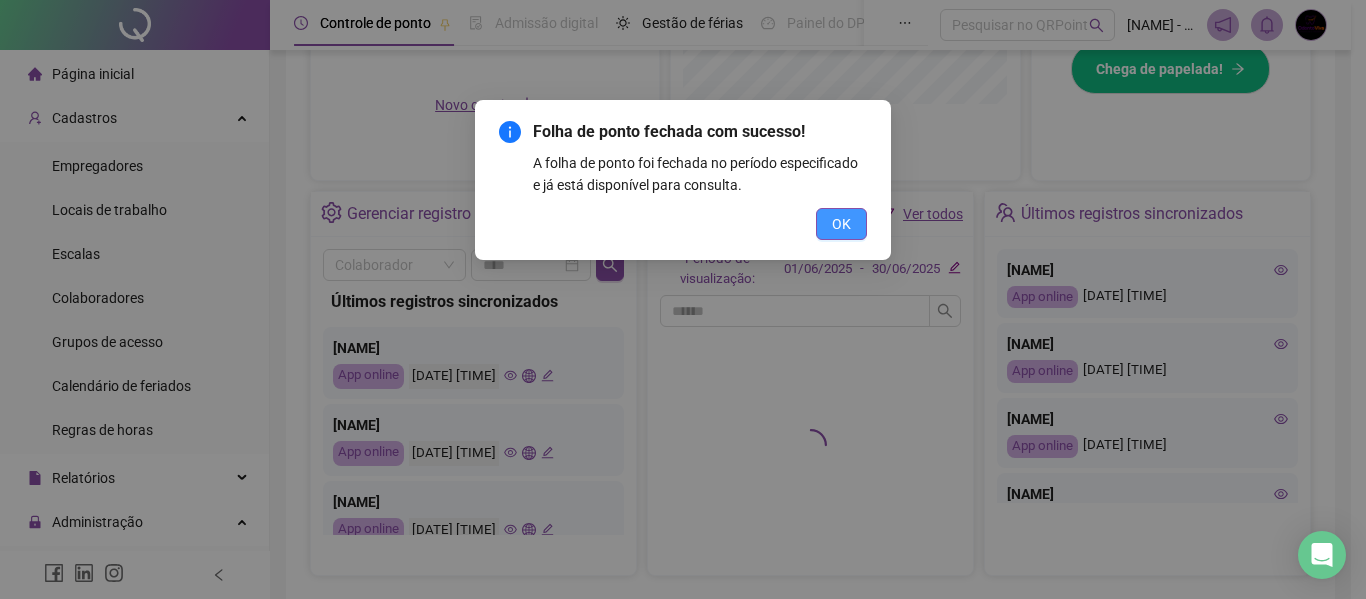 click on "OK" at bounding box center (841, 224) 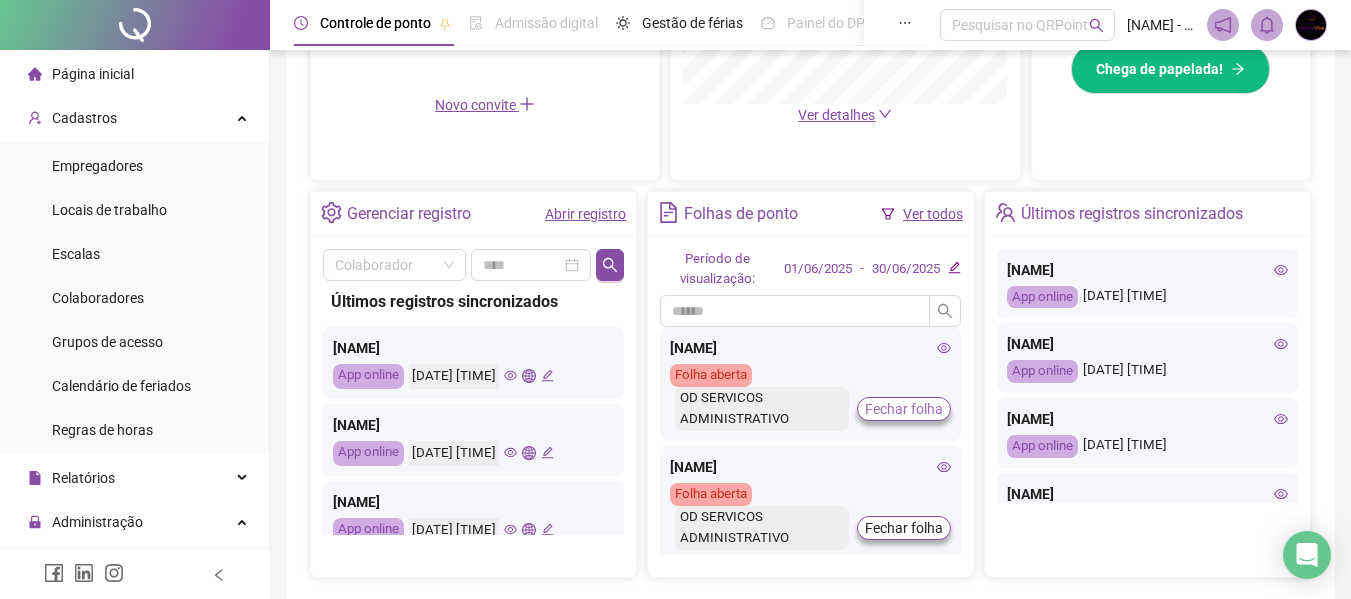 click on "Fechar folha" at bounding box center (904, 409) 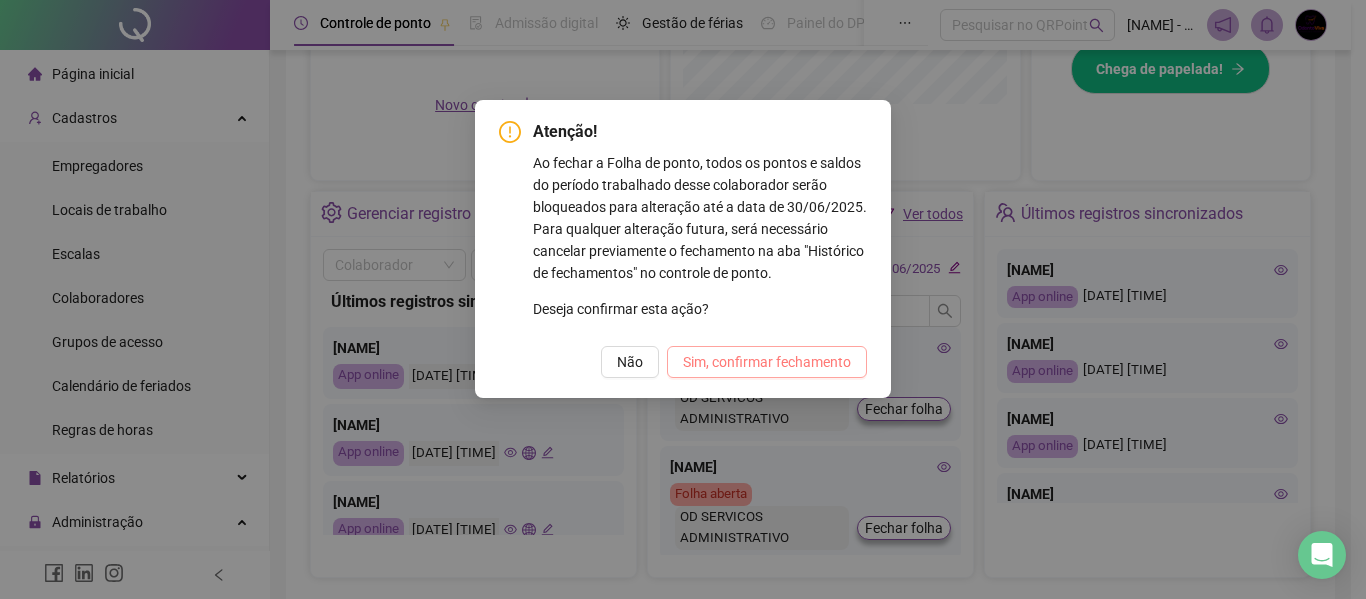click on "Sim, confirmar fechamento" at bounding box center (767, 362) 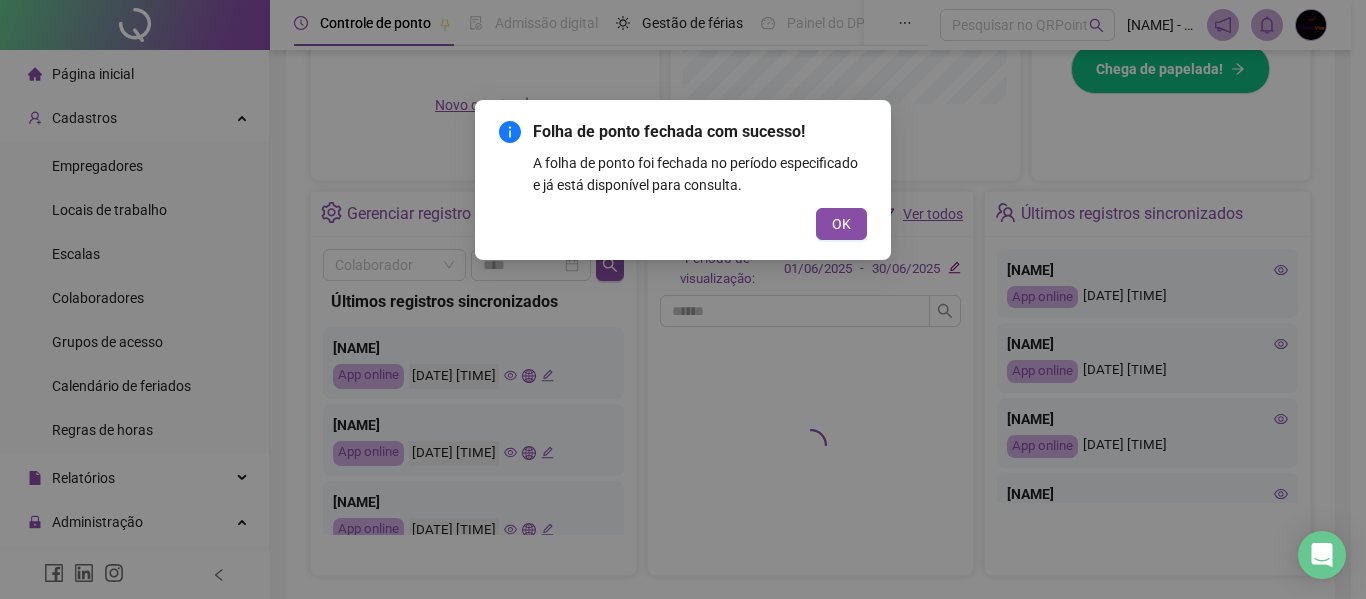 click on "OK" at bounding box center [841, 224] 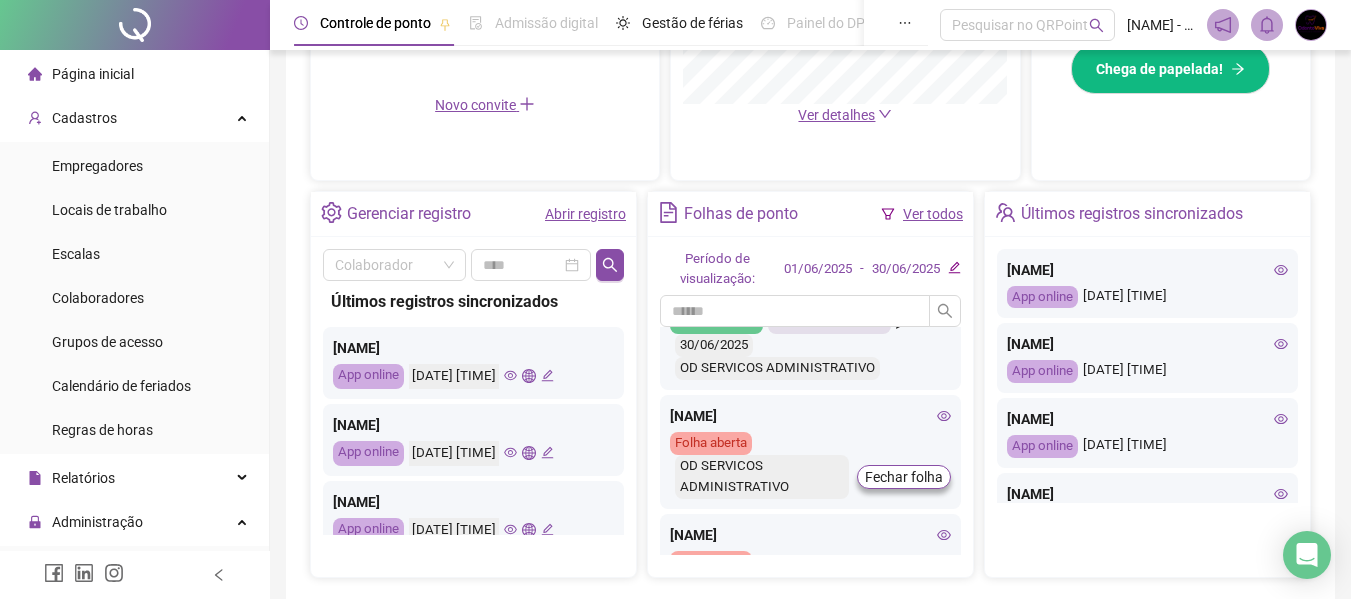 scroll, scrollTop: 100, scrollLeft: 0, axis: vertical 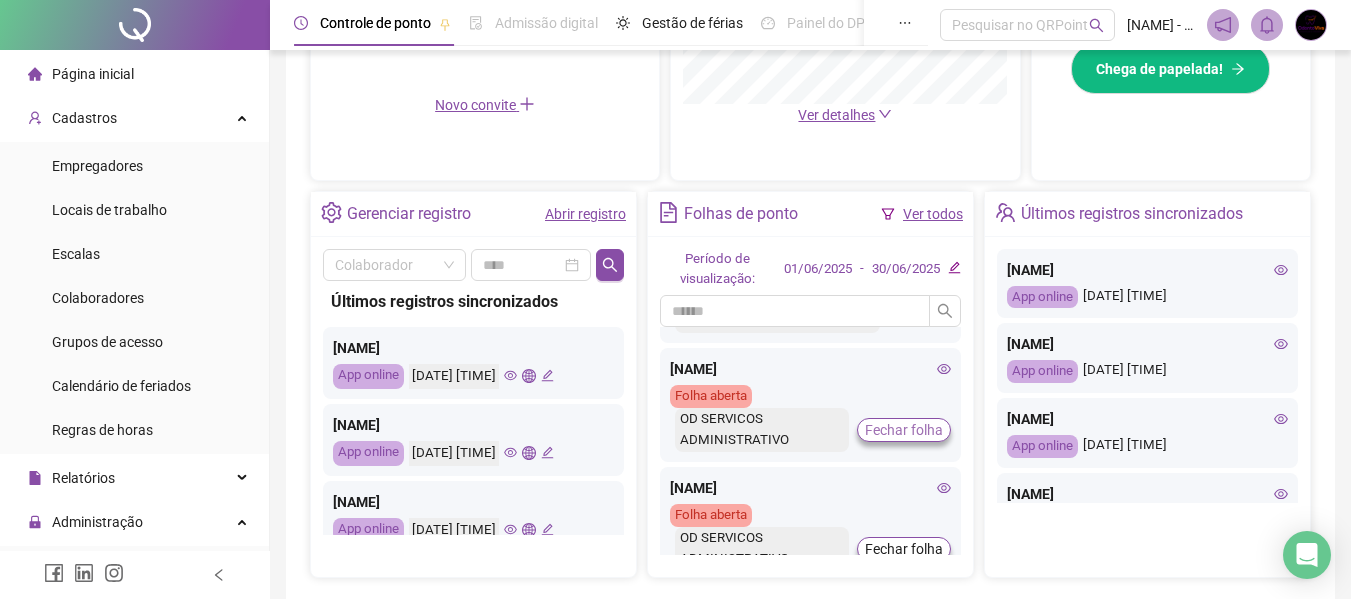 click on "Fechar folha" at bounding box center [904, 430] 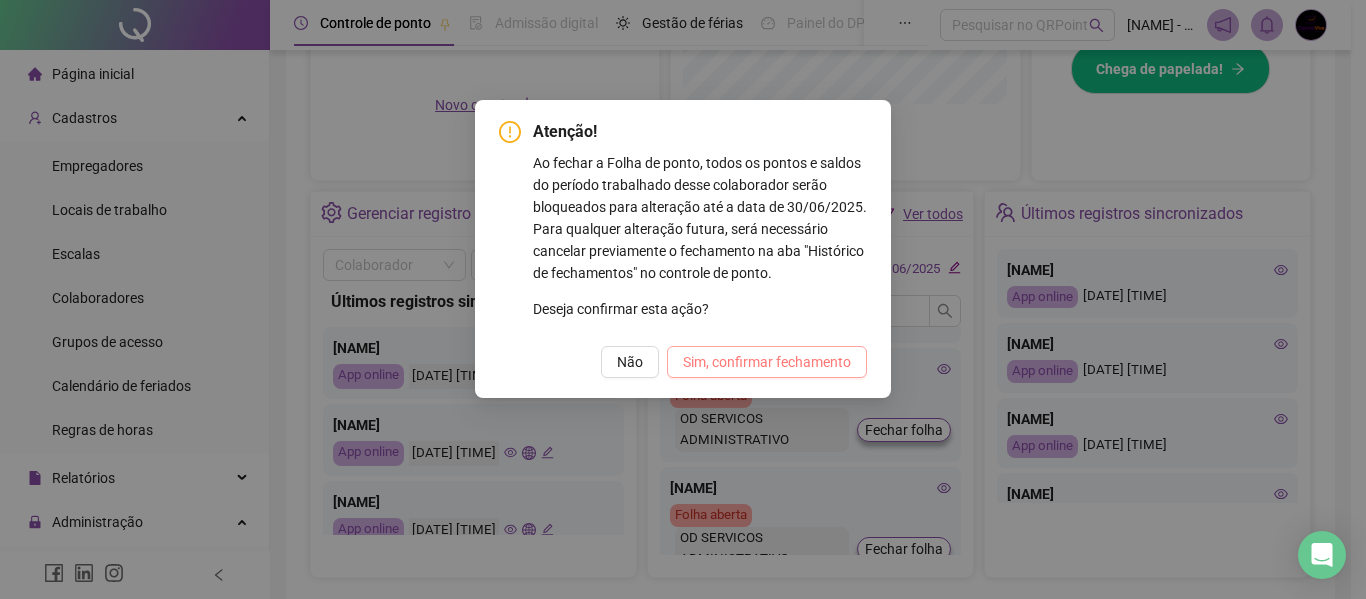 click on "Sim, confirmar fechamento" at bounding box center [767, 362] 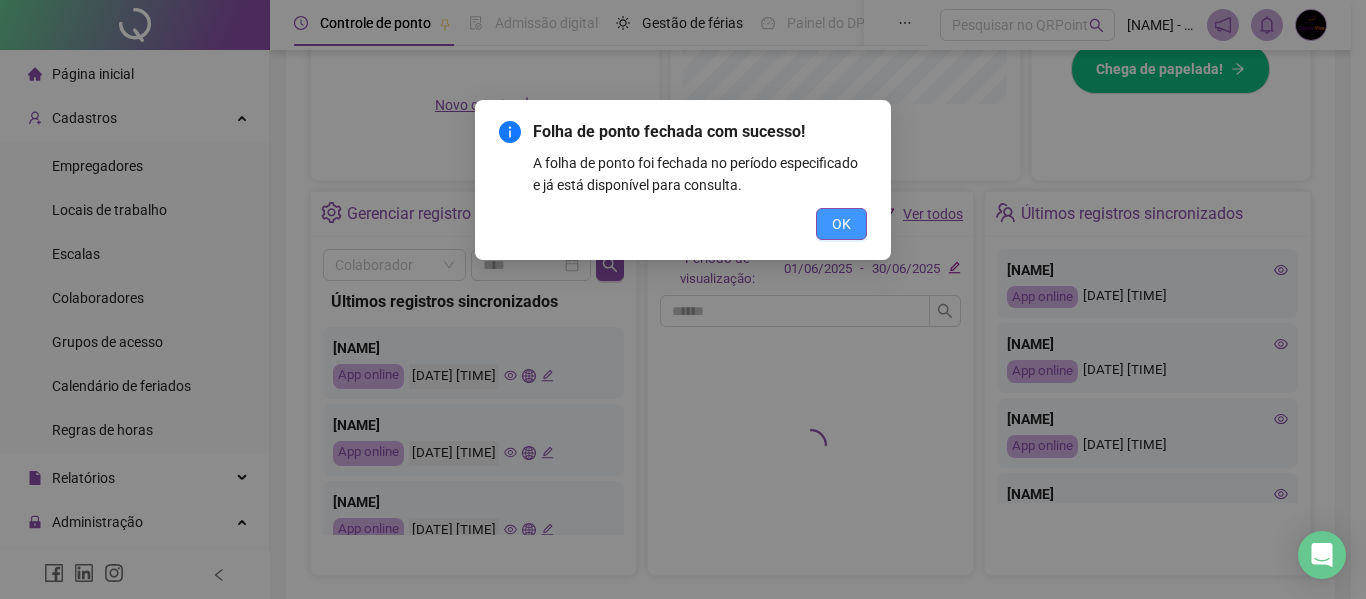 click on "OK" at bounding box center (841, 224) 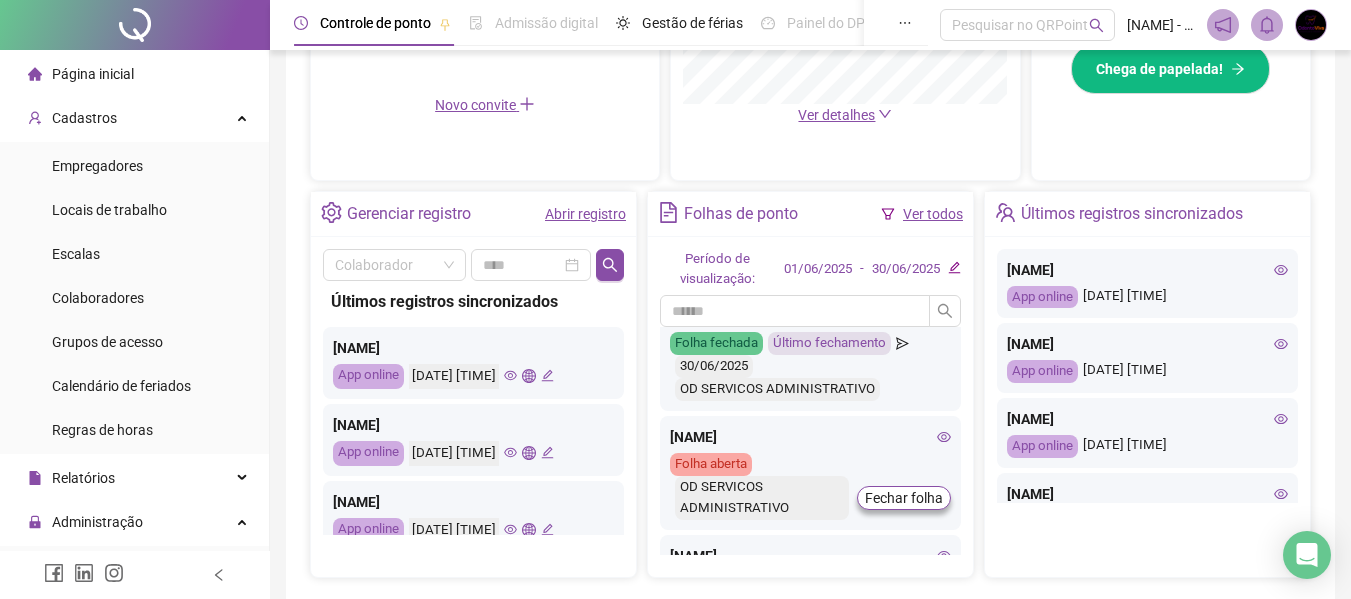 scroll, scrollTop: 200, scrollLeft: 0, axis: vertical 